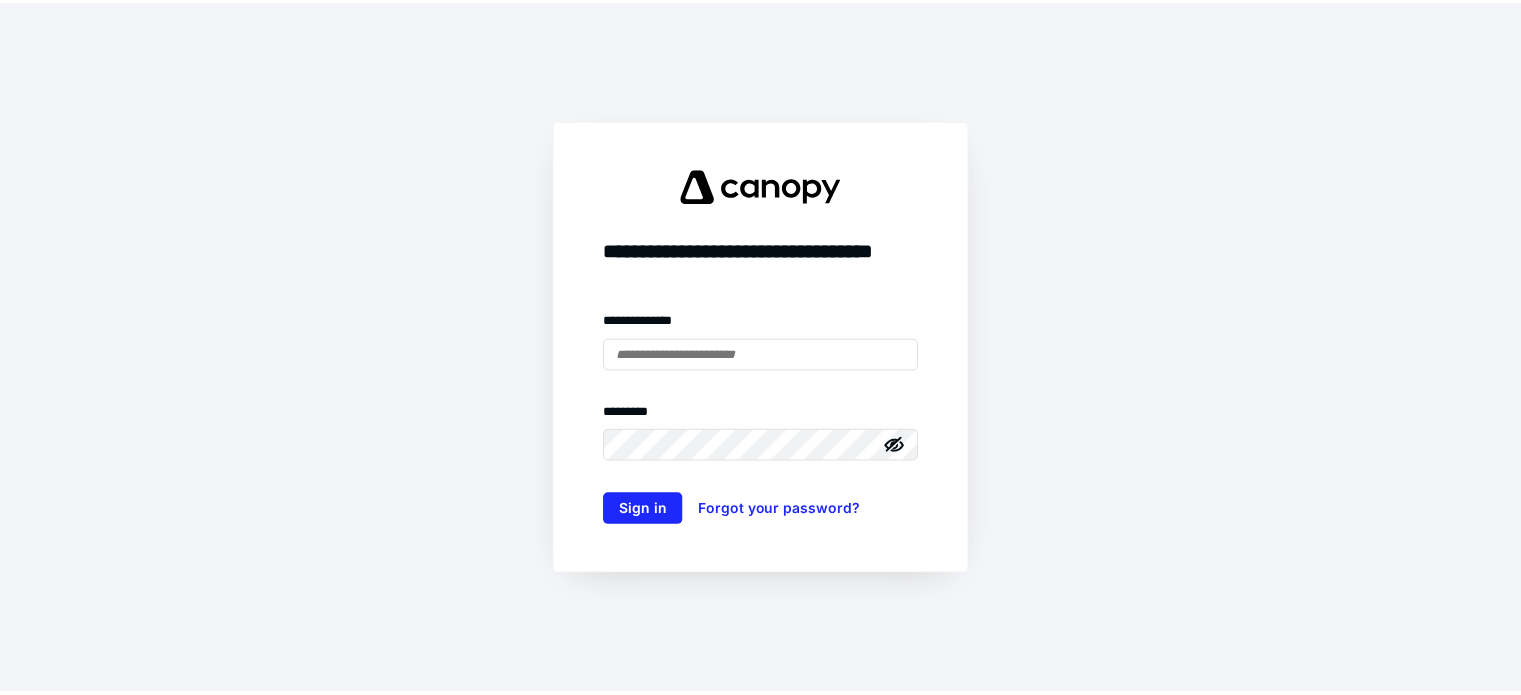 scroll, scrollTop: 0, scrollLeft: 0, axis: both 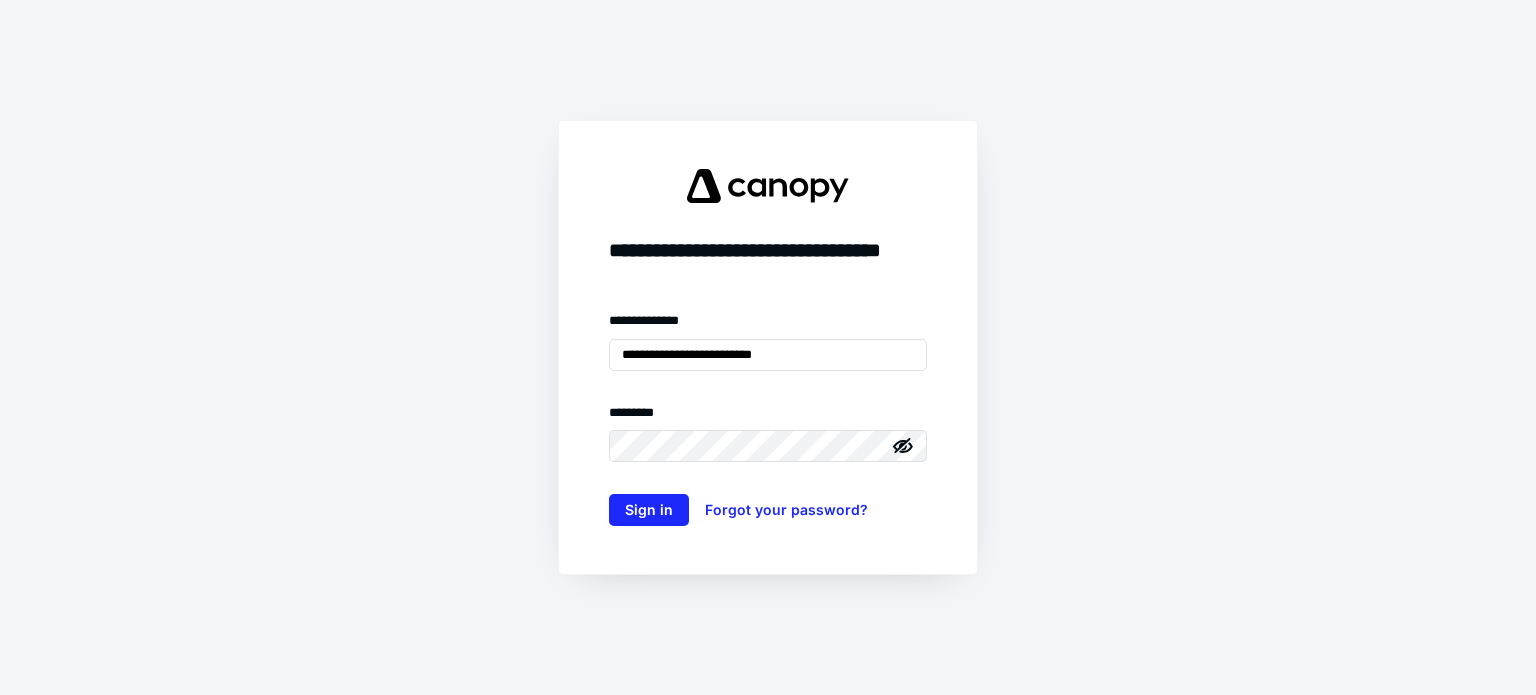 type on "**********" 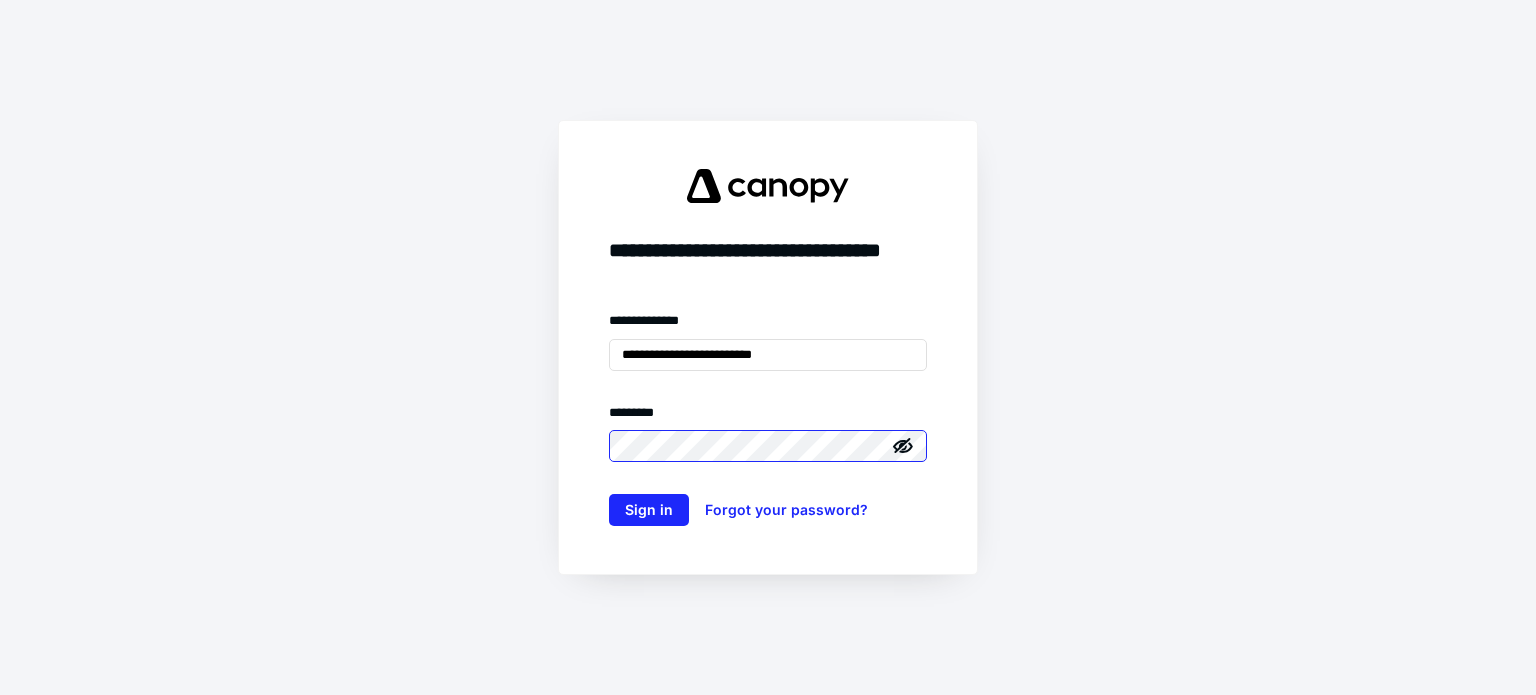 click on "Sign in" at bounding box center [649, 510] 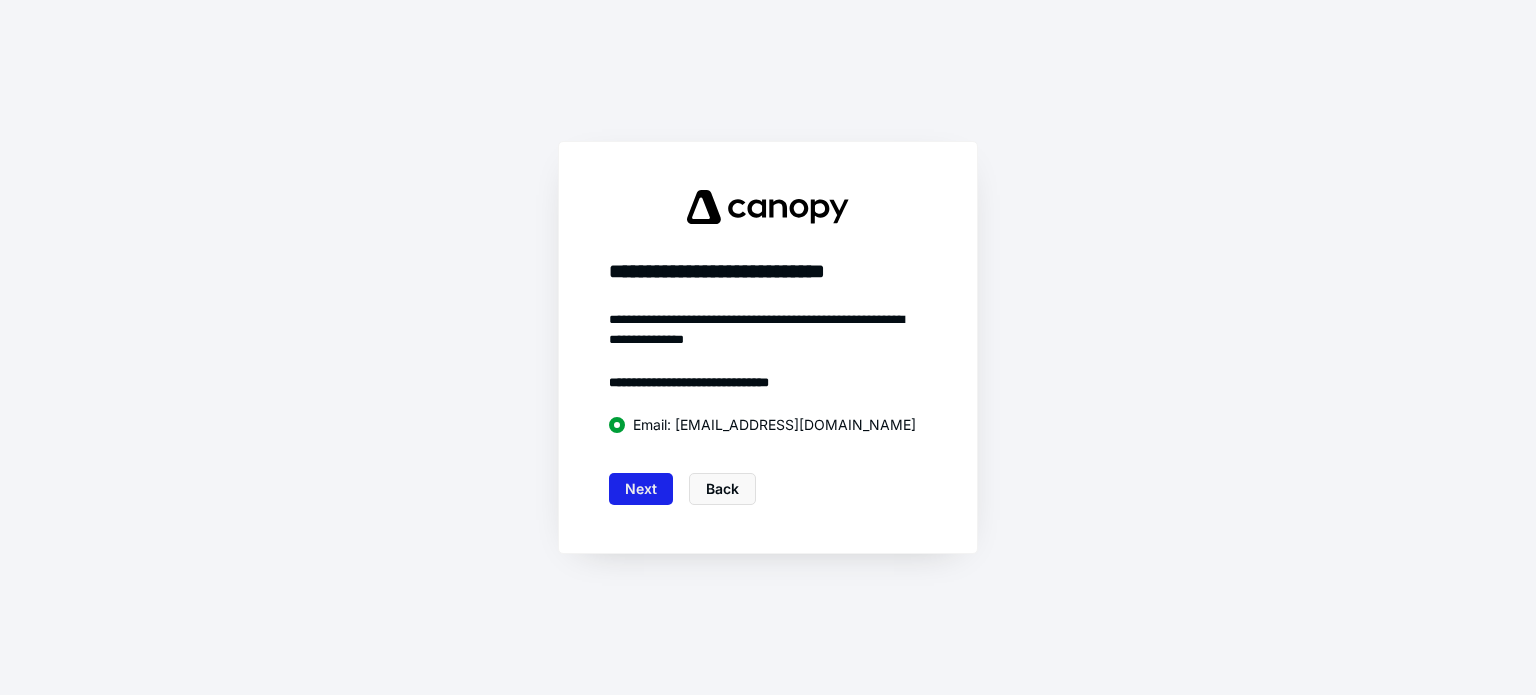 click on "Next" at bounding box center (641, 489) 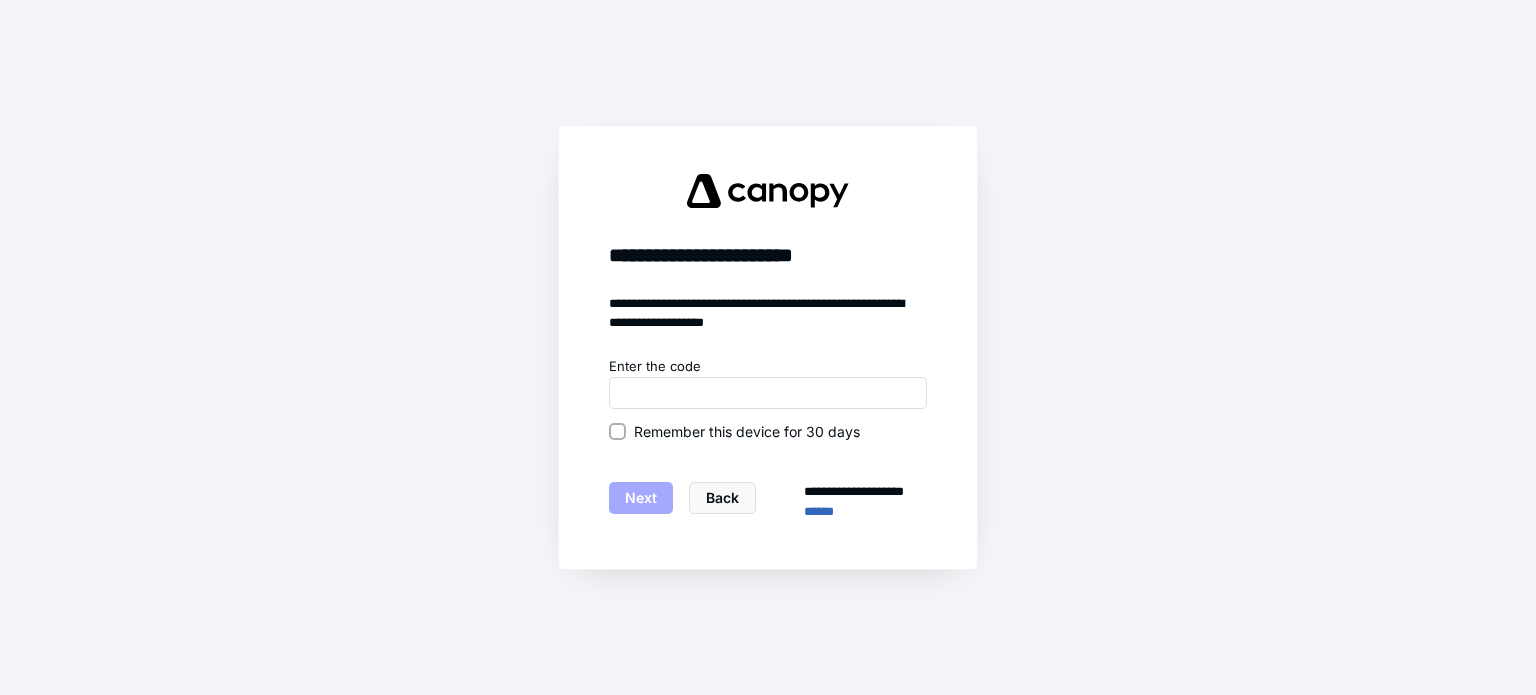 click 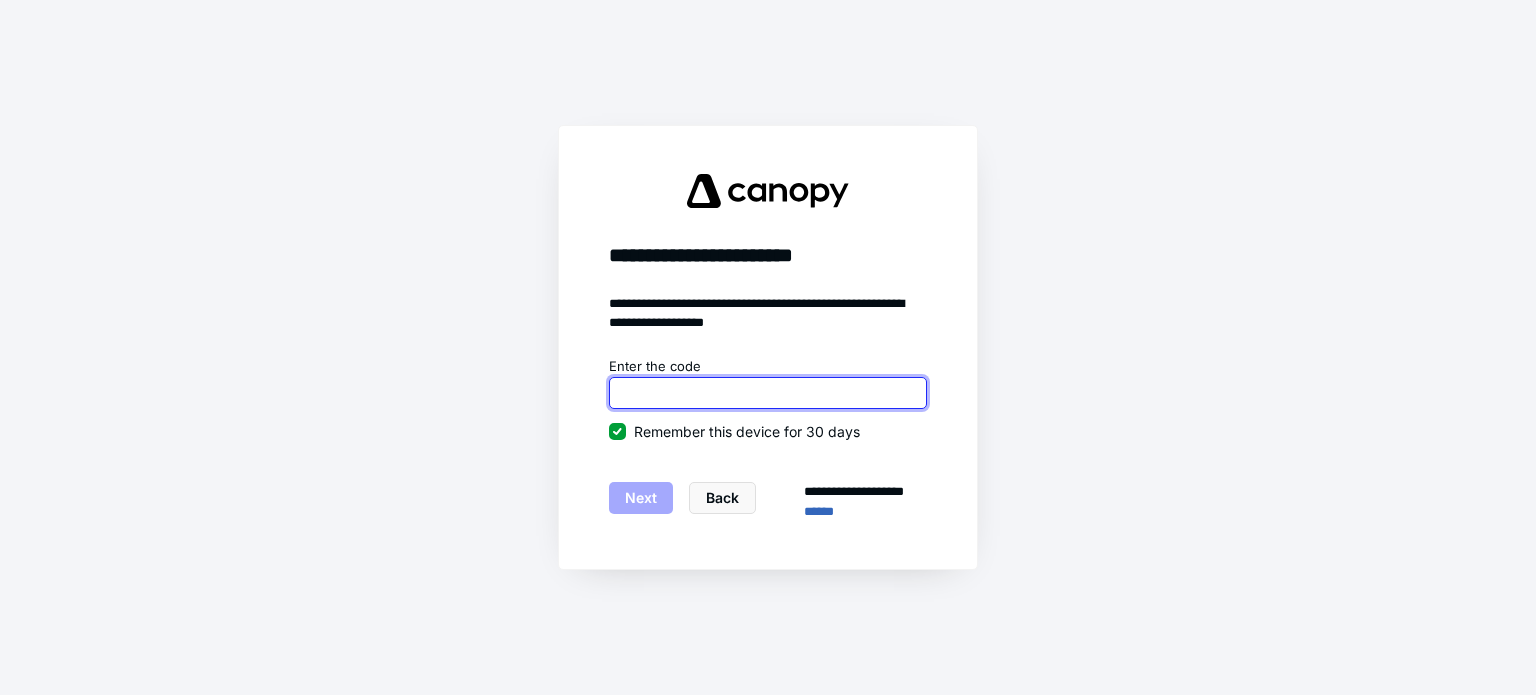 click at bounding box center (768, 393) 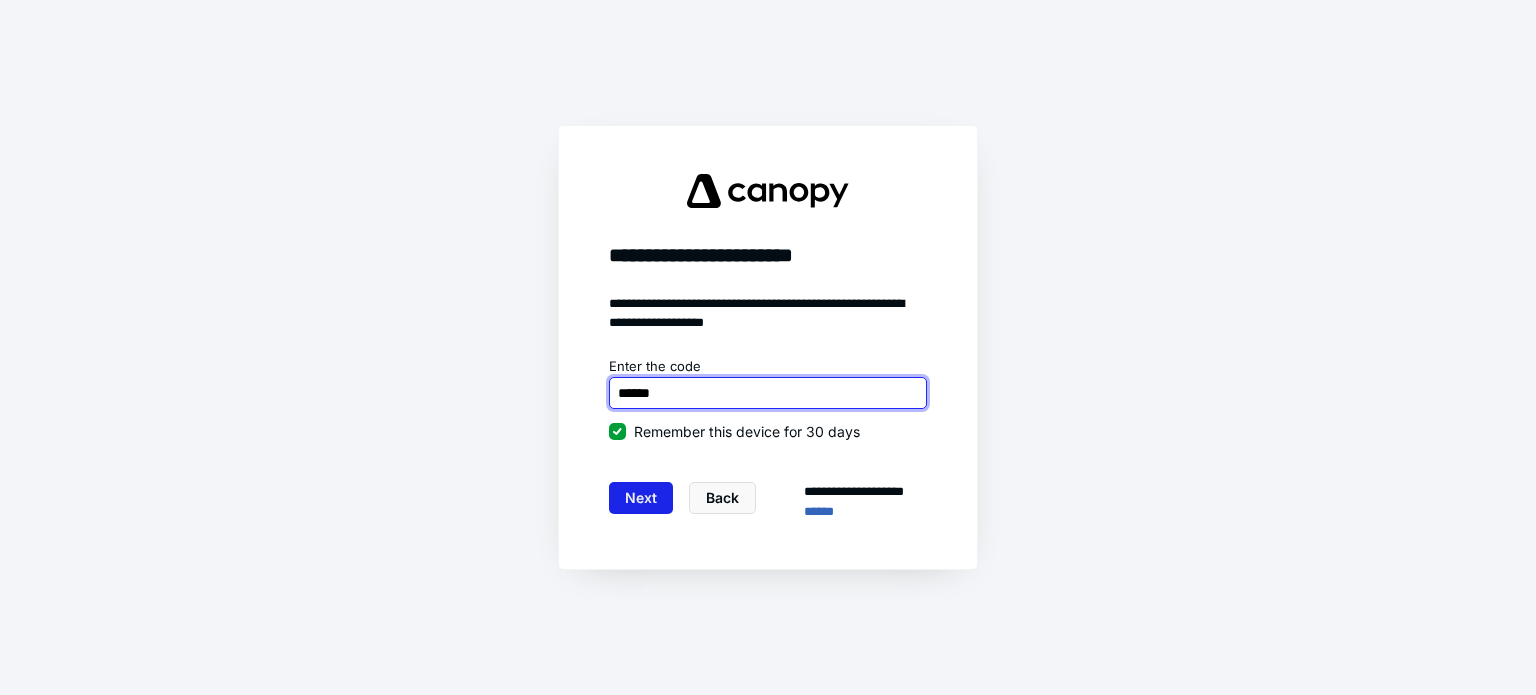 type on "******" 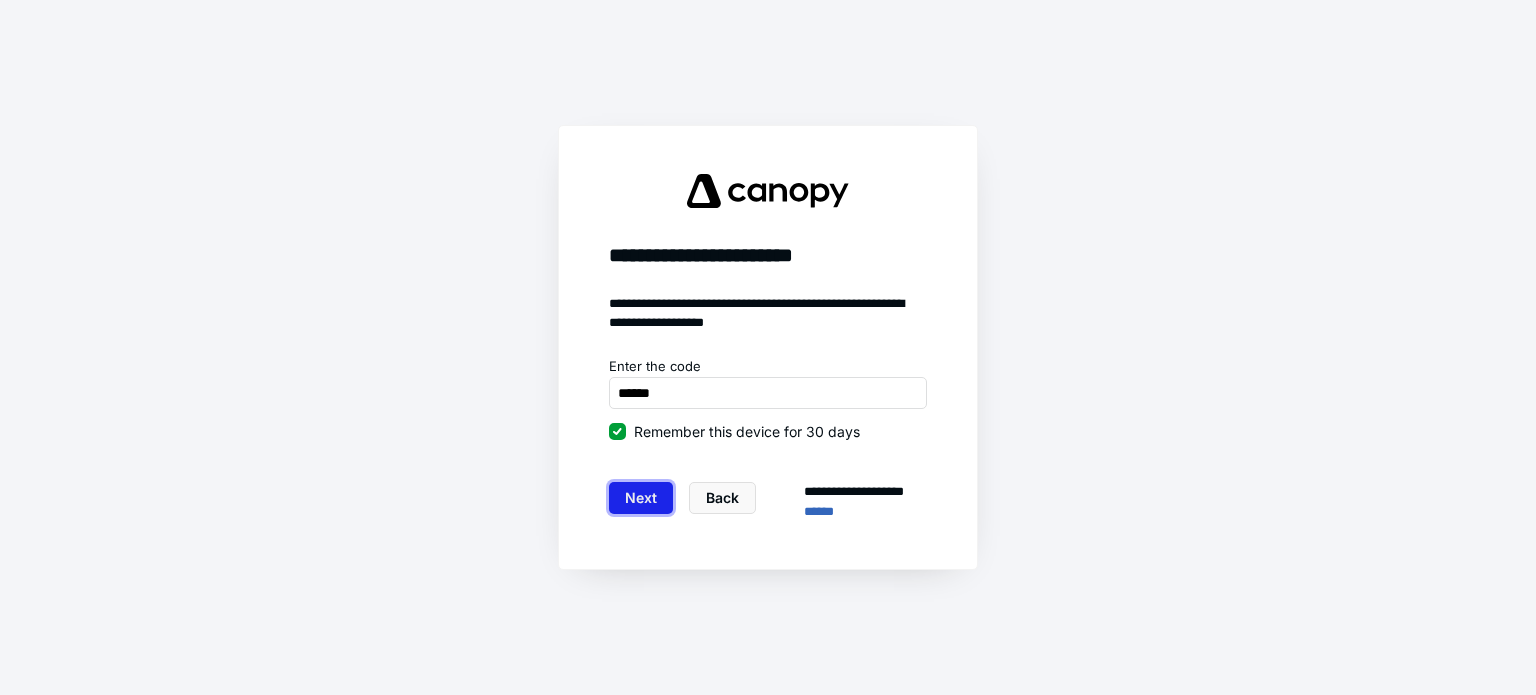 click on "Next" at bounding box center (641, 498) 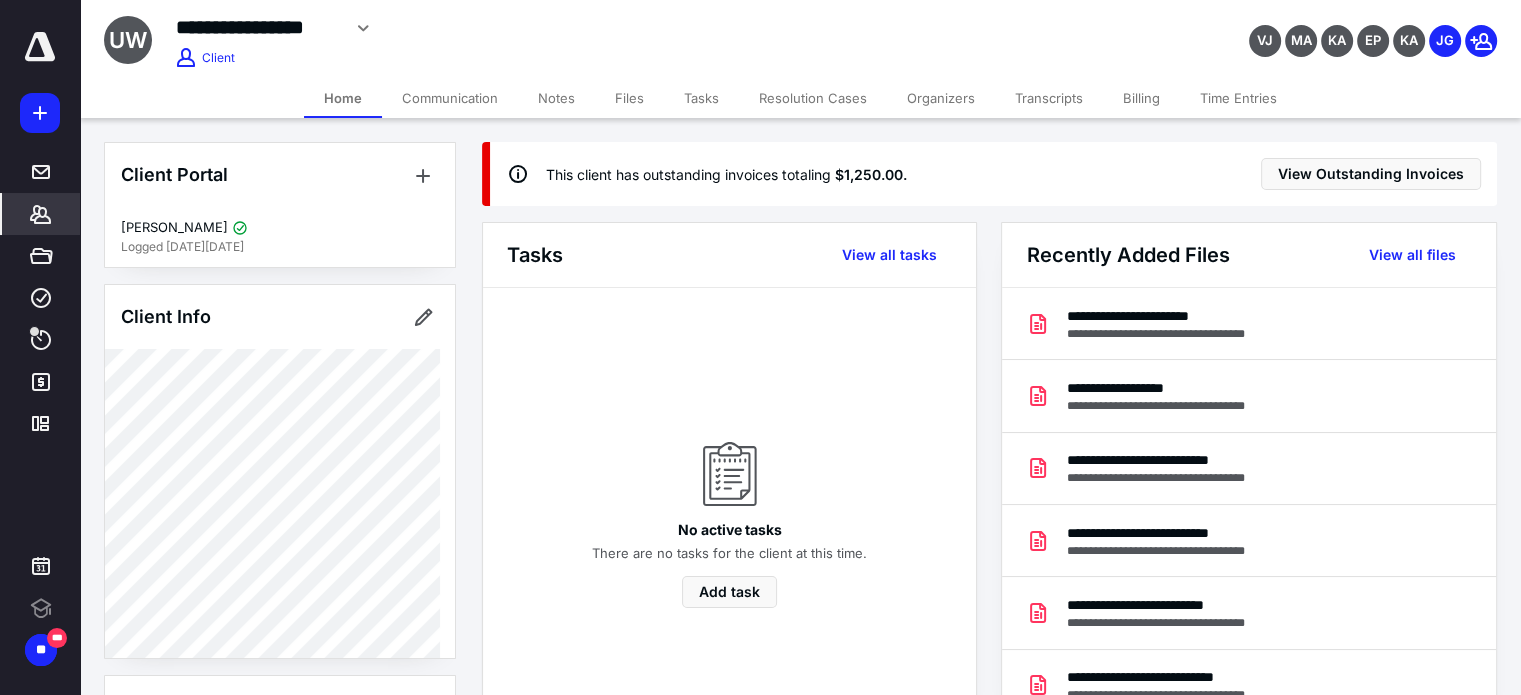 scroll, scrollTop: 0, scrollLeft: 0, axis: both 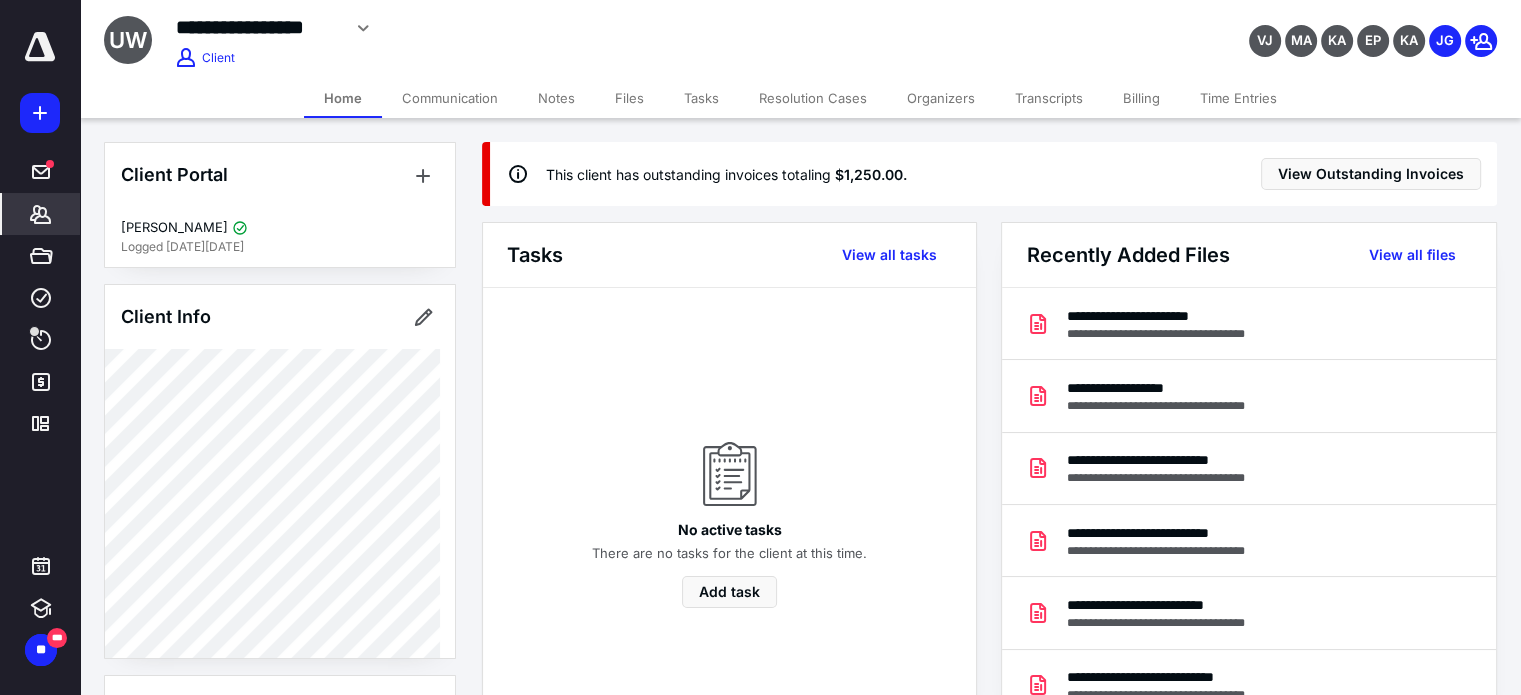 click on "Communication" at bounding box center (450, 98) 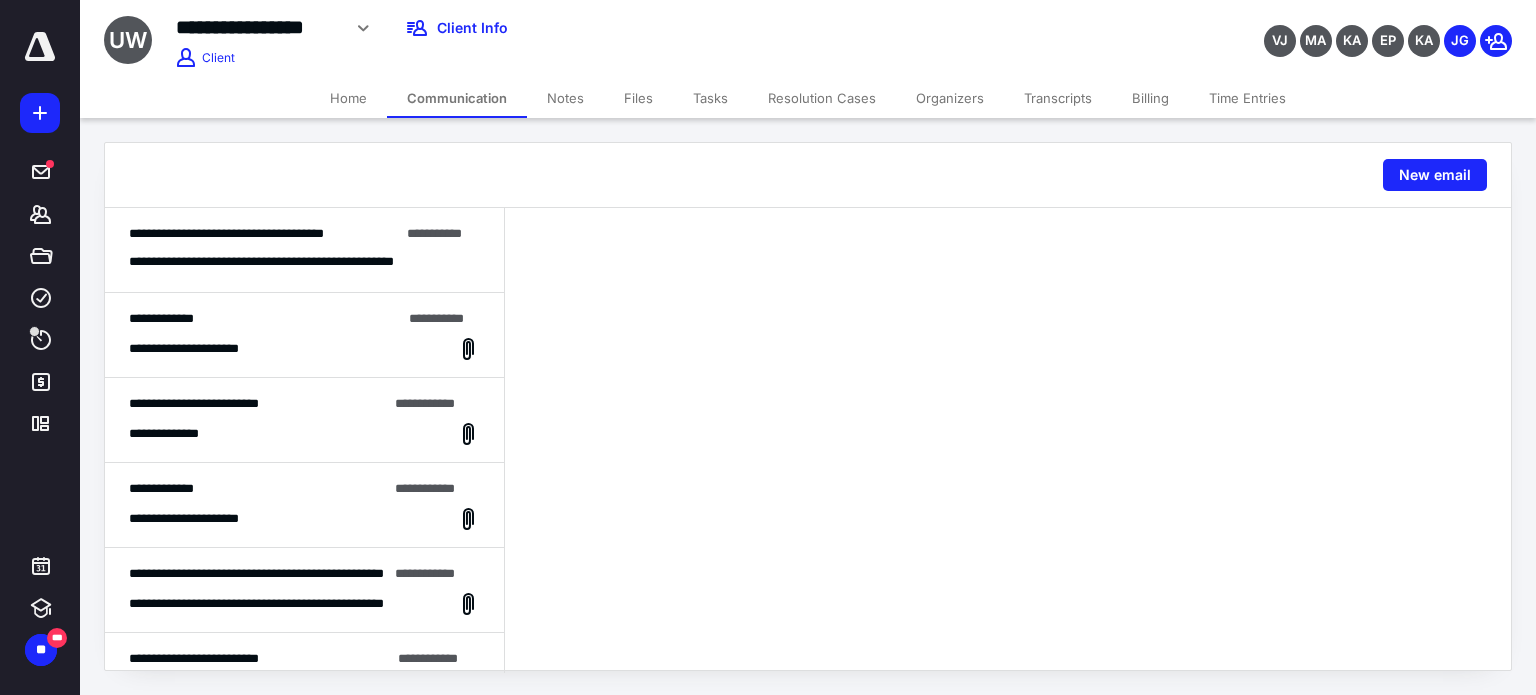 click on "Notes" at bounding box center (565, 98) 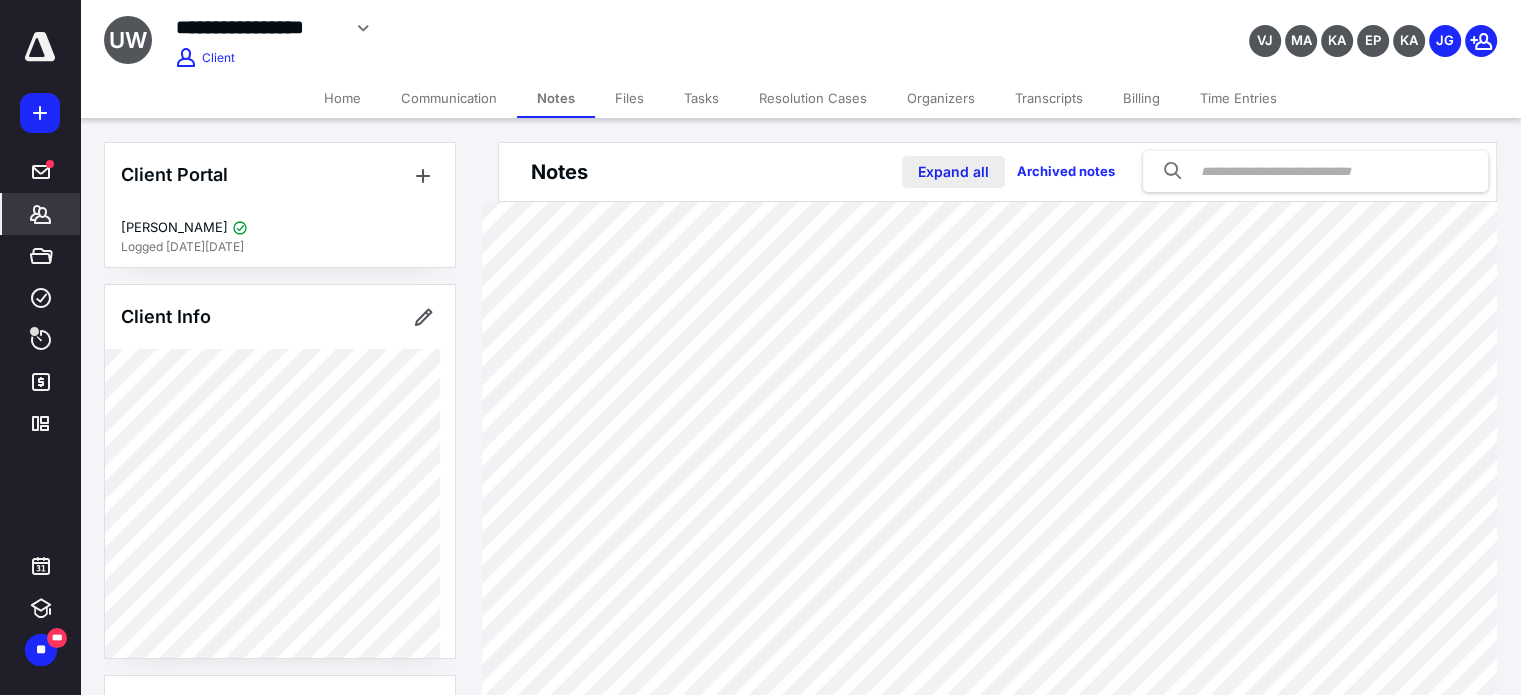 click on "Expand all" at bounding box center (953, 172) 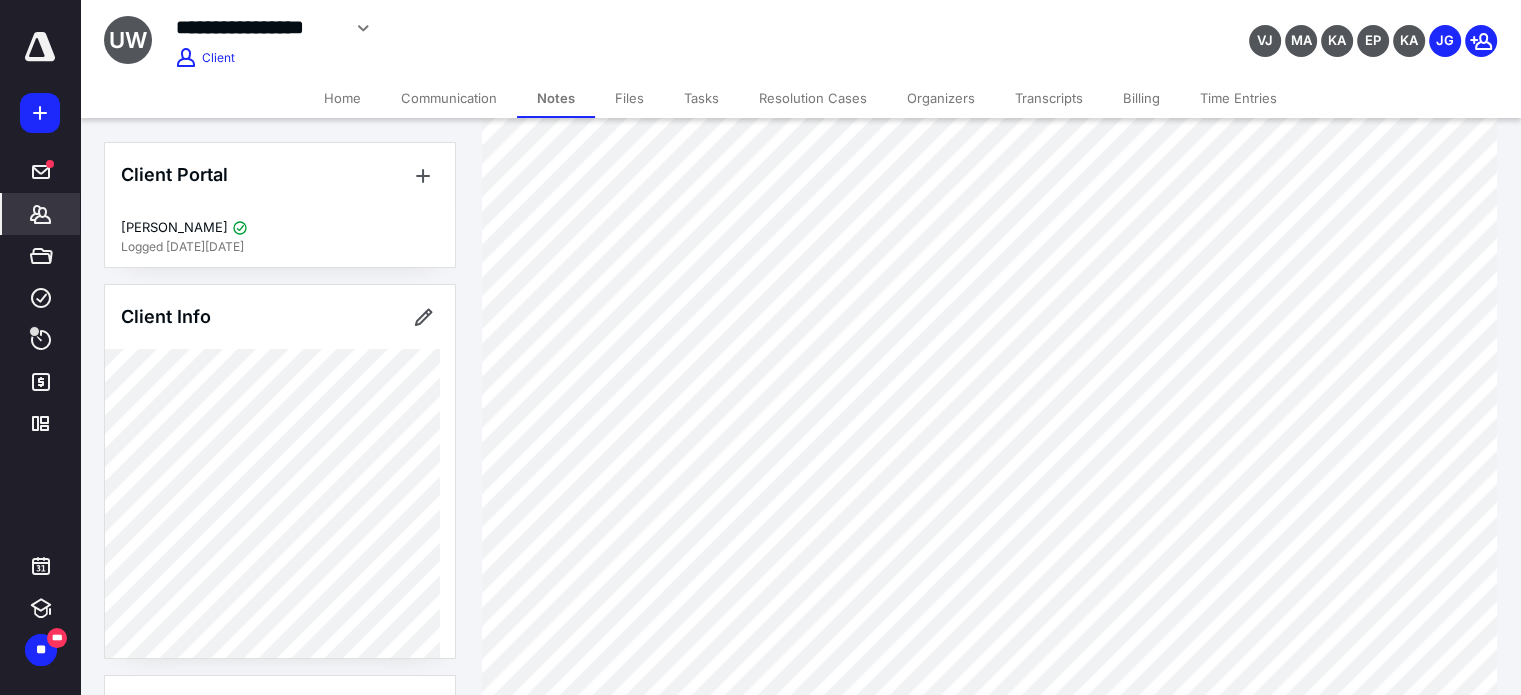 scroll, scrollTop: 1312, scrollLeft: 0, axis: vertical 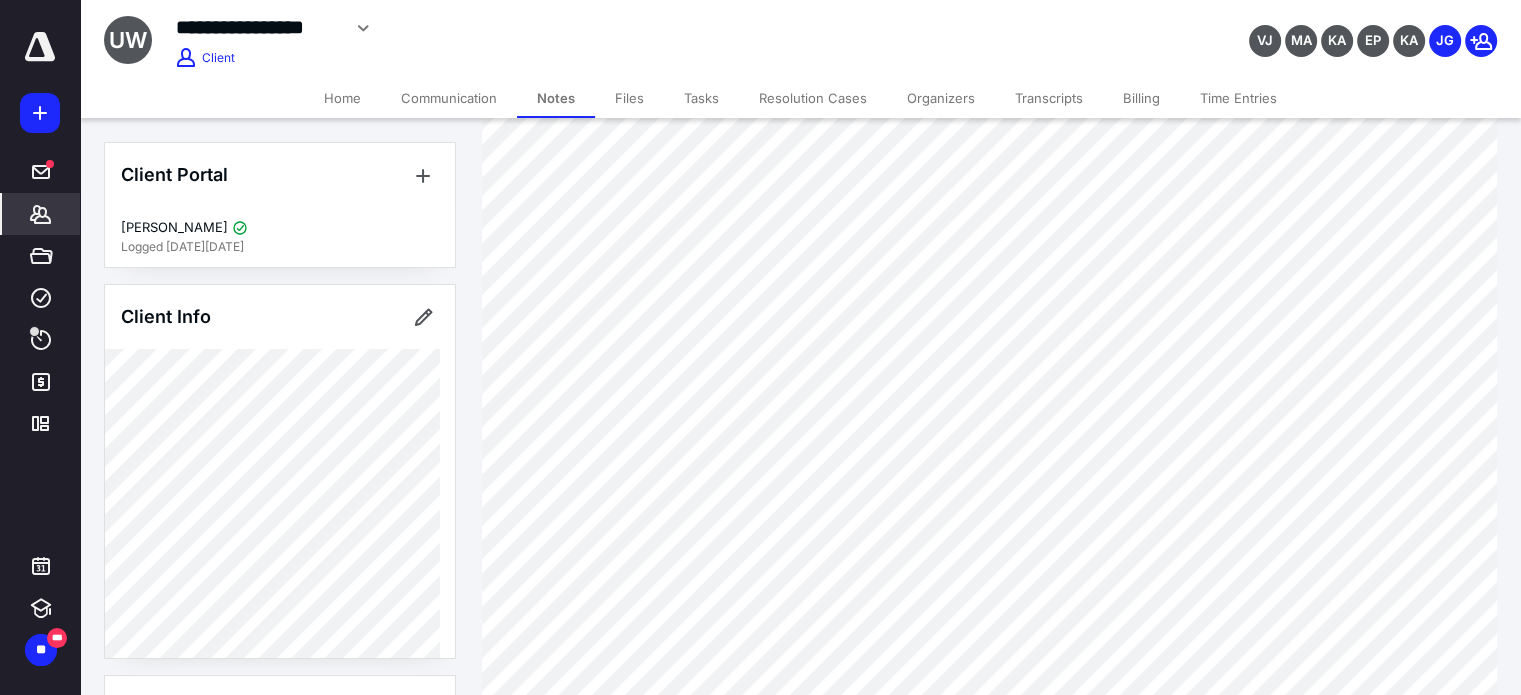 click on "Files" at bounding box center (629, 98) 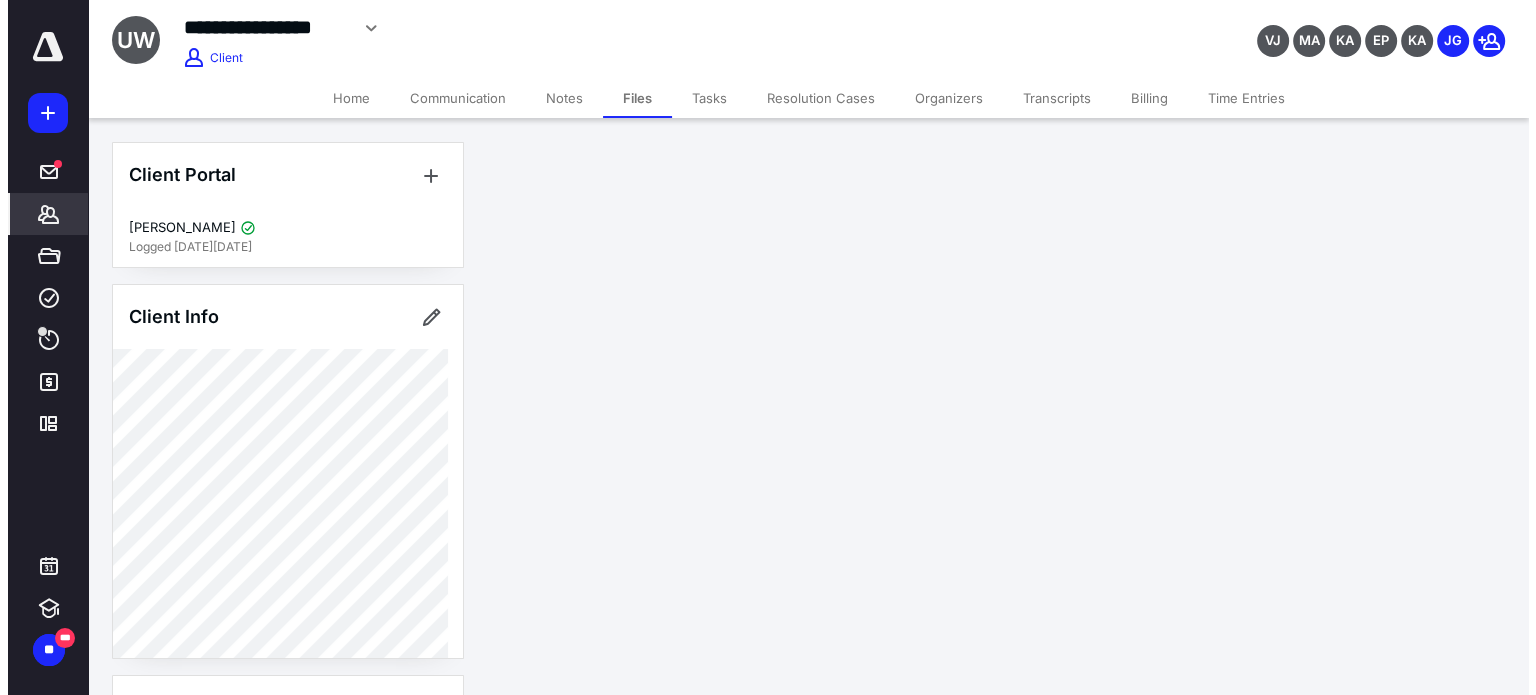 scroll, scrollTop: 0, scrollLeft: 0, axis: both 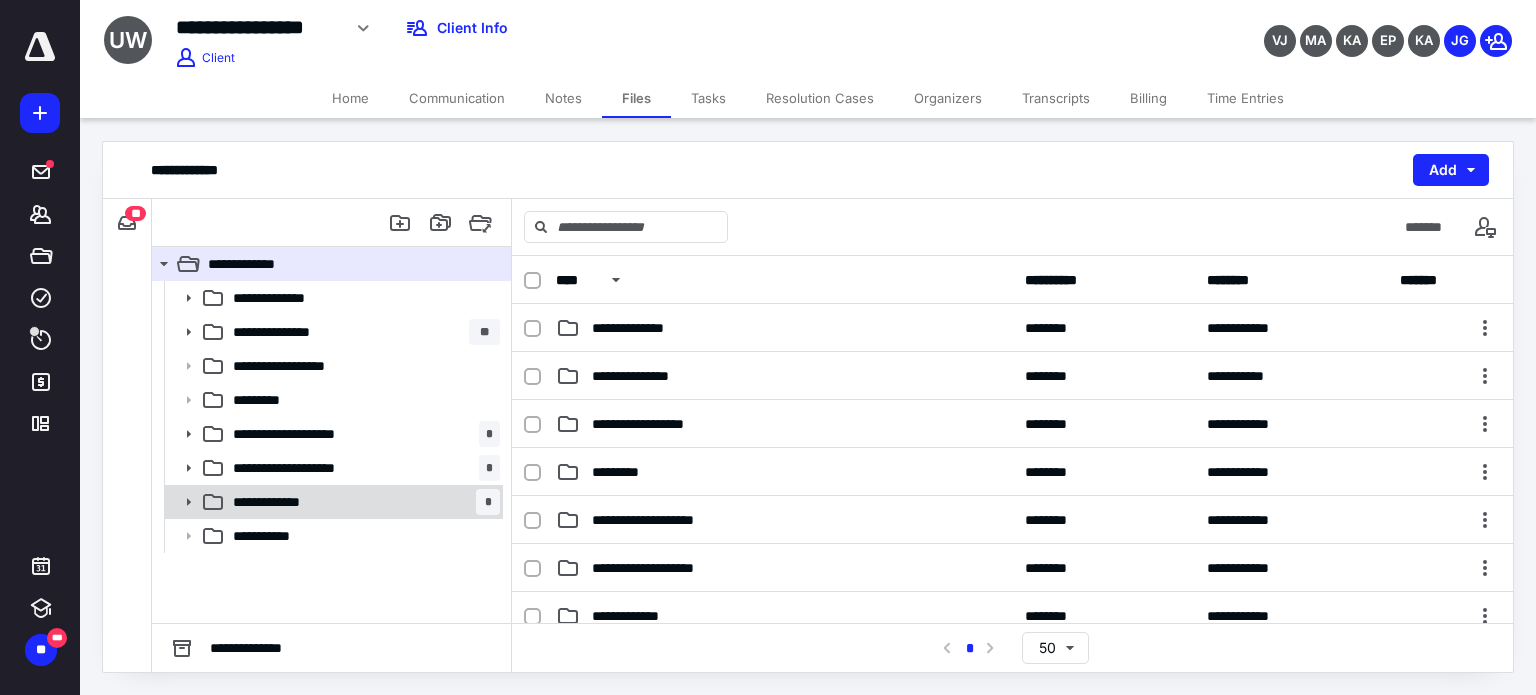 click on "**********" at bounding box center (362, 502) 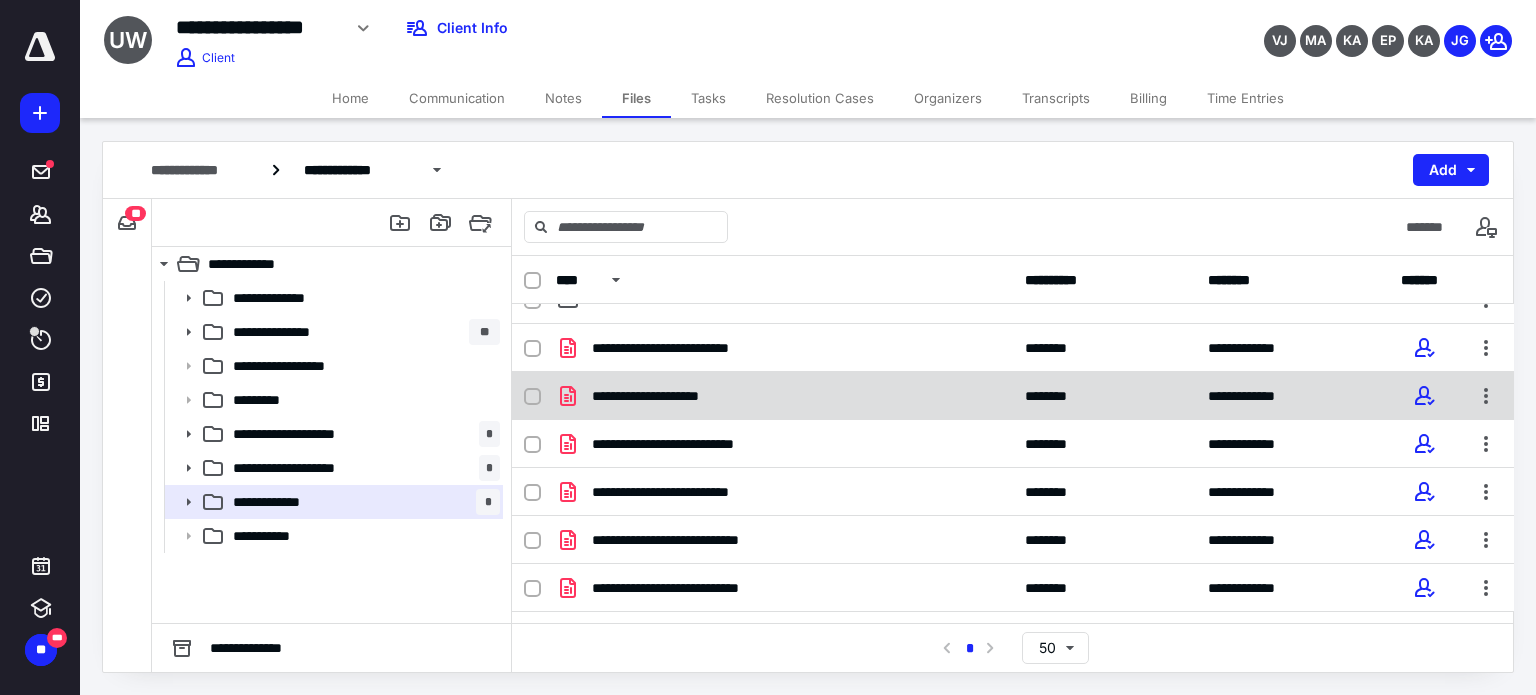 scroll, scrollTop: 0, scrollLeft: 0, axis: both 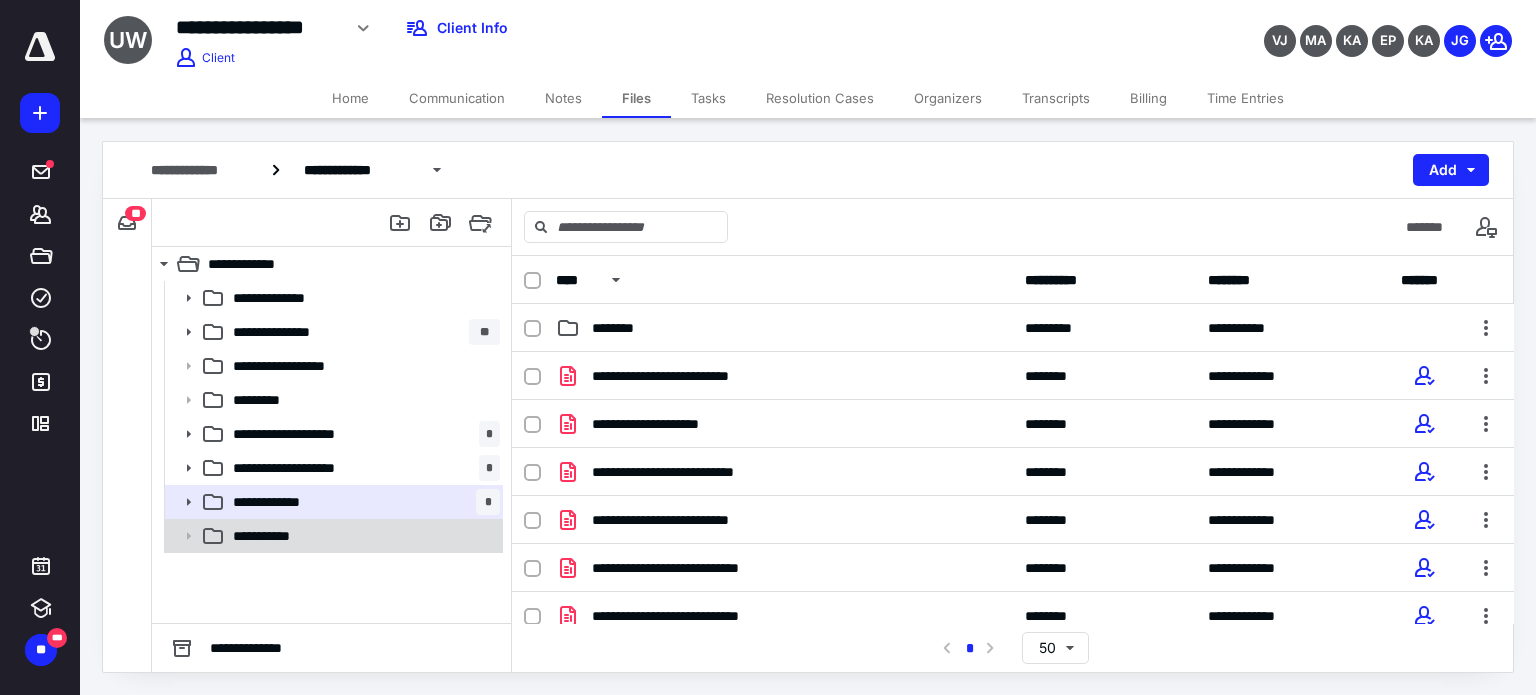 click on "**********" at bounding box center (362, 536) 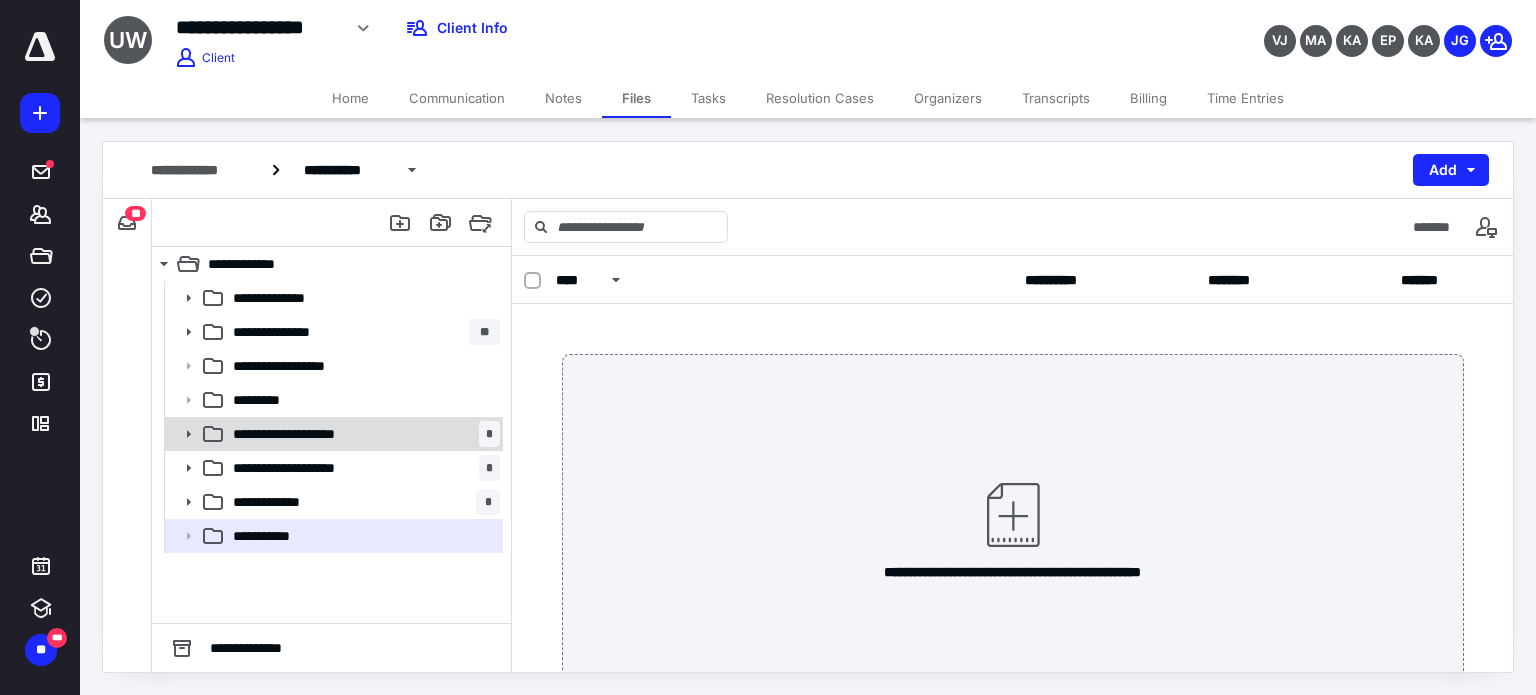 click on "**********" at bounding box center (307, 434) 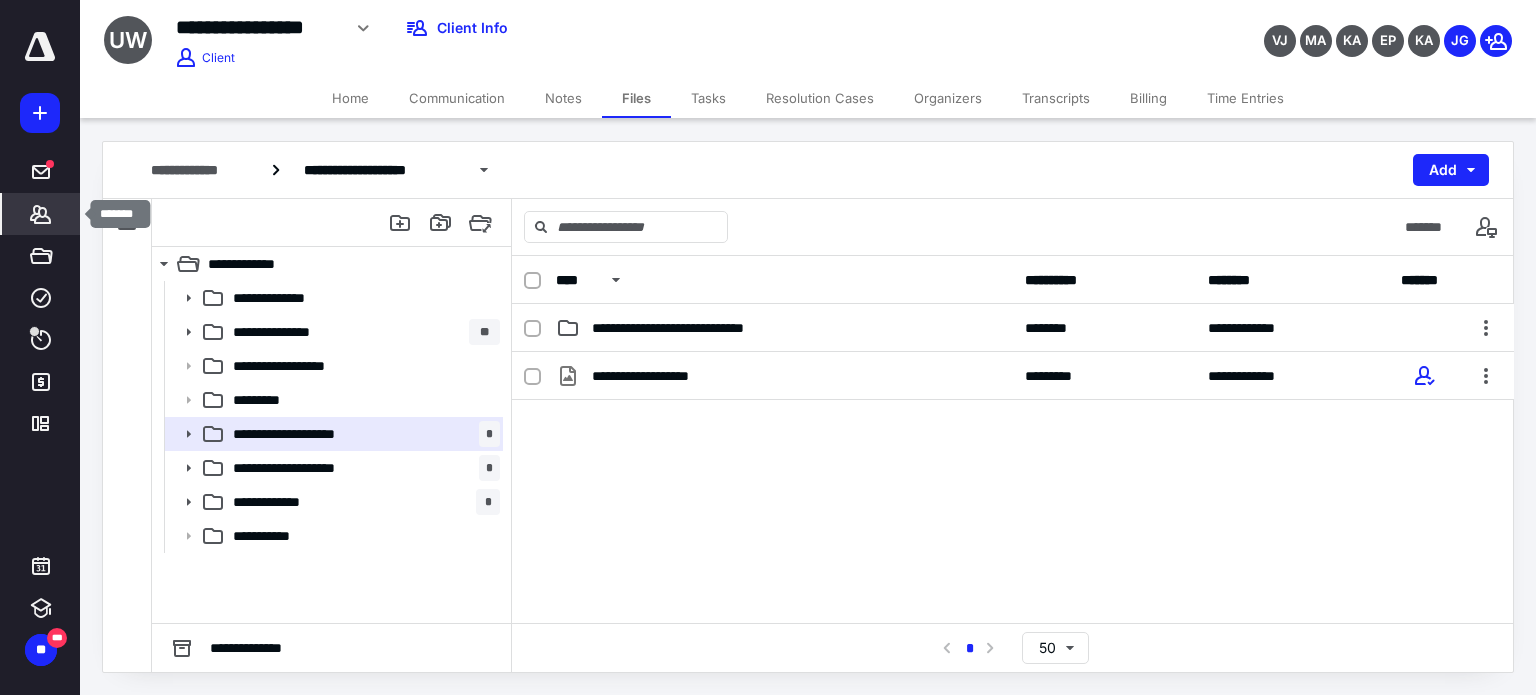 click 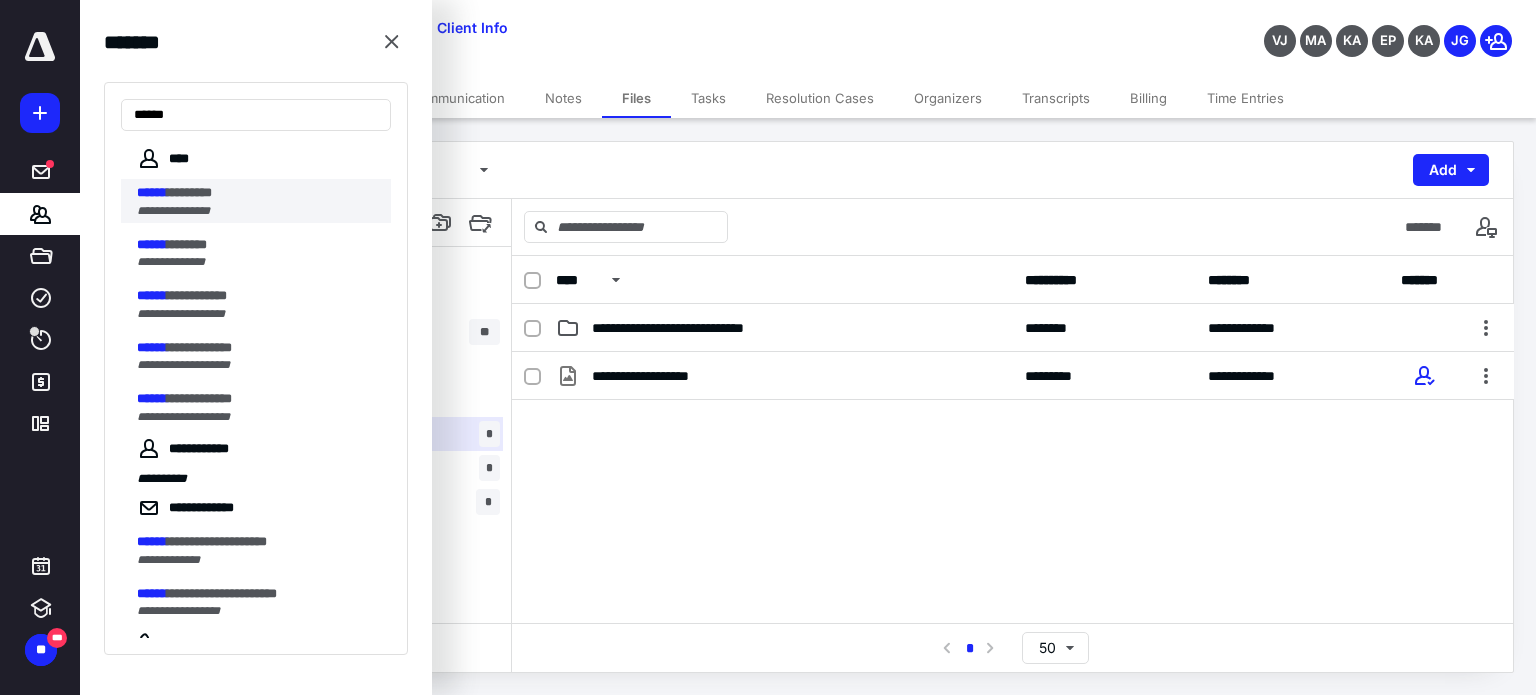 type on "******" 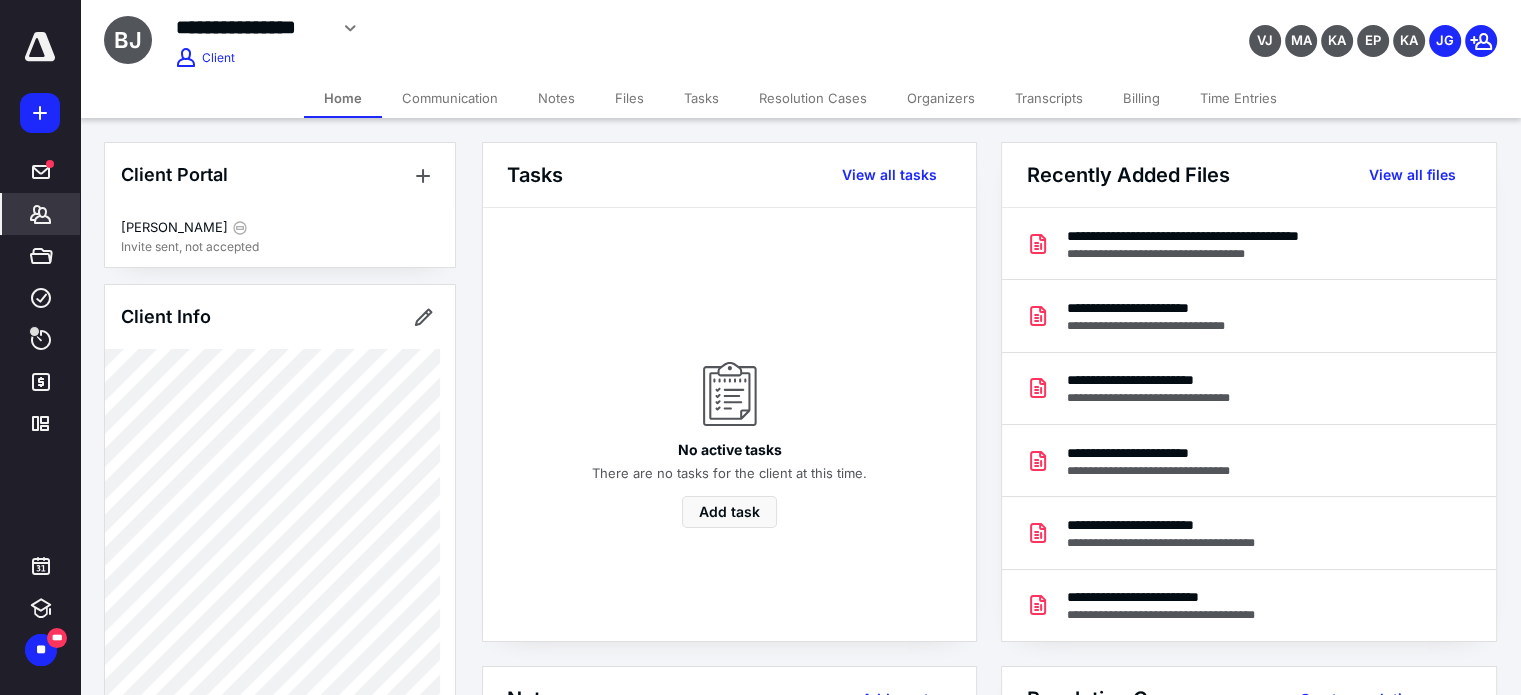 click on "Files" at bounding box center [629, 98] 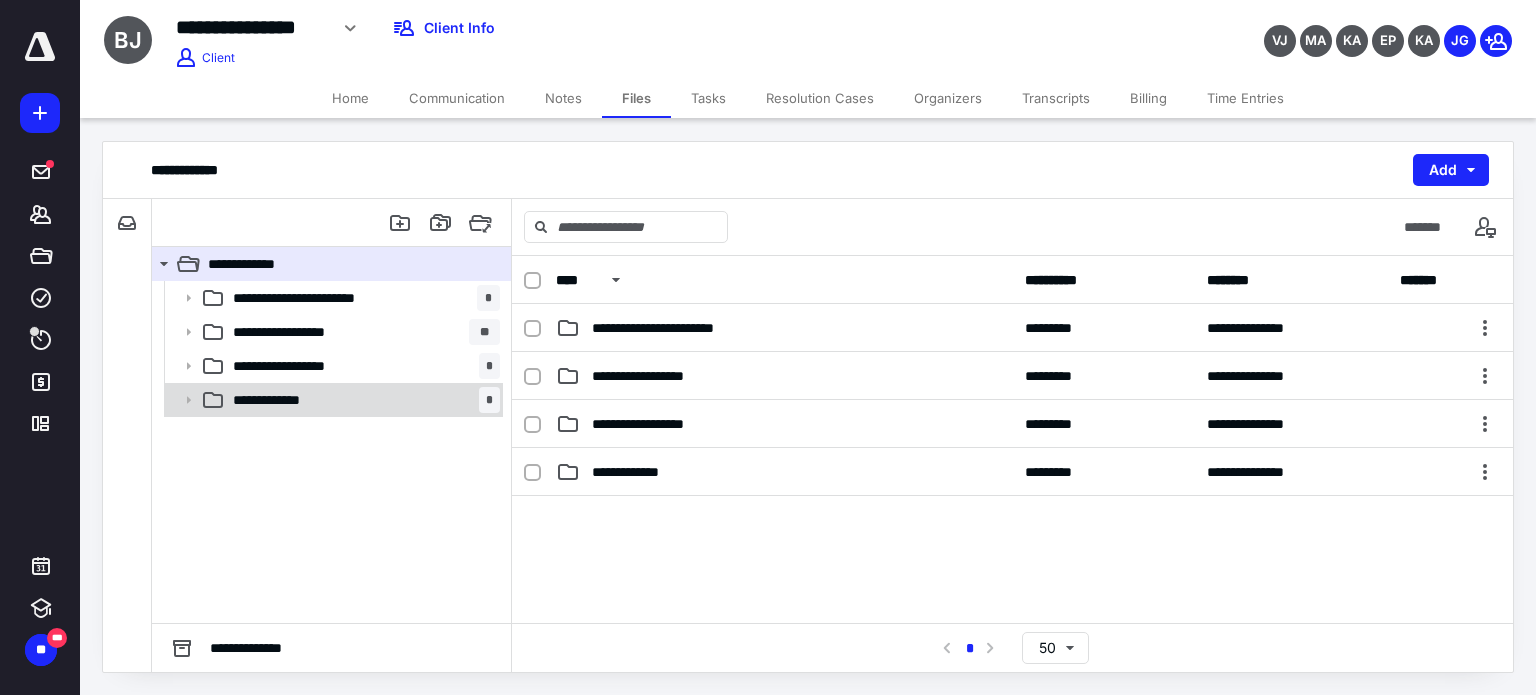 click on "**********" at bounding box center (362, 400) 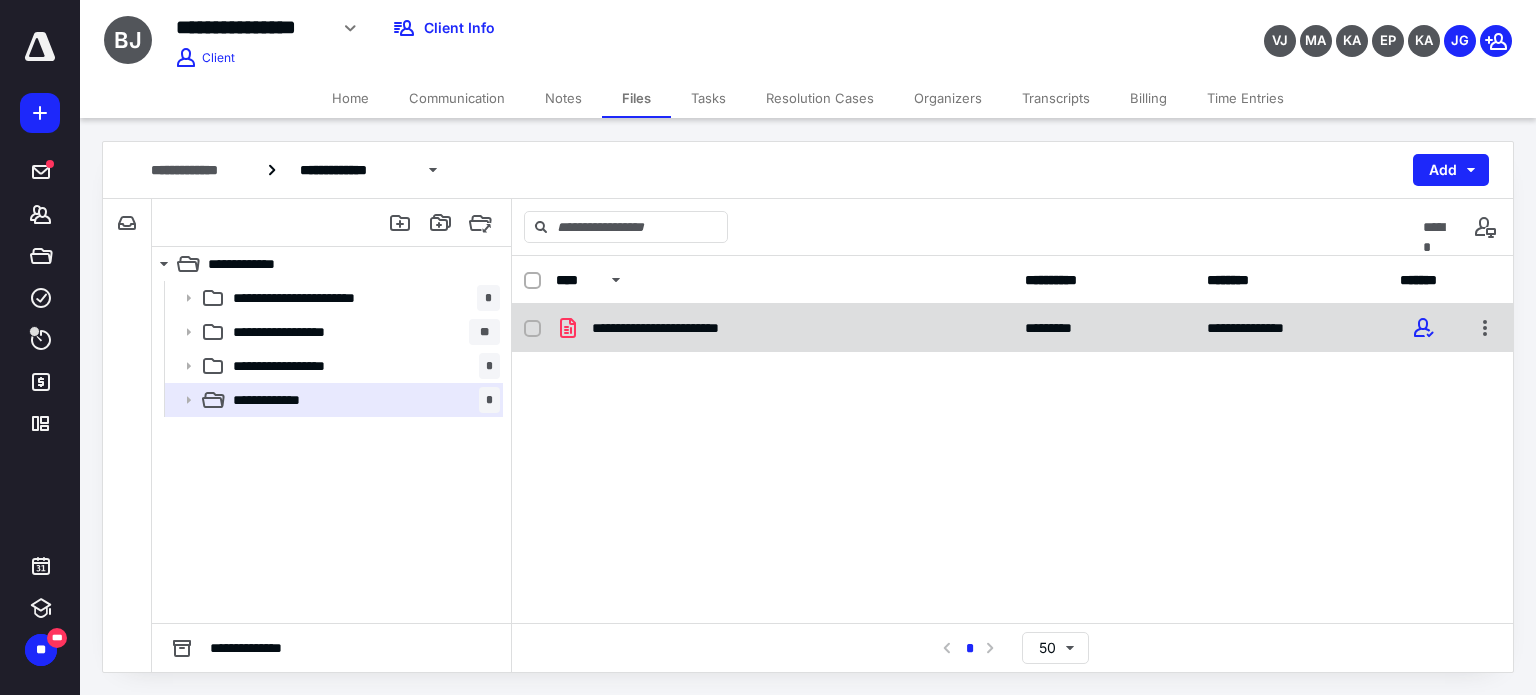 click on "**********" at bounding box center [681, 328] 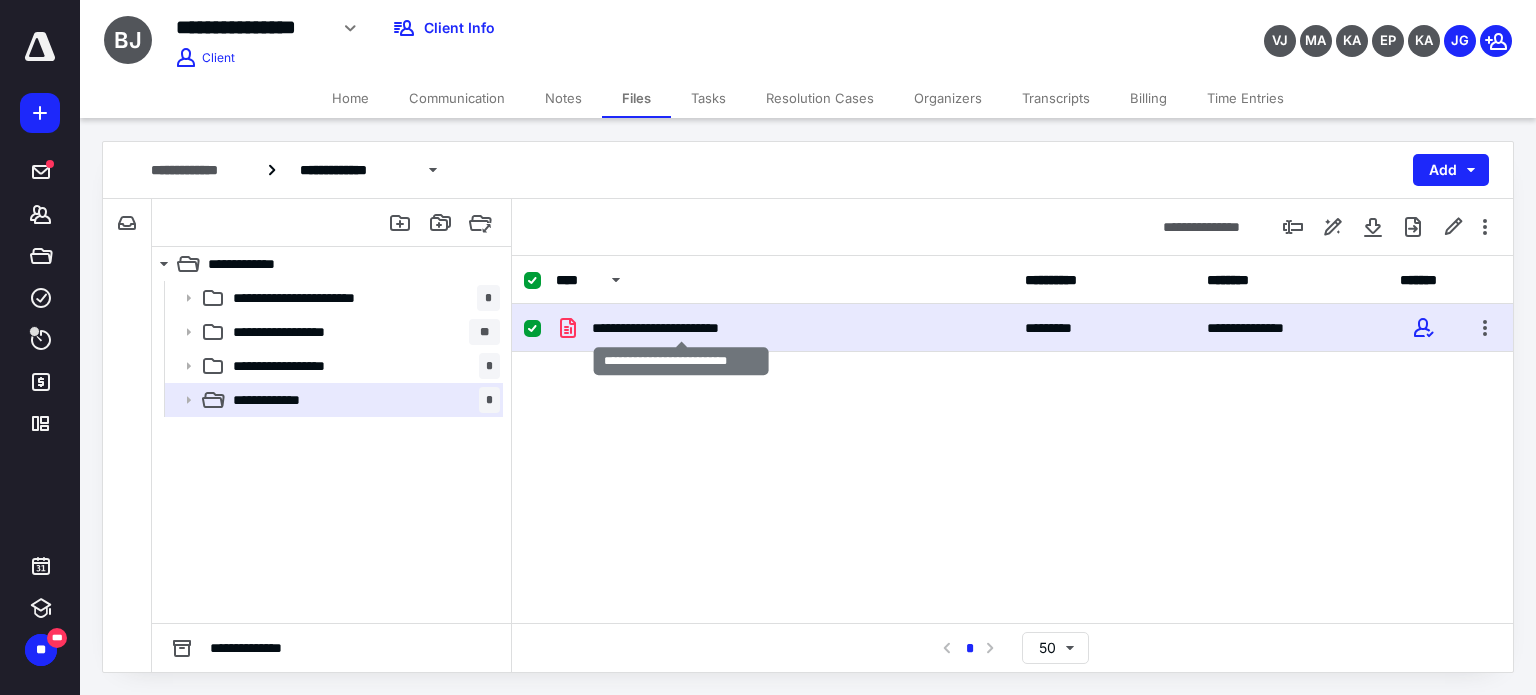 click on "**********" at bounding box center [681, 328] 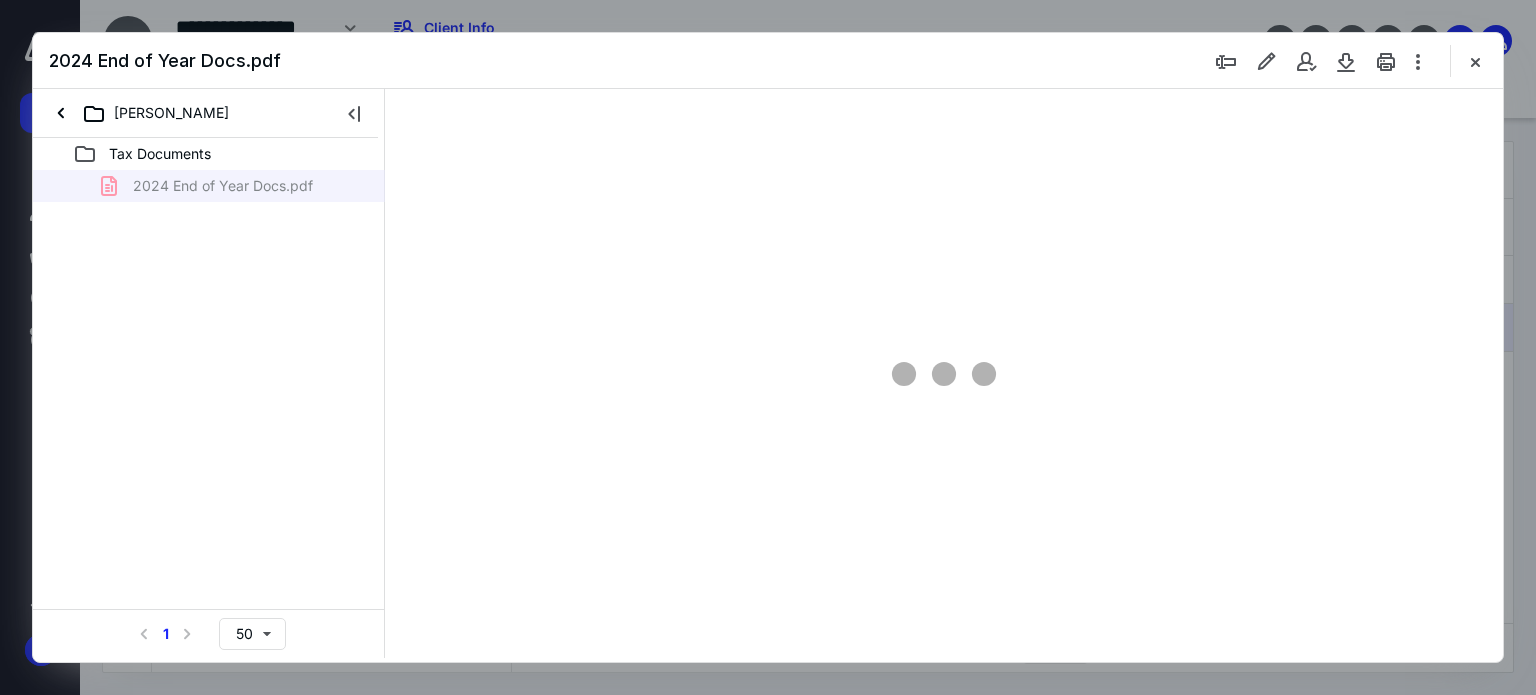 scroll, scrollTop: 0, scrollLeft: 0, axis: both 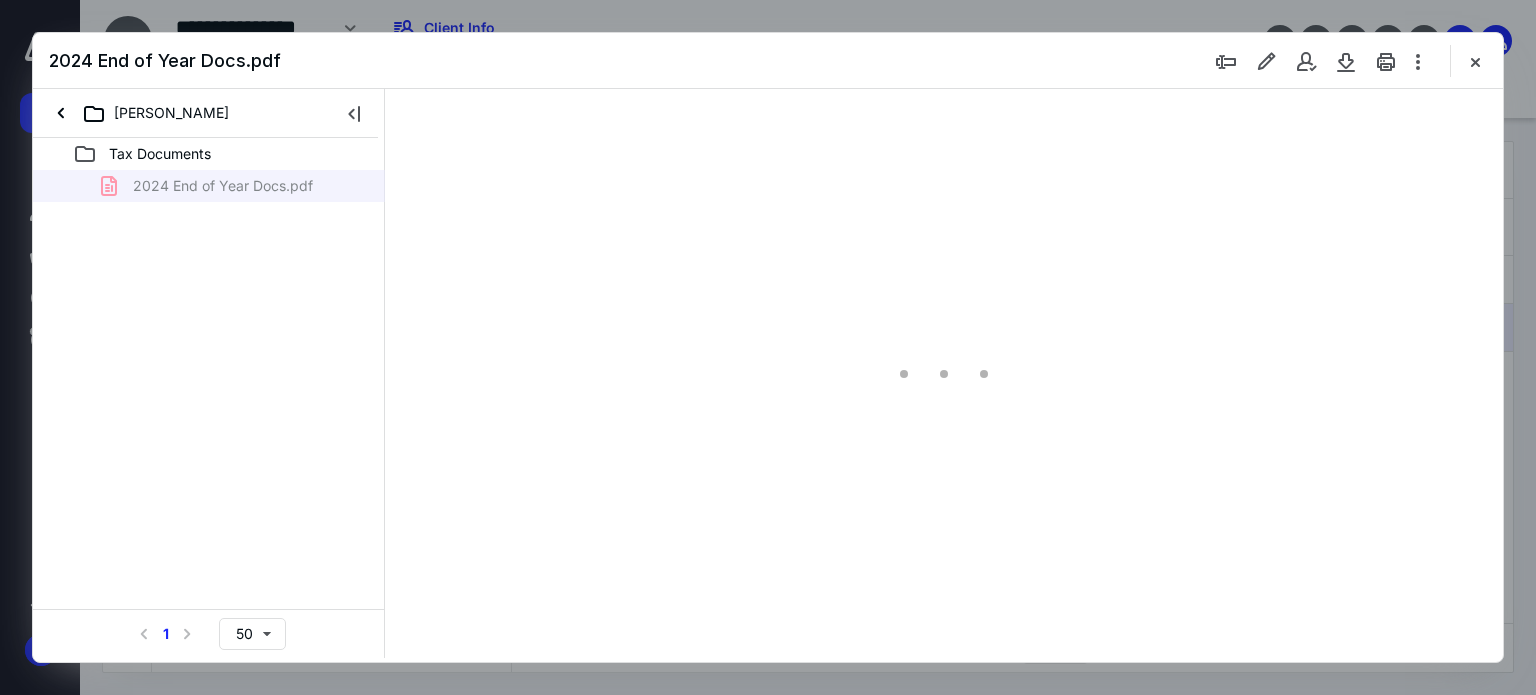 type on "90" 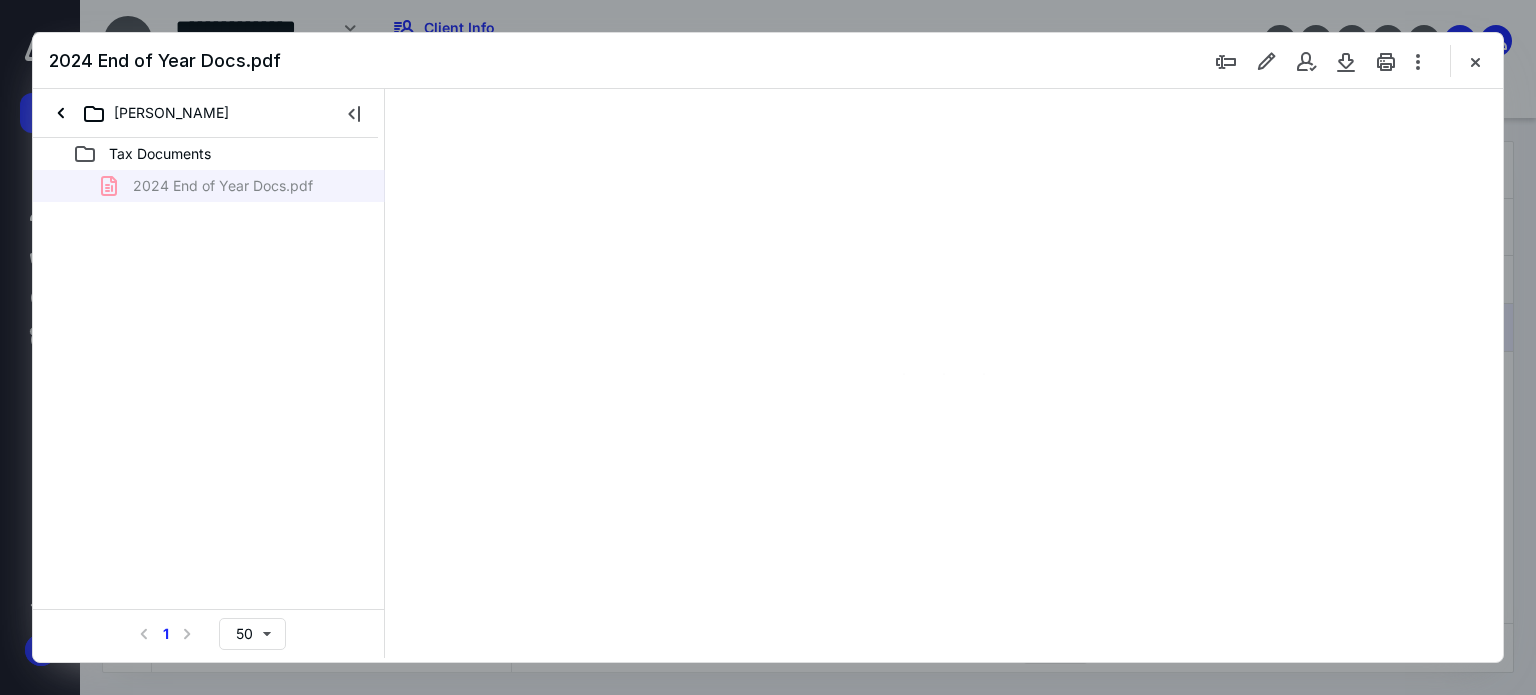 scroll, scrollTop: 80, scrollLeft: 0, axis: vertical 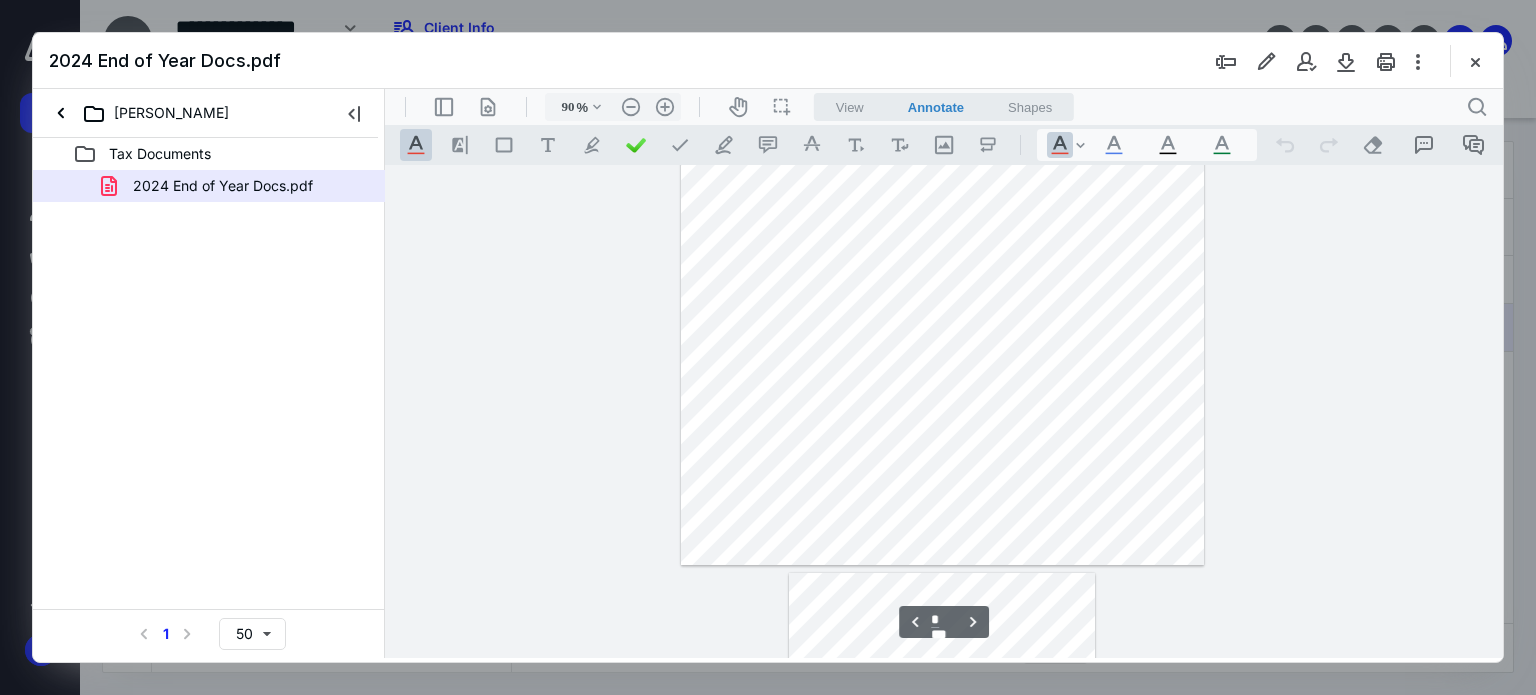 type on "*" 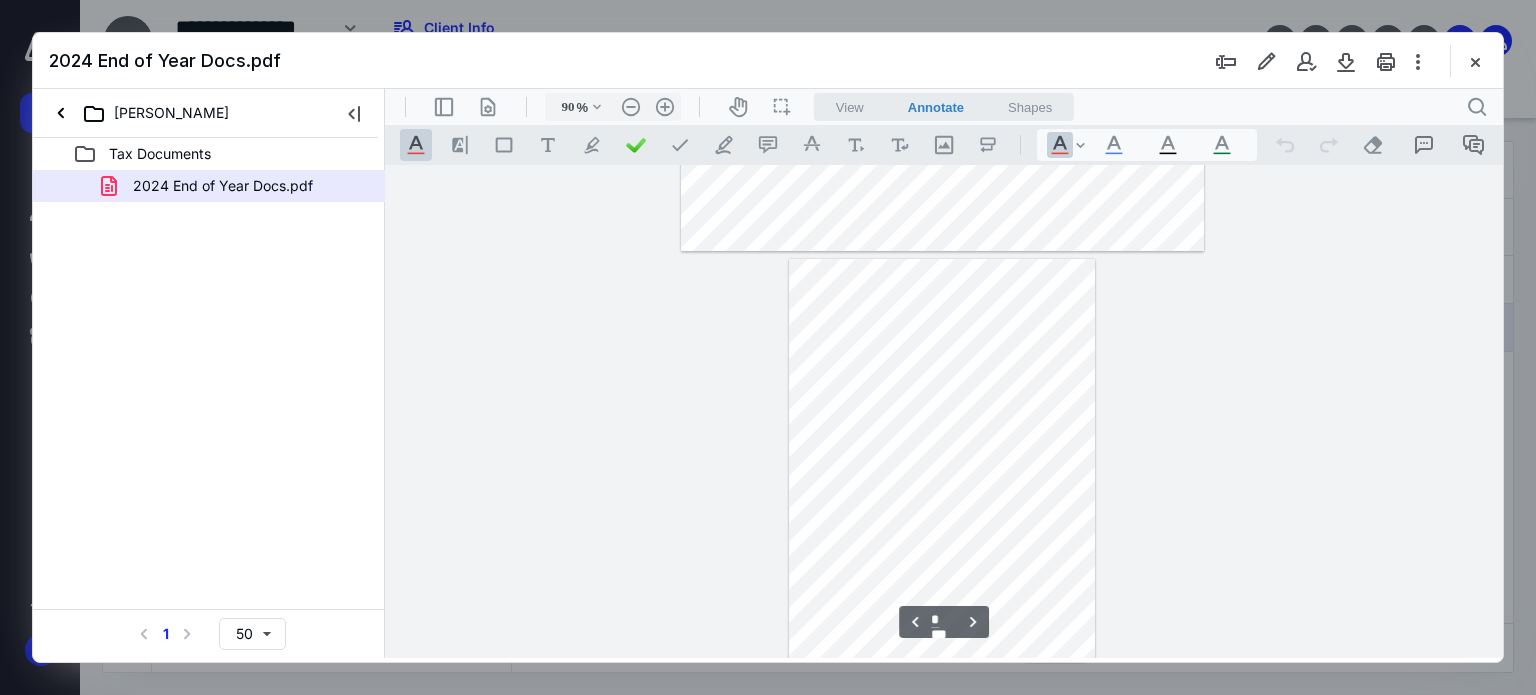 scroll, scrollTop: 911, scrollLeft: 0, axis: vertical 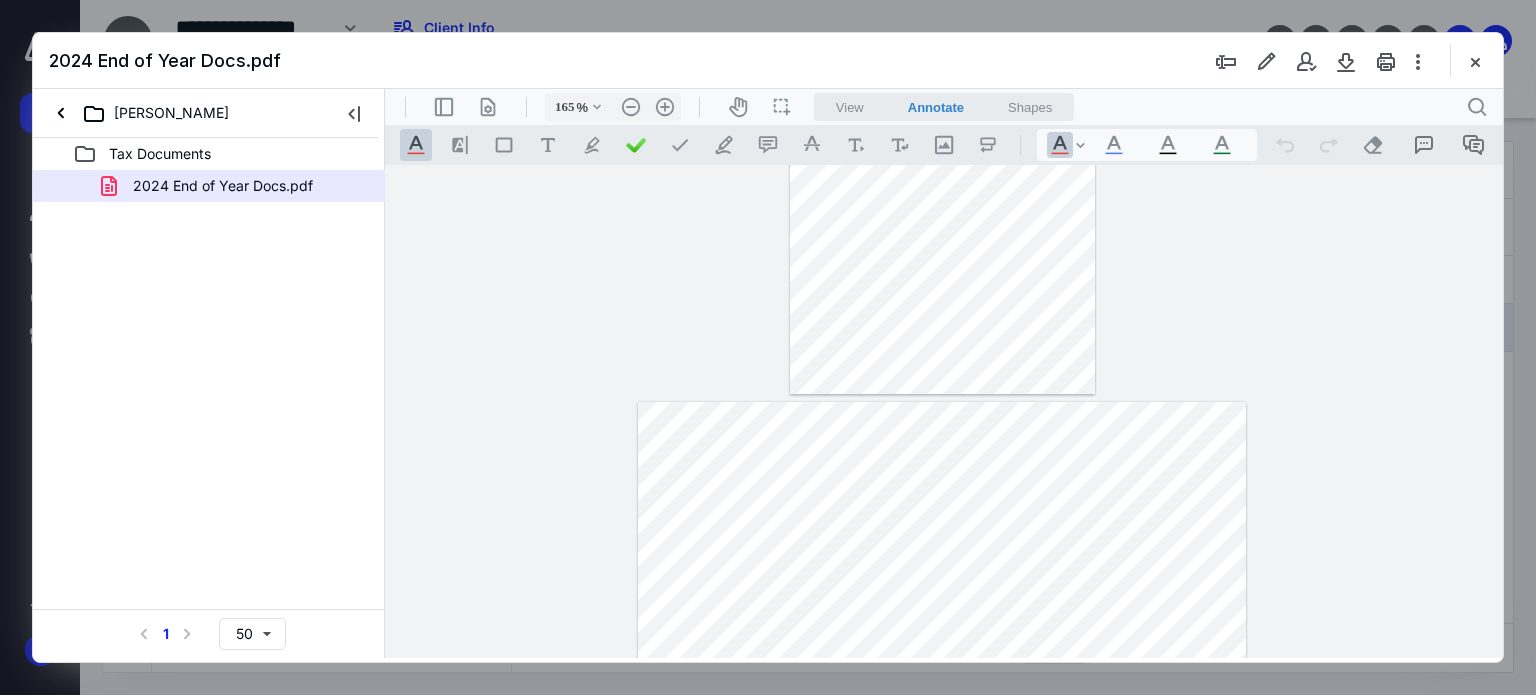 type on "215" 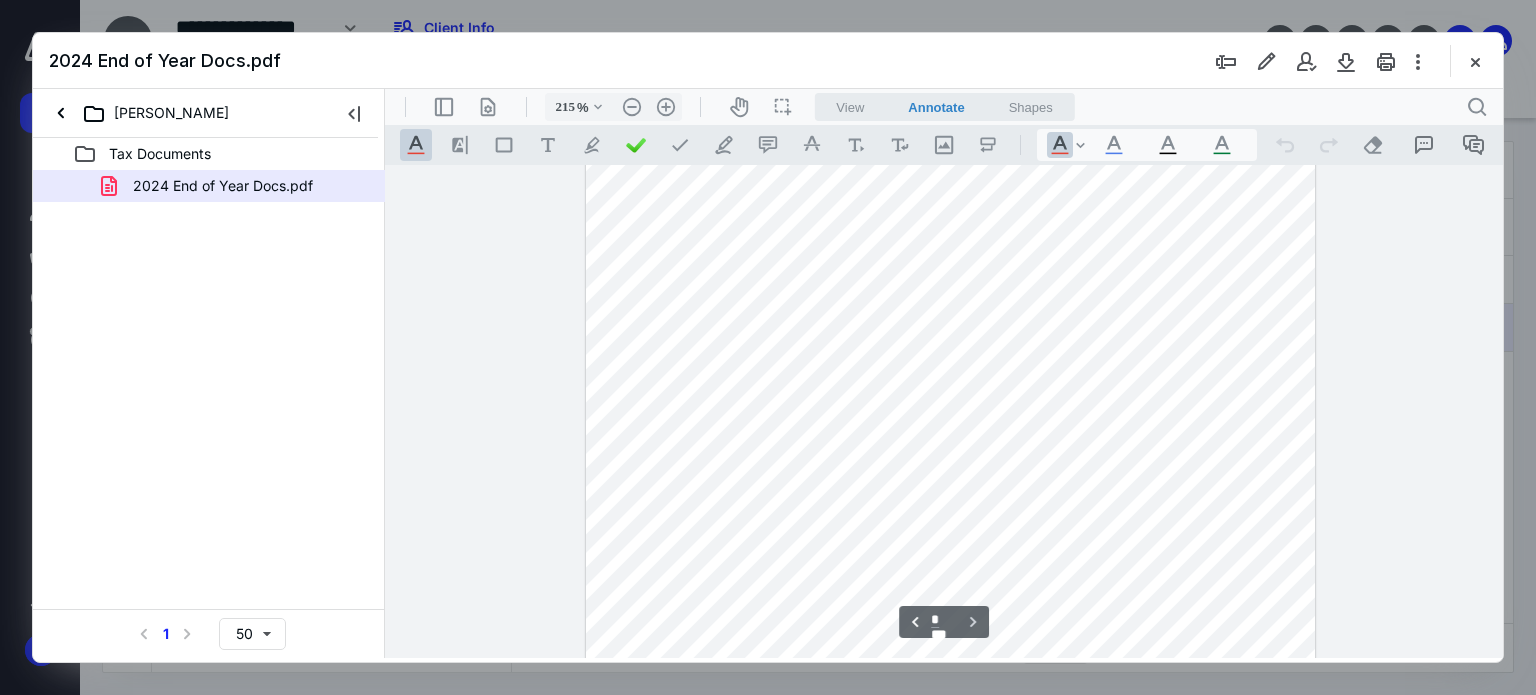 type on "*" 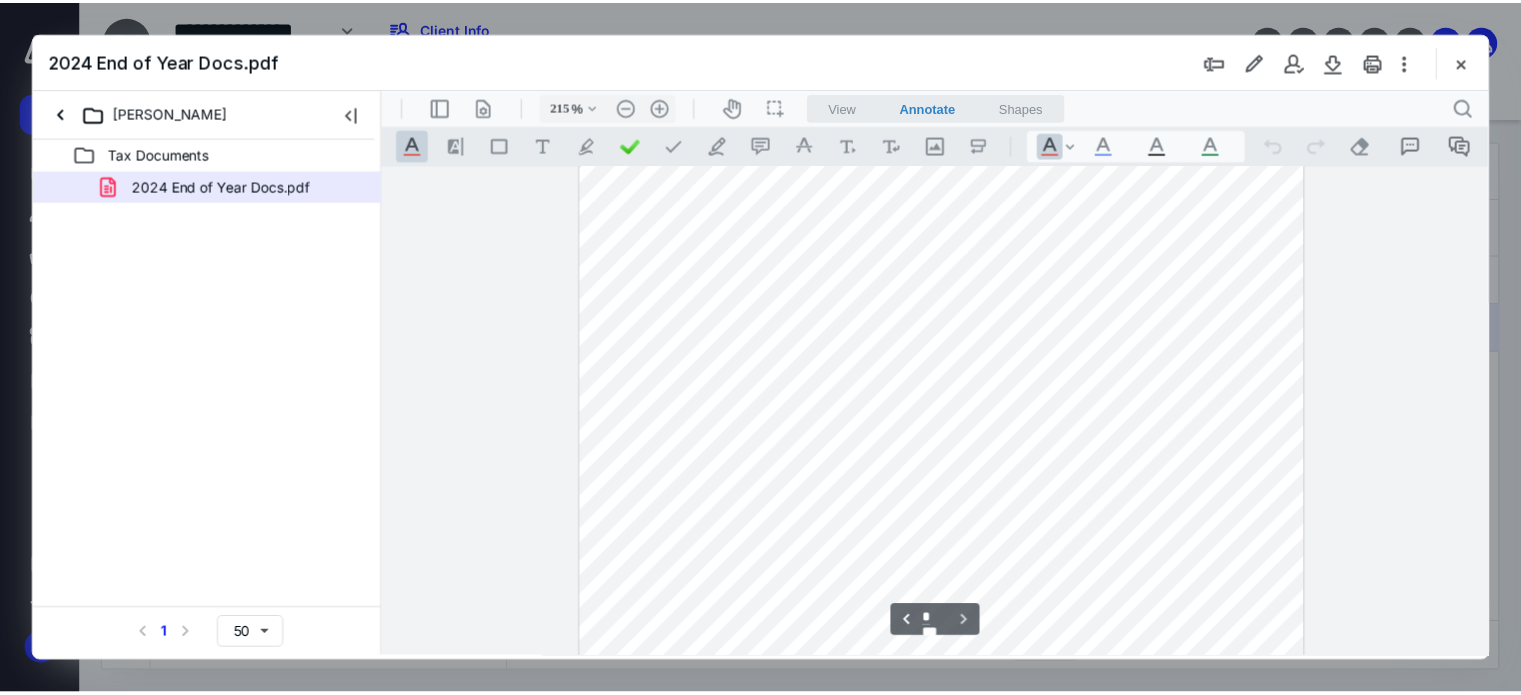 scroll, scrollTop: 9259, scrollLeft: 172, axis: both 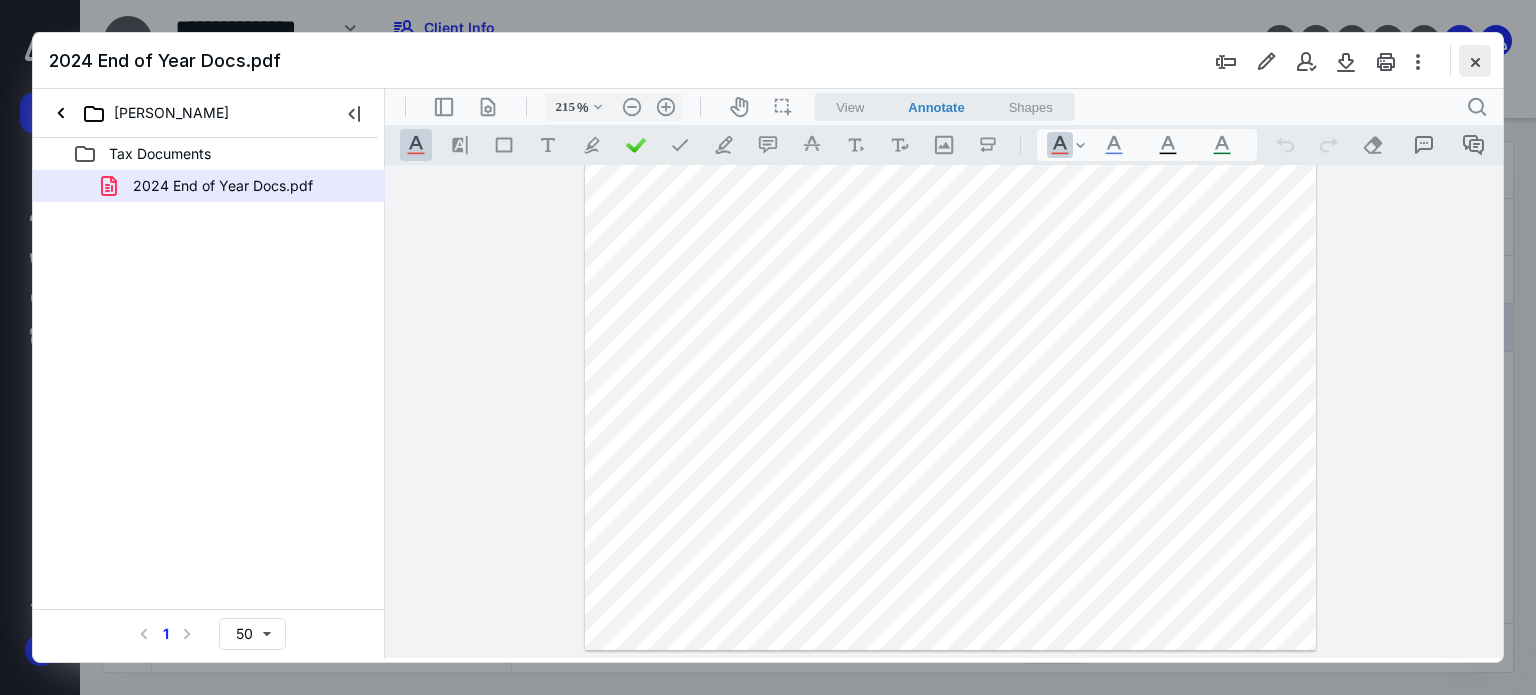 click at bounding box center [1475, 61] 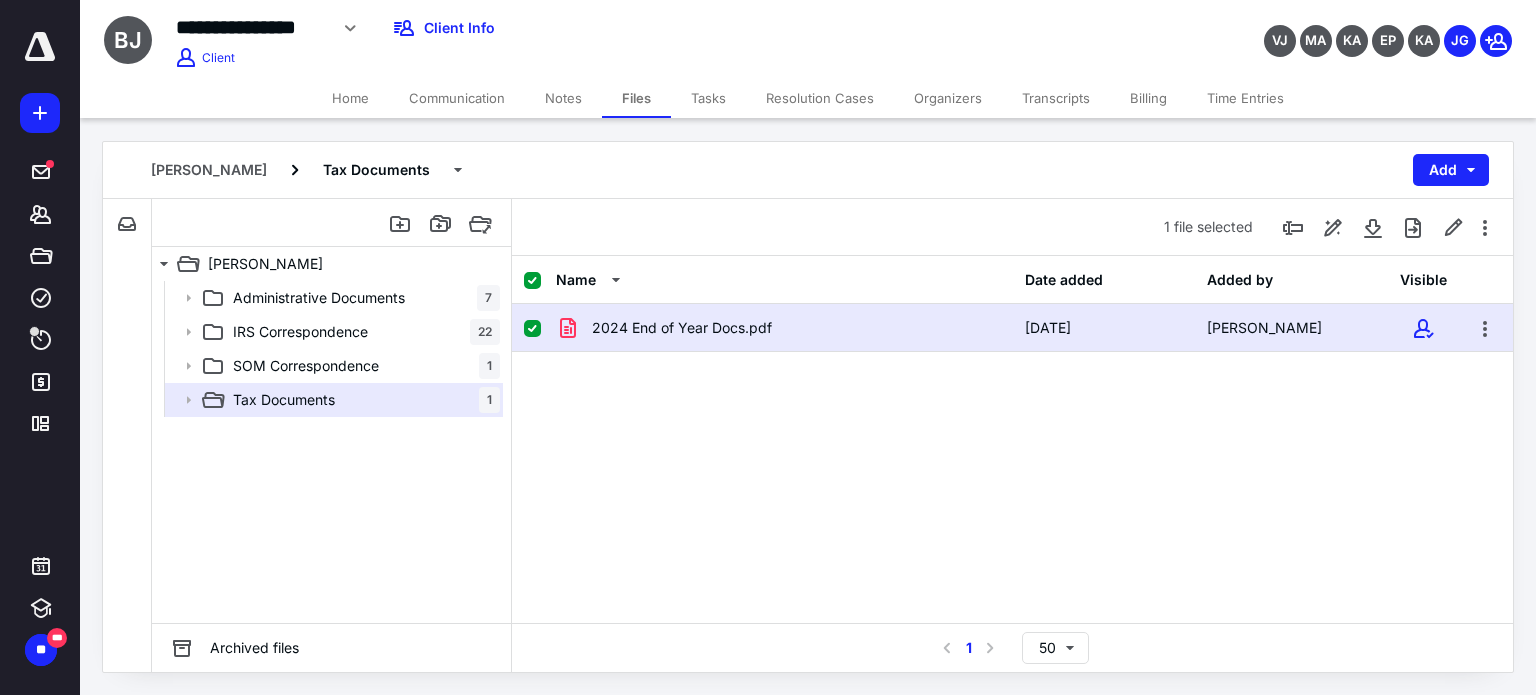 click on "Home" at bounding box center [350, 98] 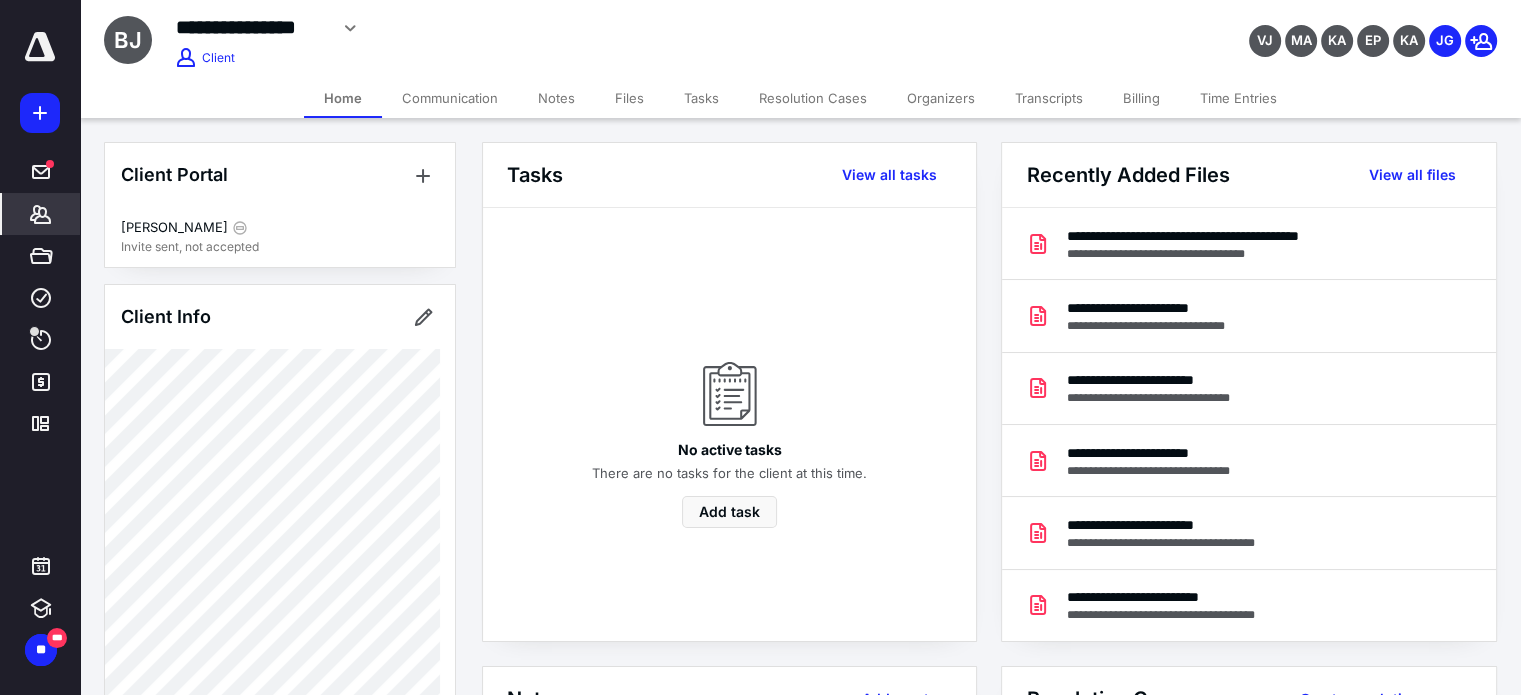 click on "Billing" at bounding box center [1141, 98] 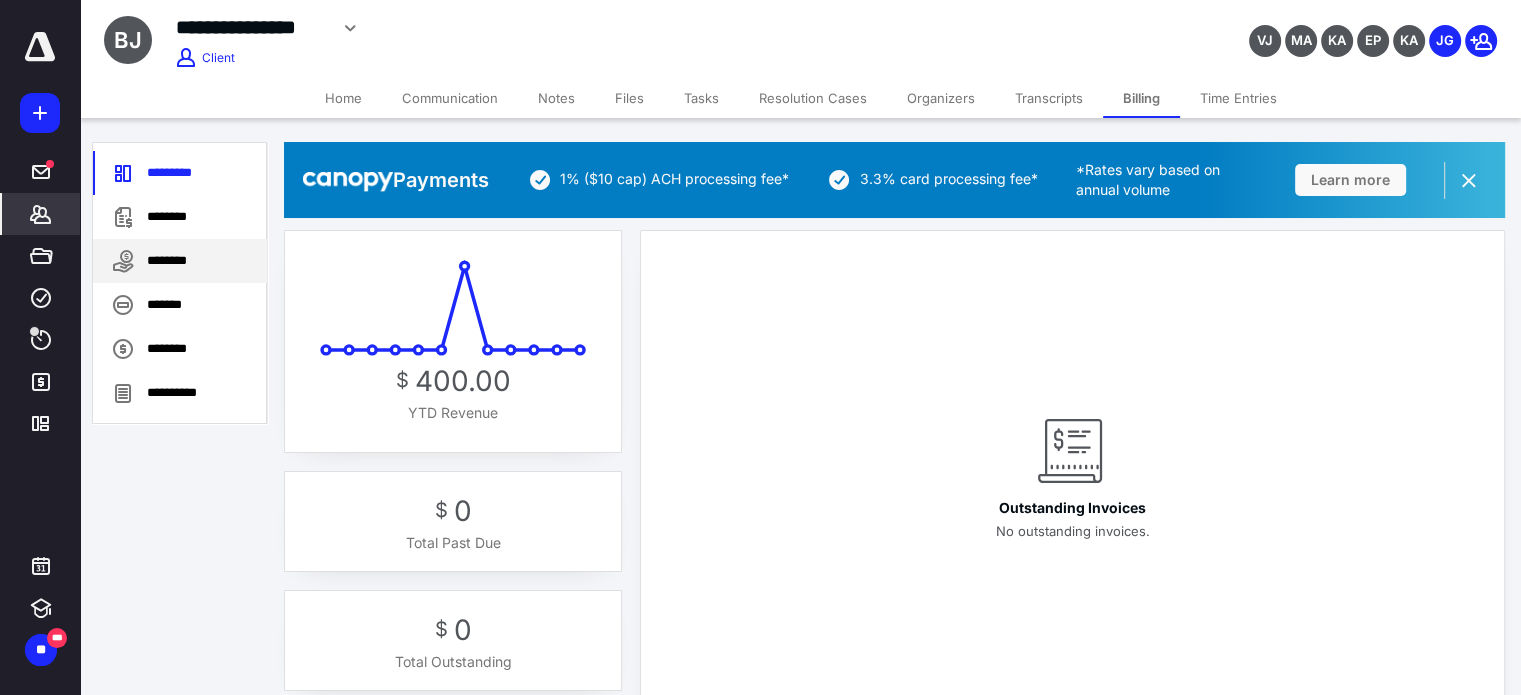click on "********" at bounding box center [180, 261] 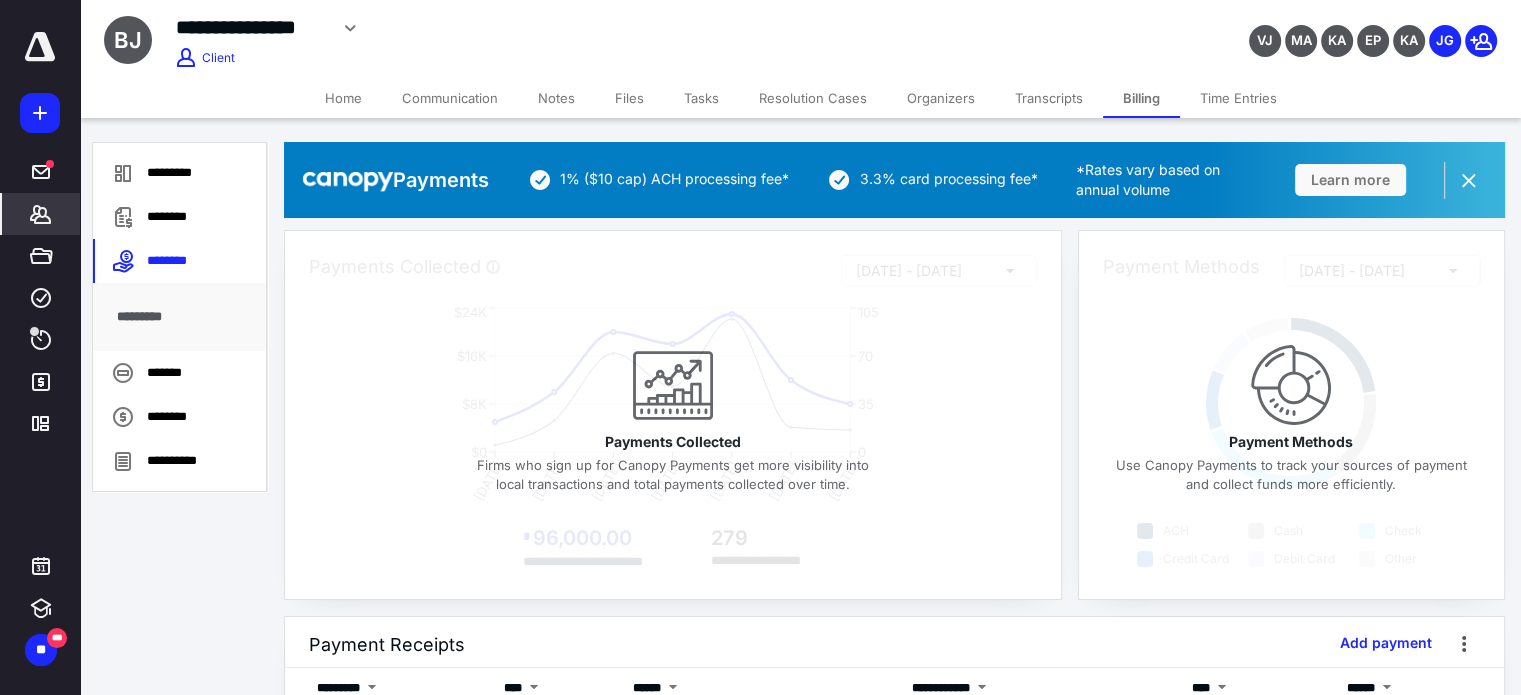 scroll, scrollTop: 288, scrollLeft: 0, axis: vertical 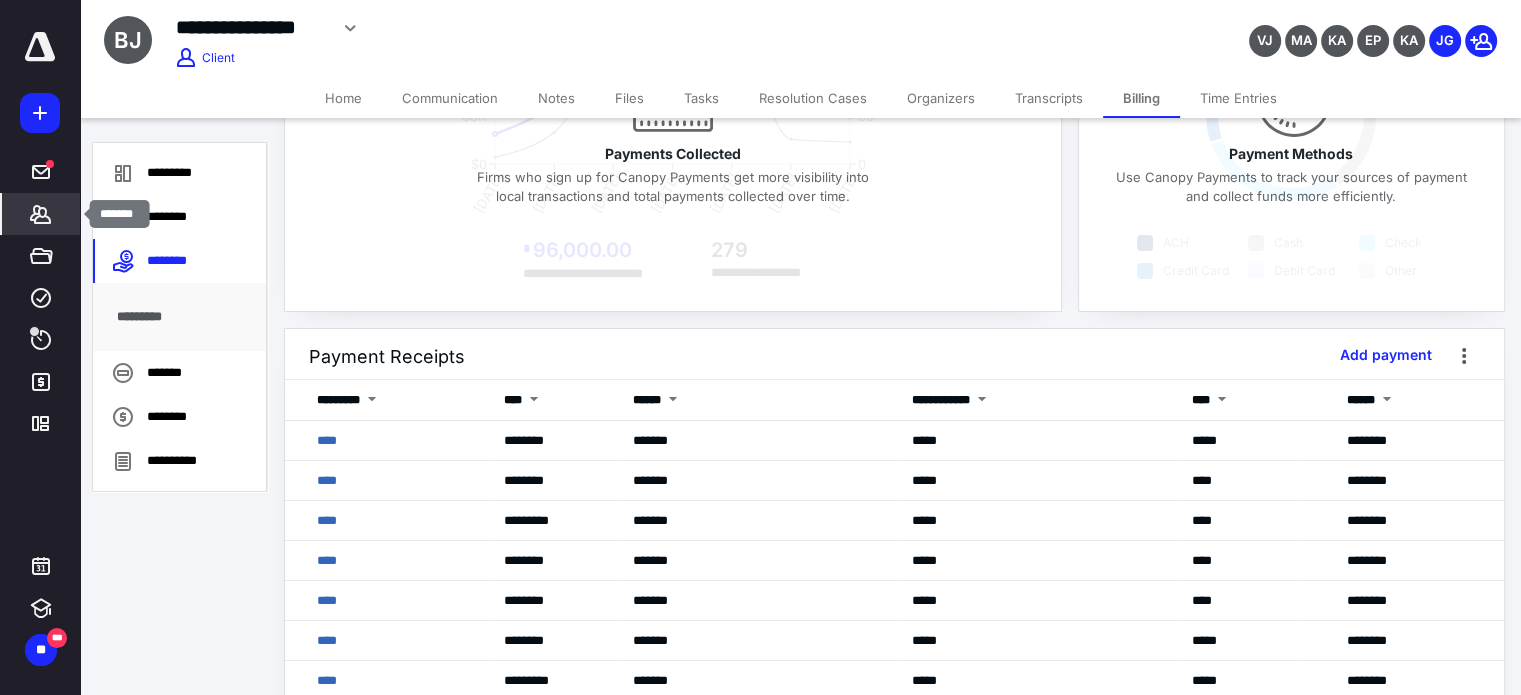 click on "*******" at bounding box center [41, 214] 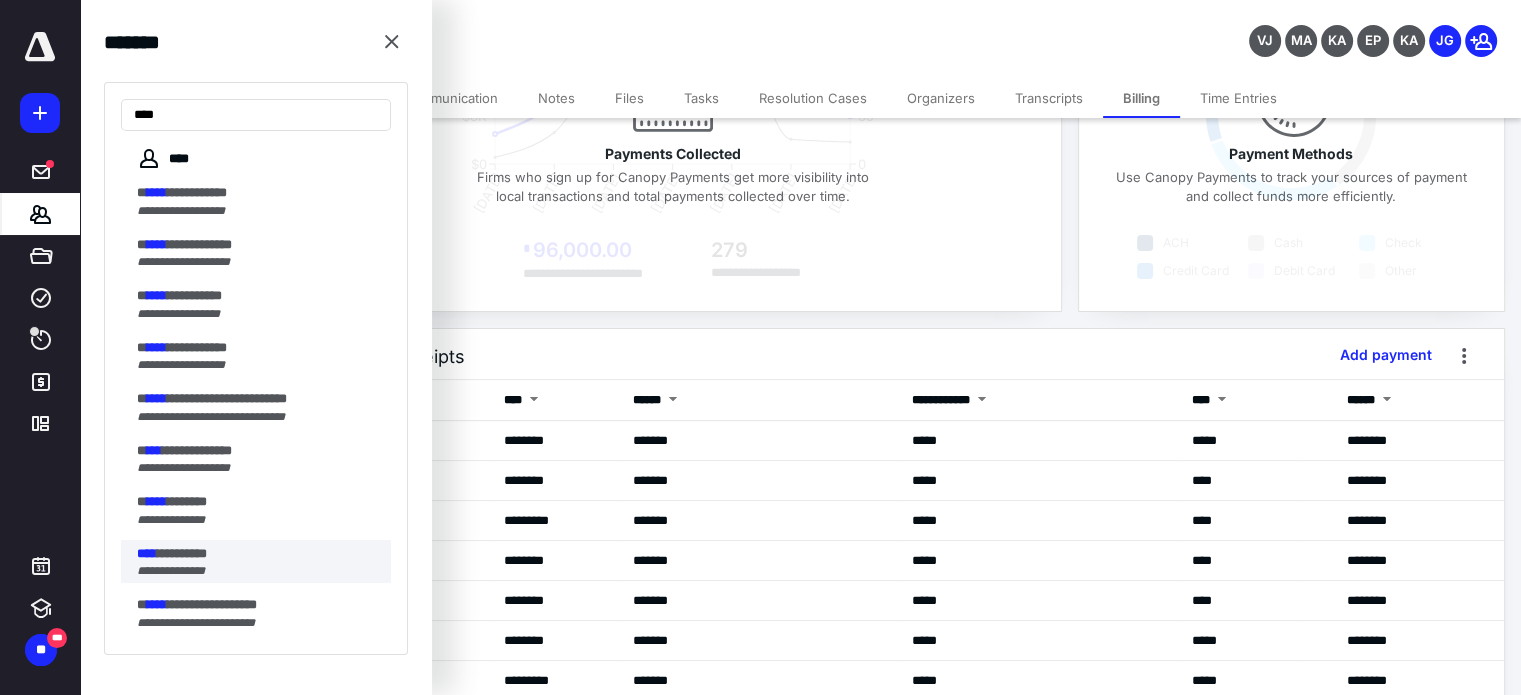 type on "****" 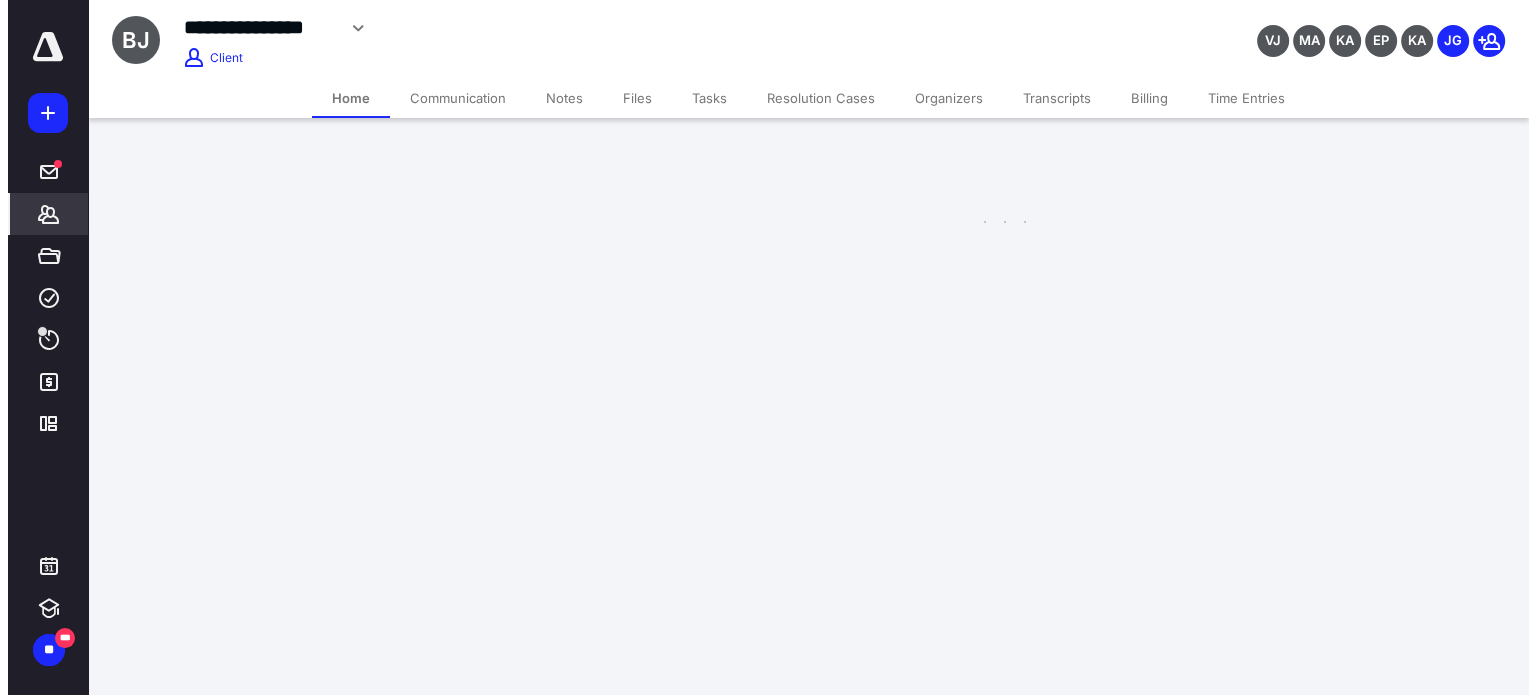 scroll, scrollTop: 0, scrollLeft: 0, axis: both 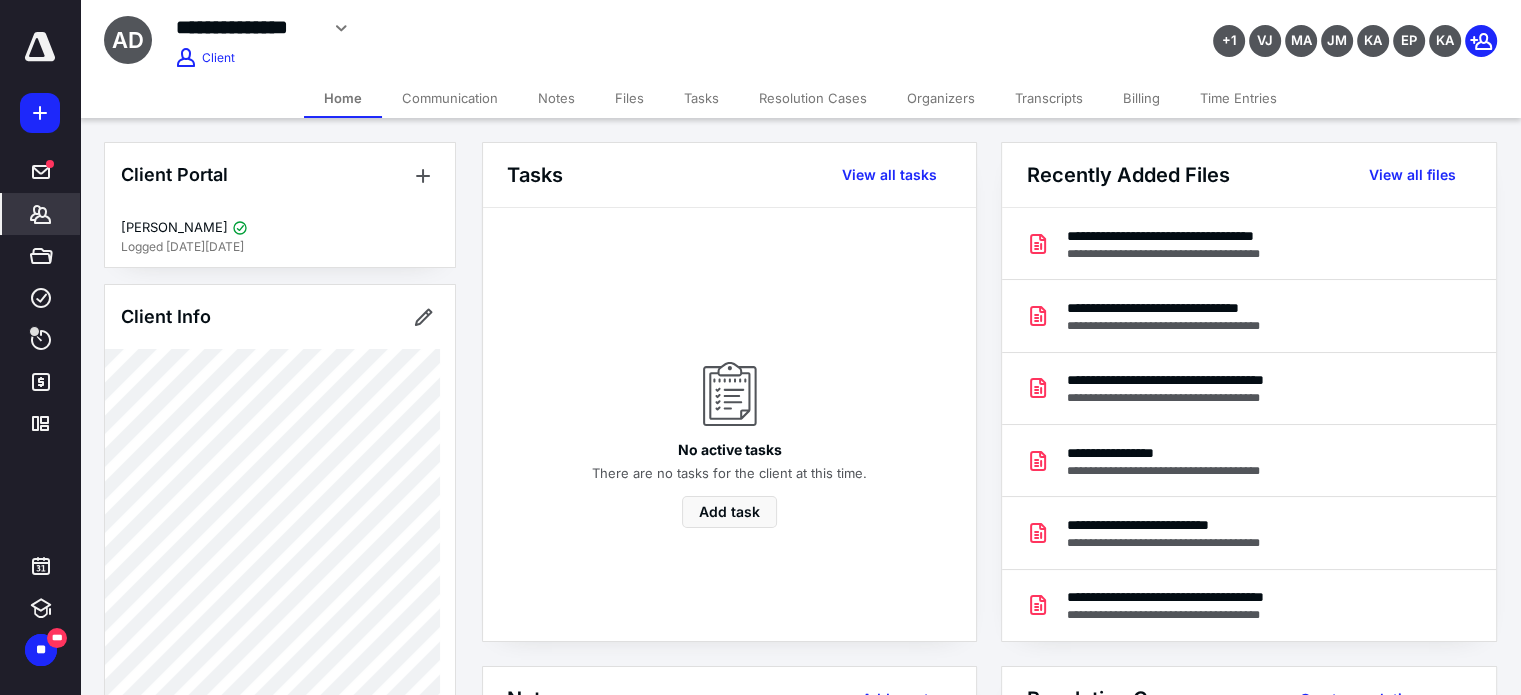 click on "Notes" at bounding box center [556, 98] 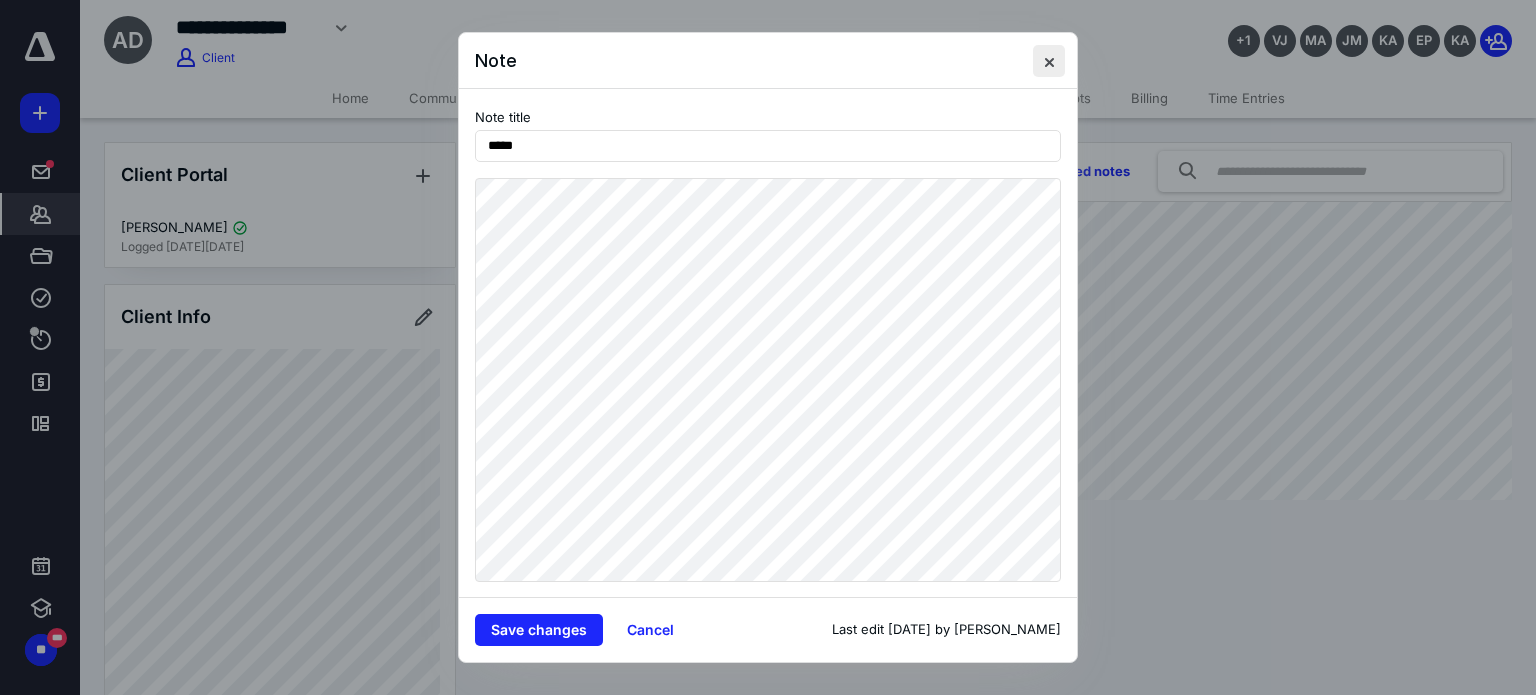 click at bounding box center (1049, 61) 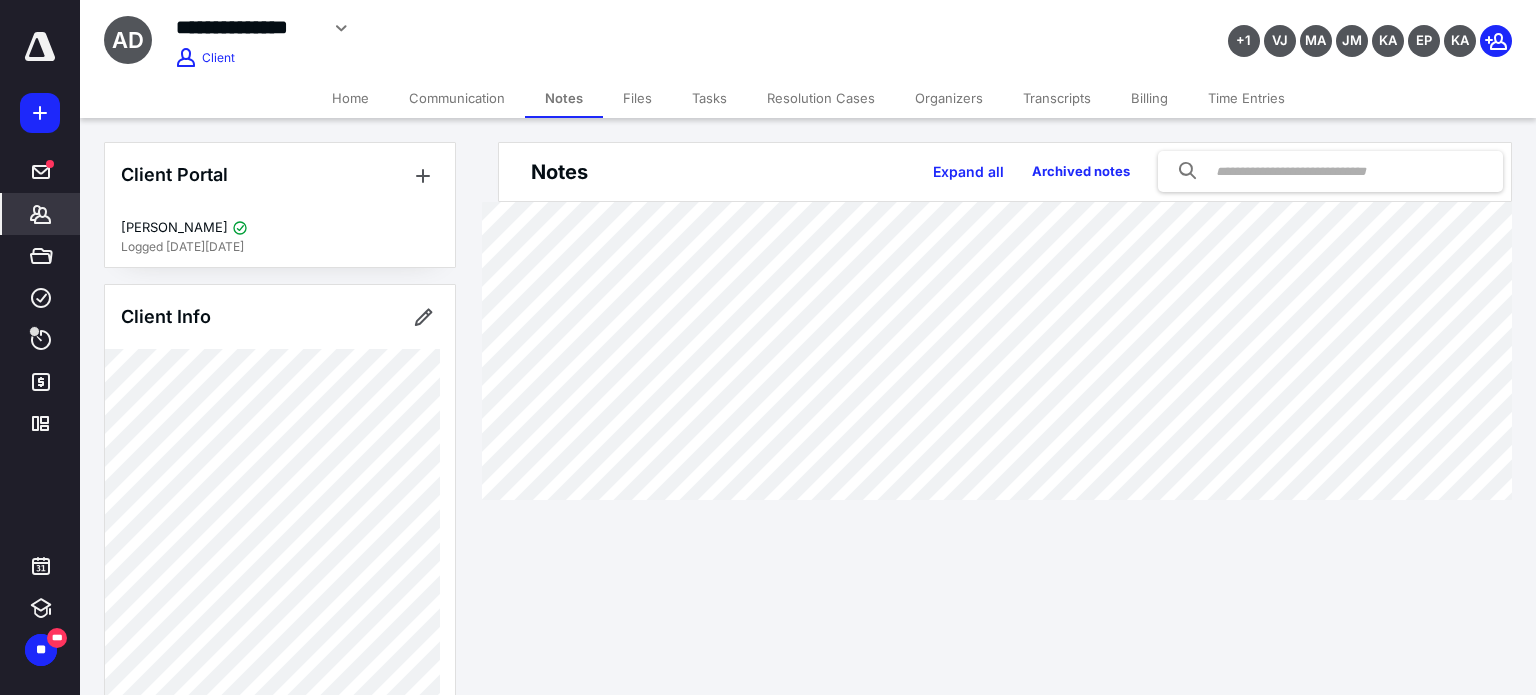 click on "Files" at bounding box center (637, 98) 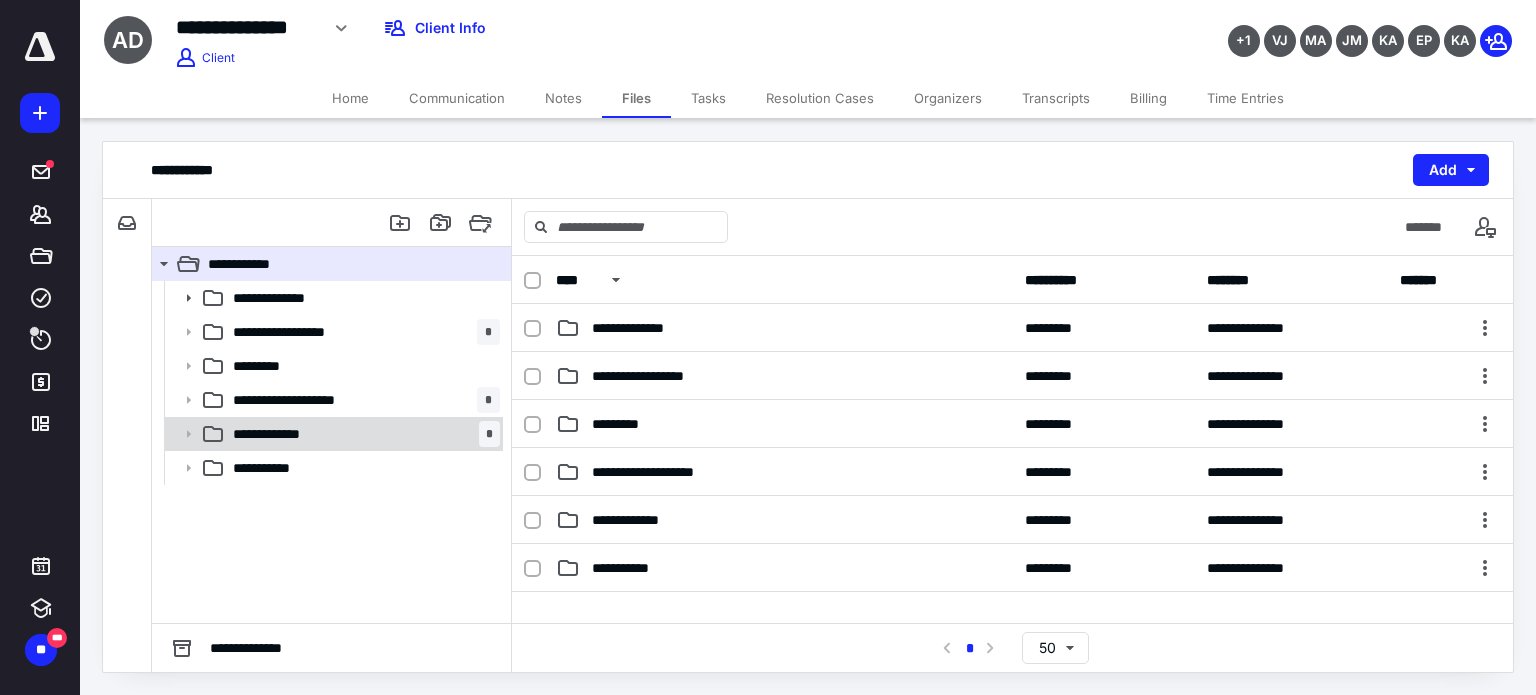 click on "**********" at bounding box center (362, 434) 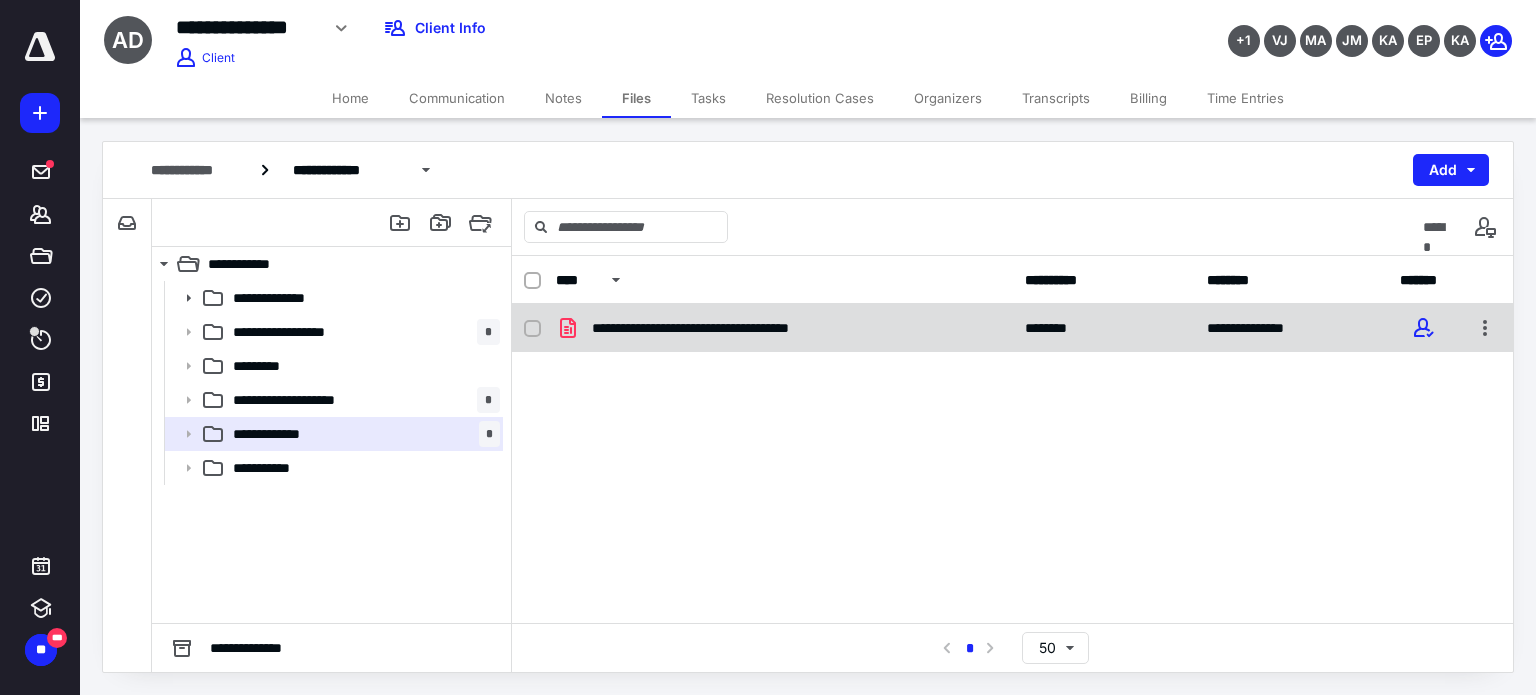 click on "**********" at bounding box center (734, 328) 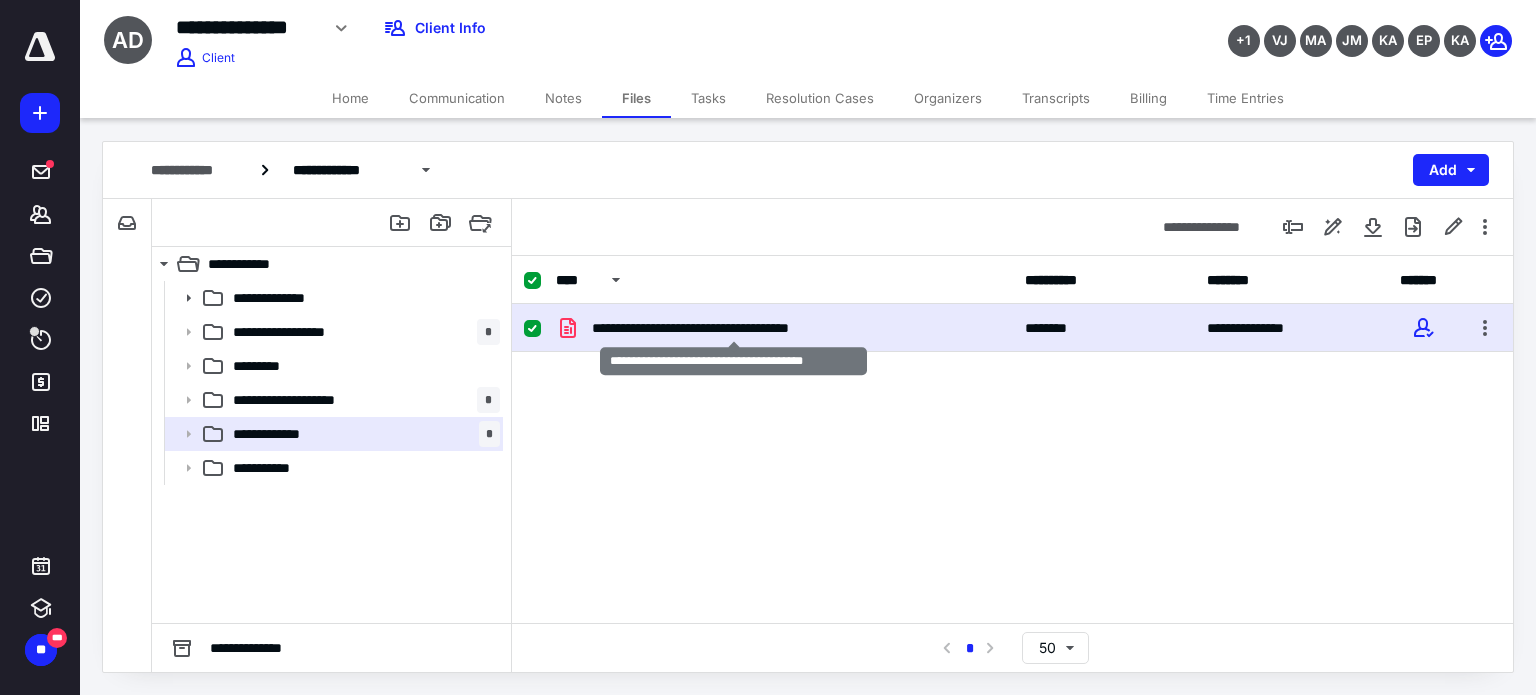 click on "**********" at bounding box center (734, 328) 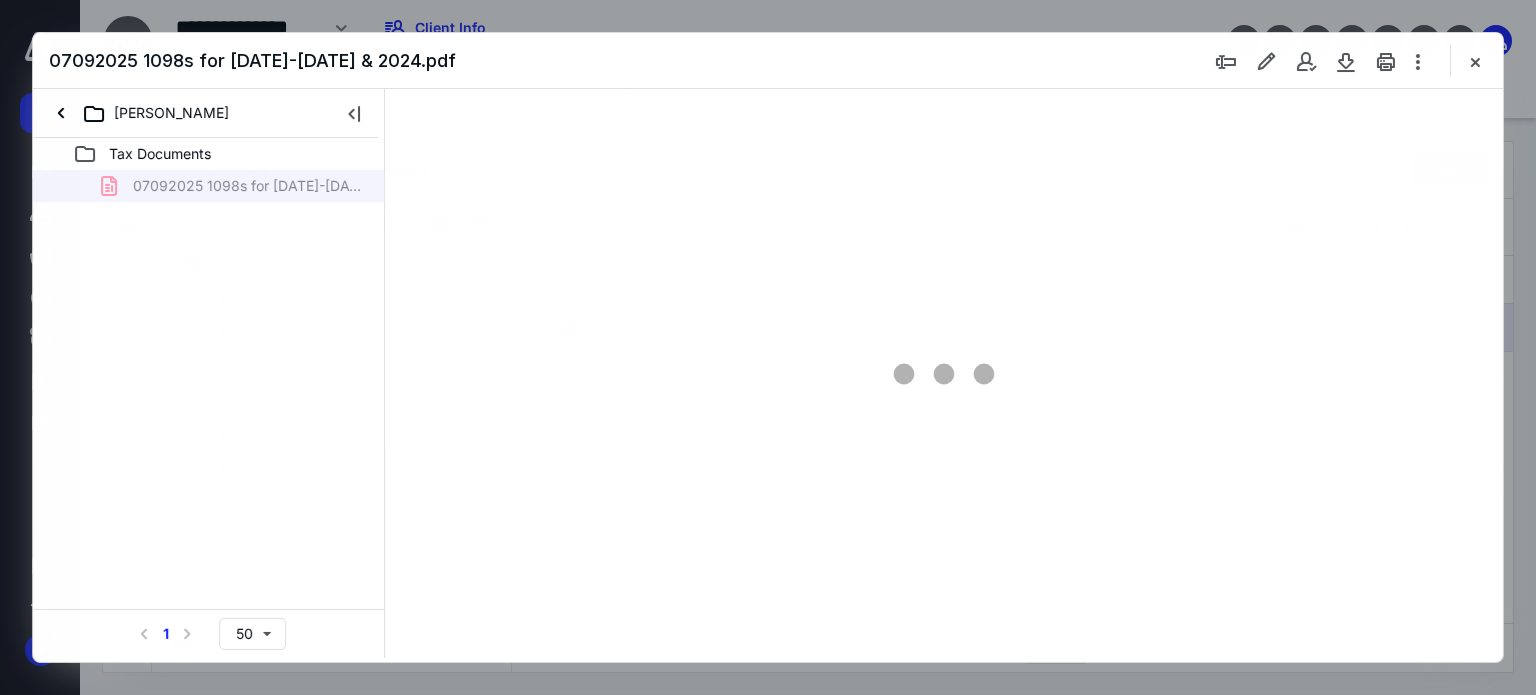 scroll, scrollTop: 0, scrollLeft: 0, axis: both 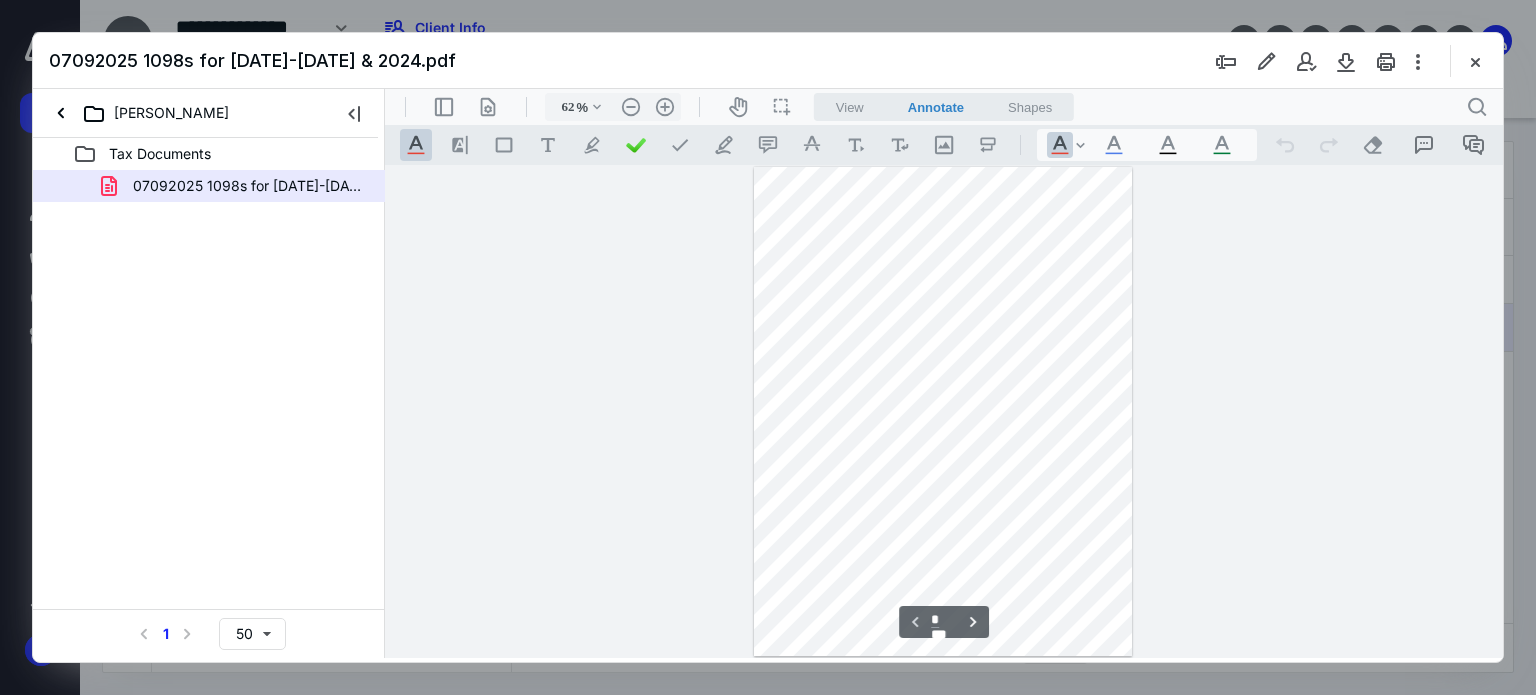 type on "110" 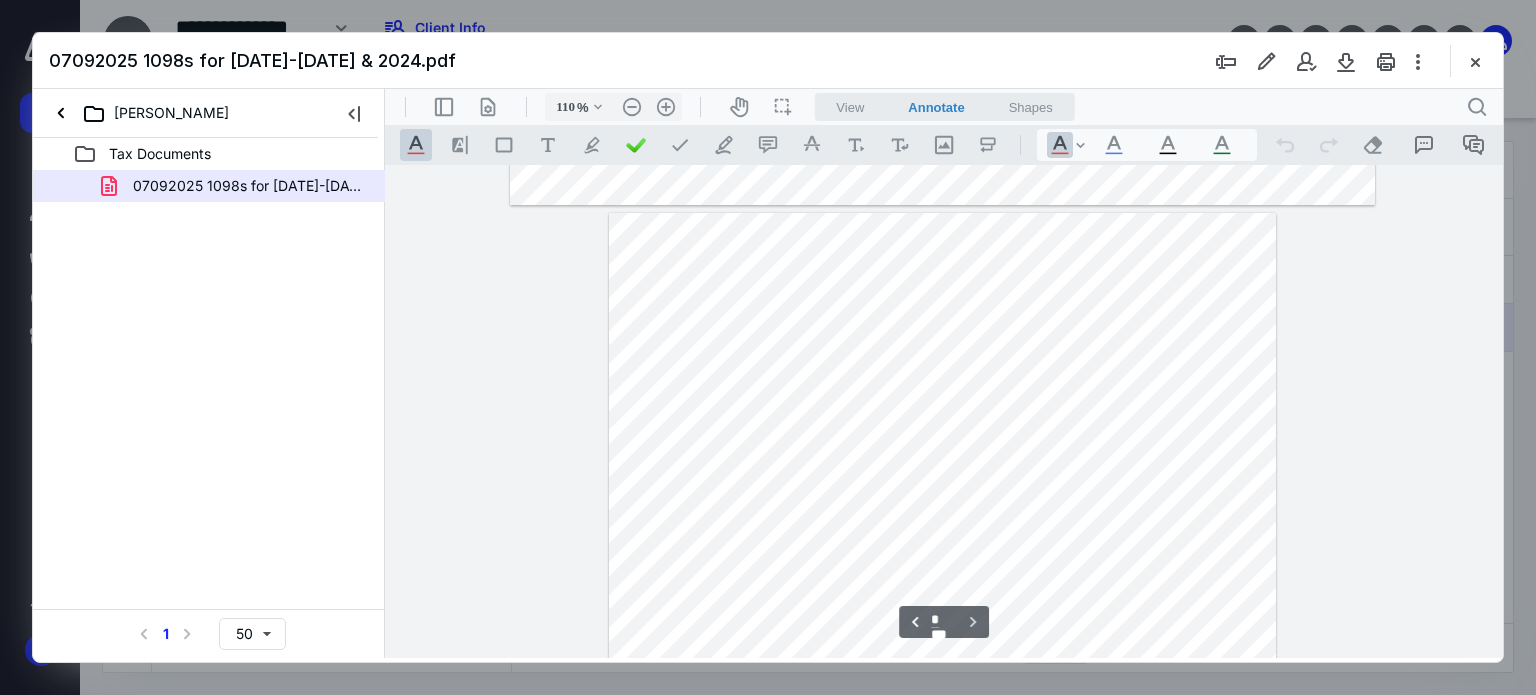 scroll, scrollTop: 2796, scrollLeft: 0, axis: vertical 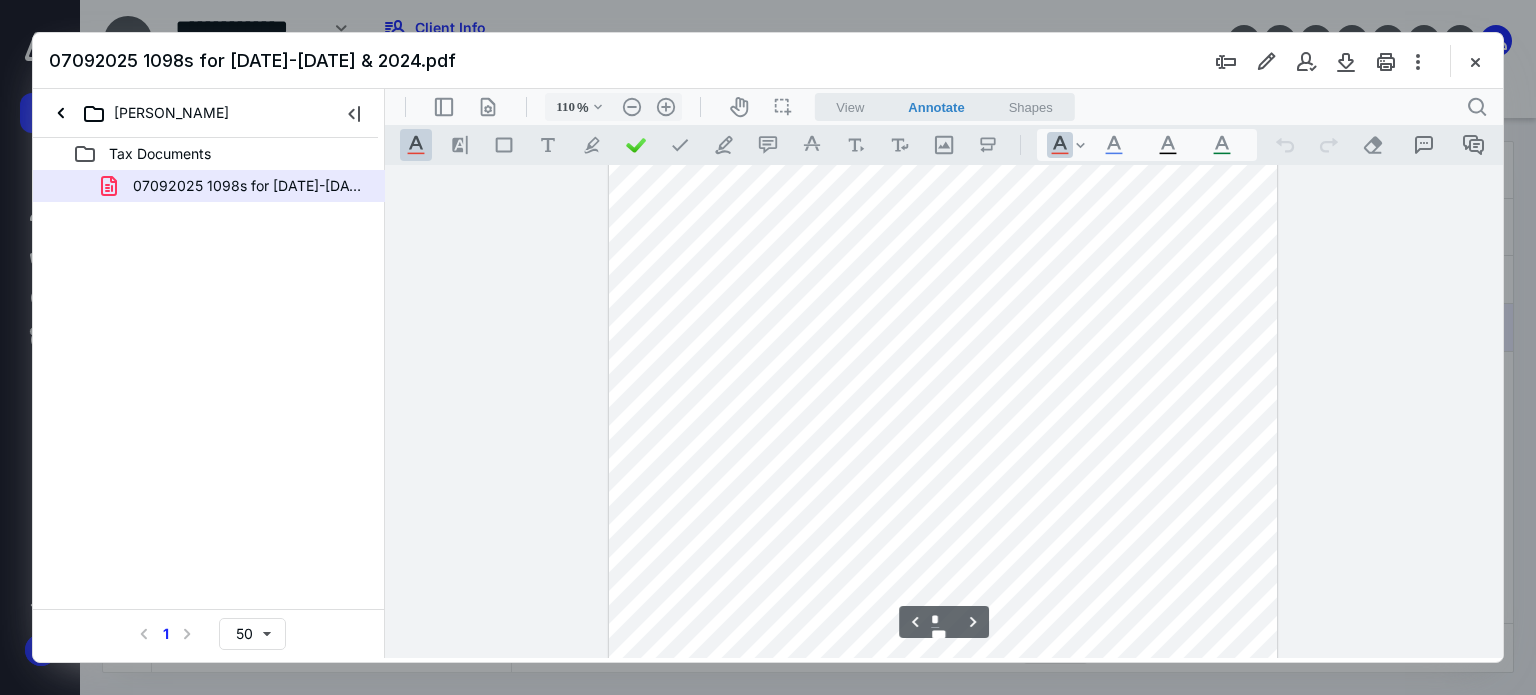 type on "*" 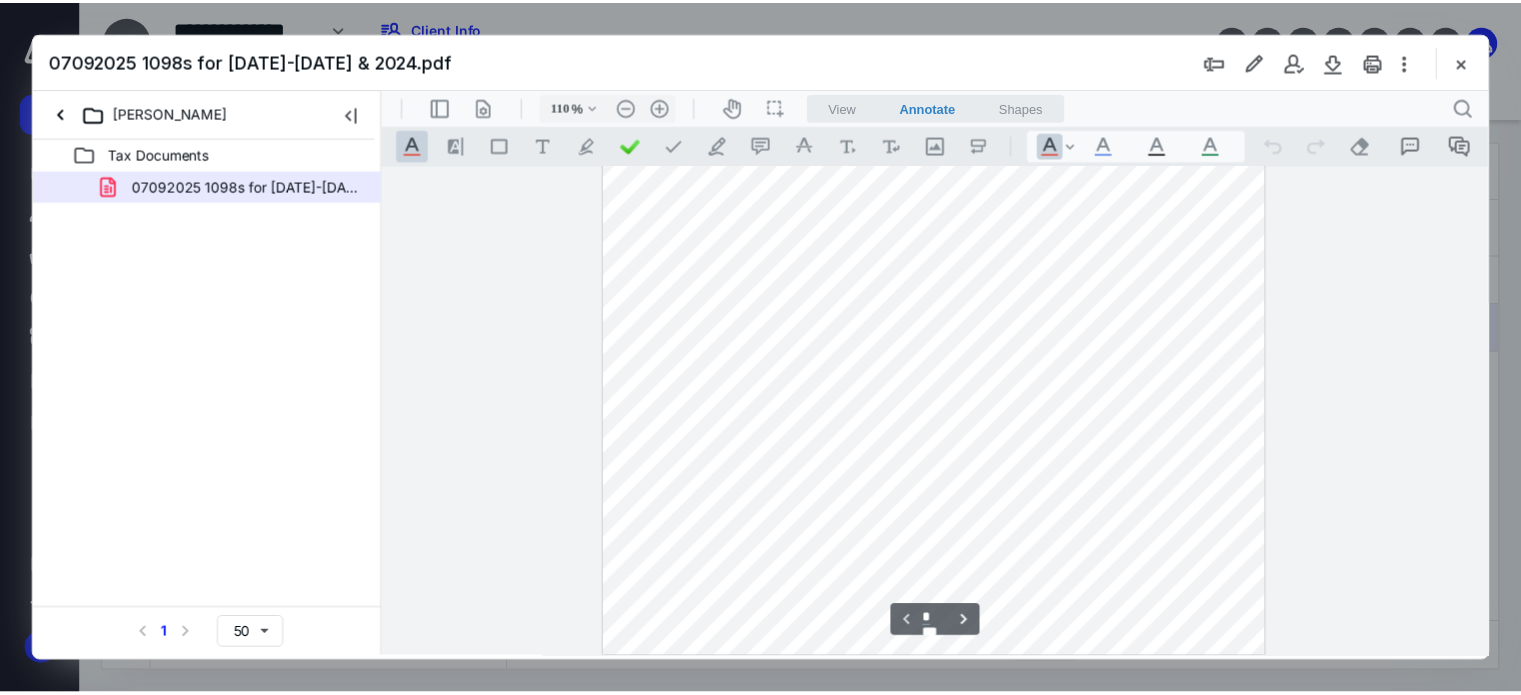 scroll, scrollTop: 0, scrollLeft: 0, axis: both 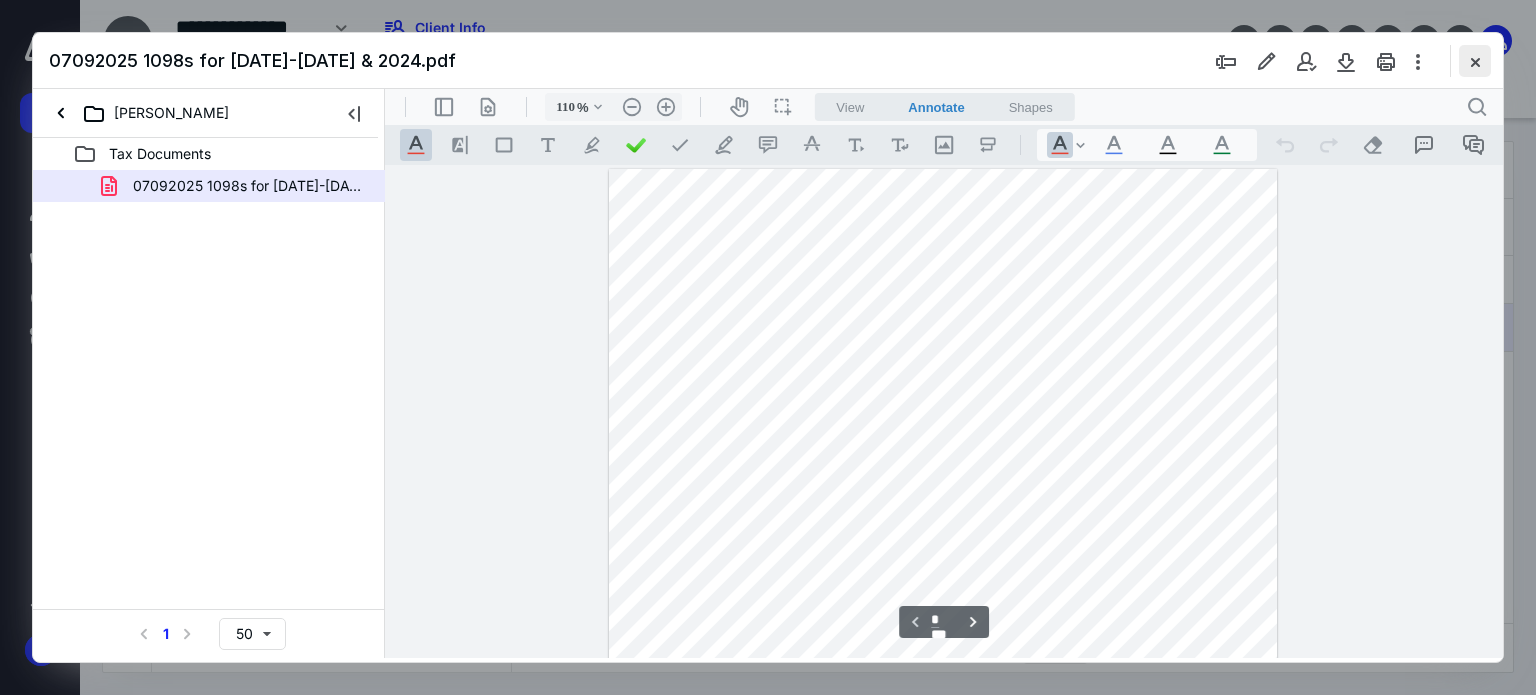 click at bounding box center [1475, 61] 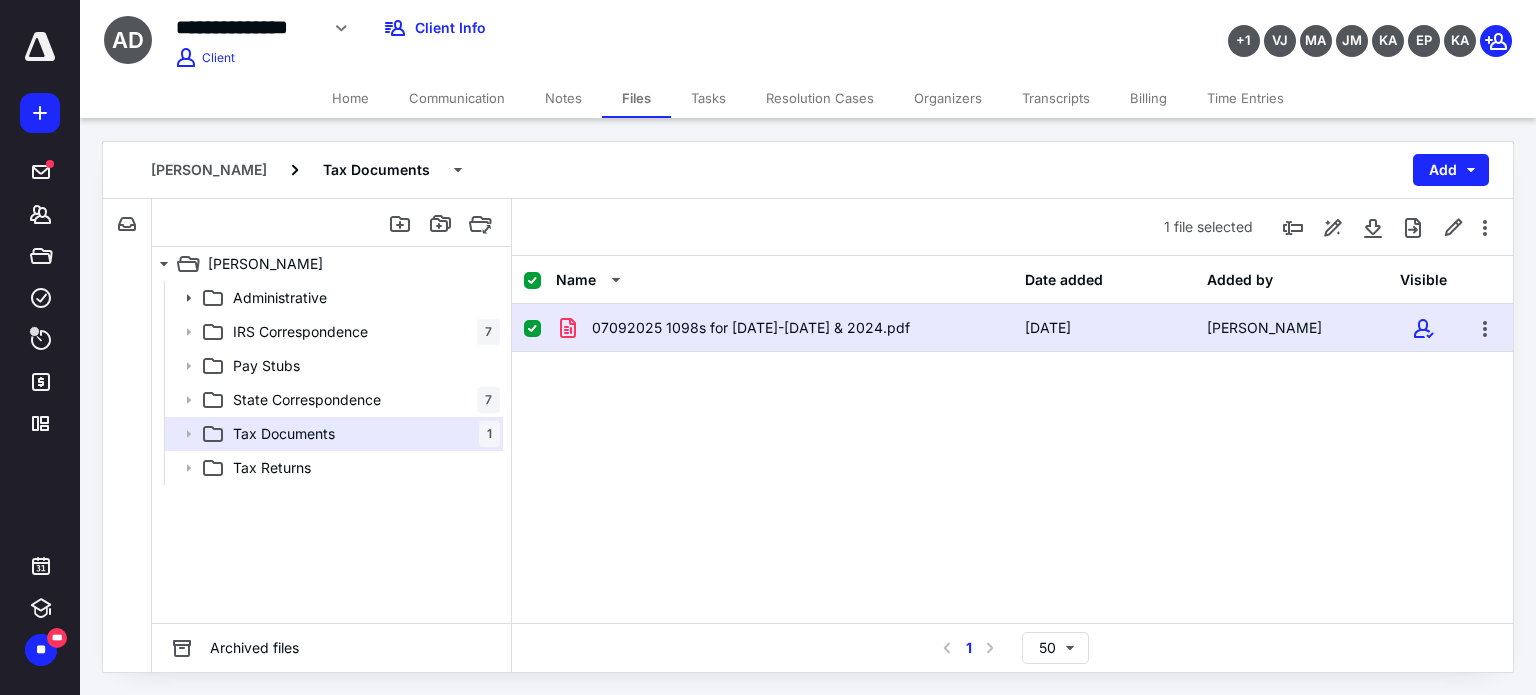 click on "Home" at bounding box center (350, 98) 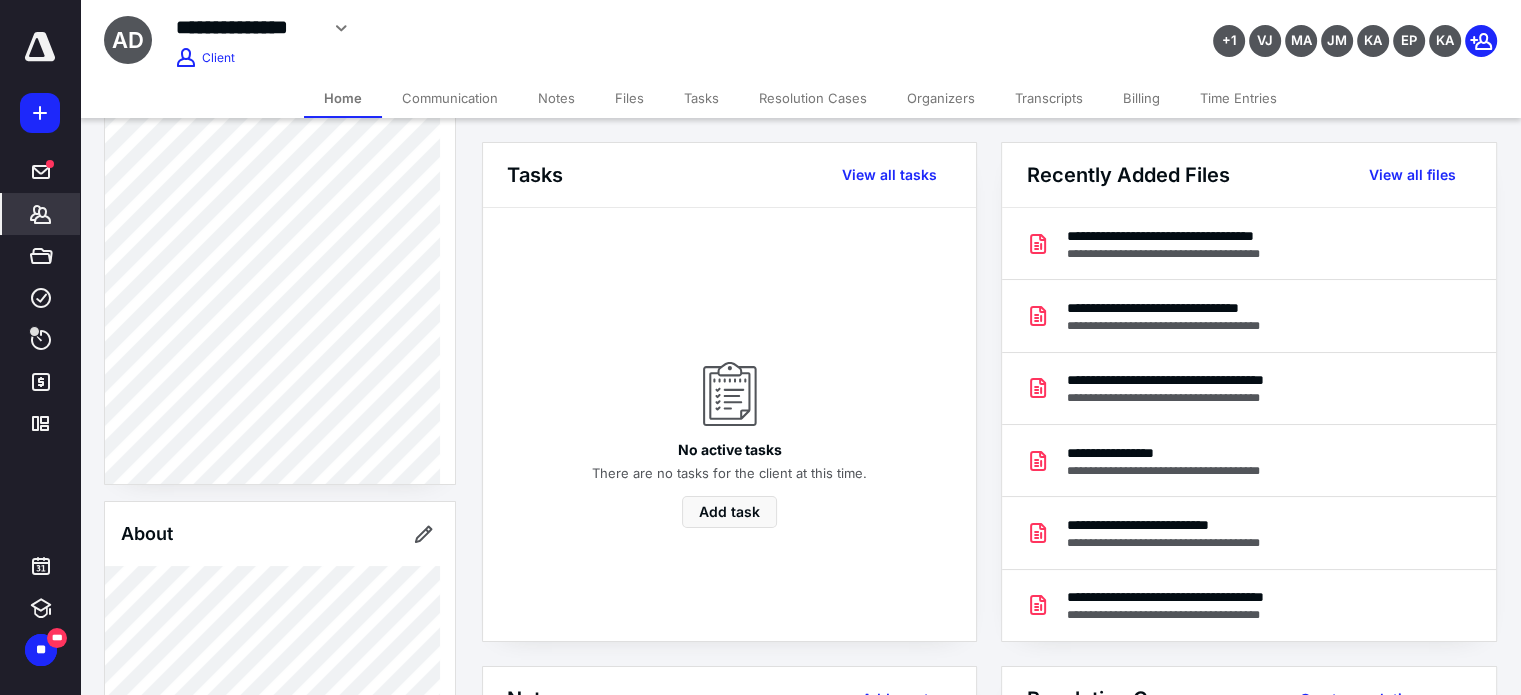 scroll, scrollTop: 240, scrollLeft: 0, axis: vertical 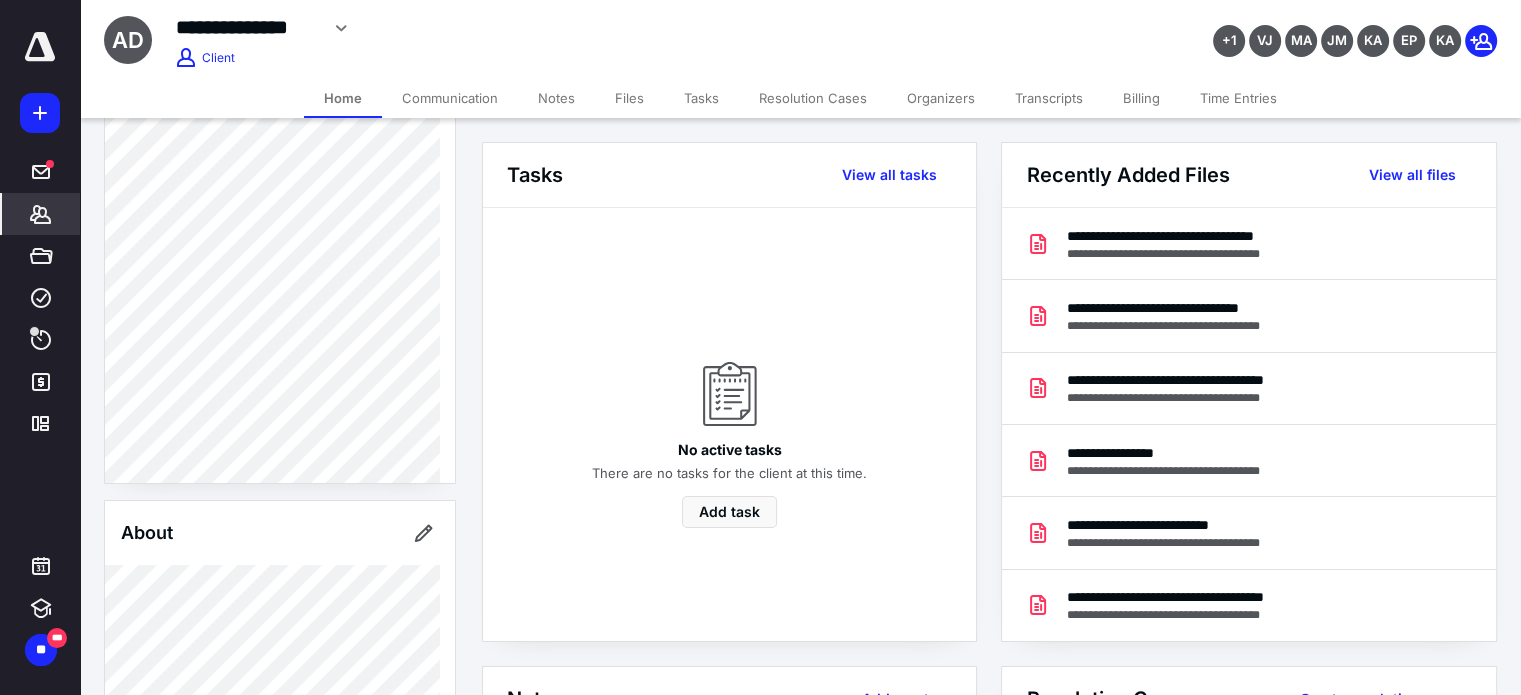 click on "Notes" at bounding box center (556, 98) 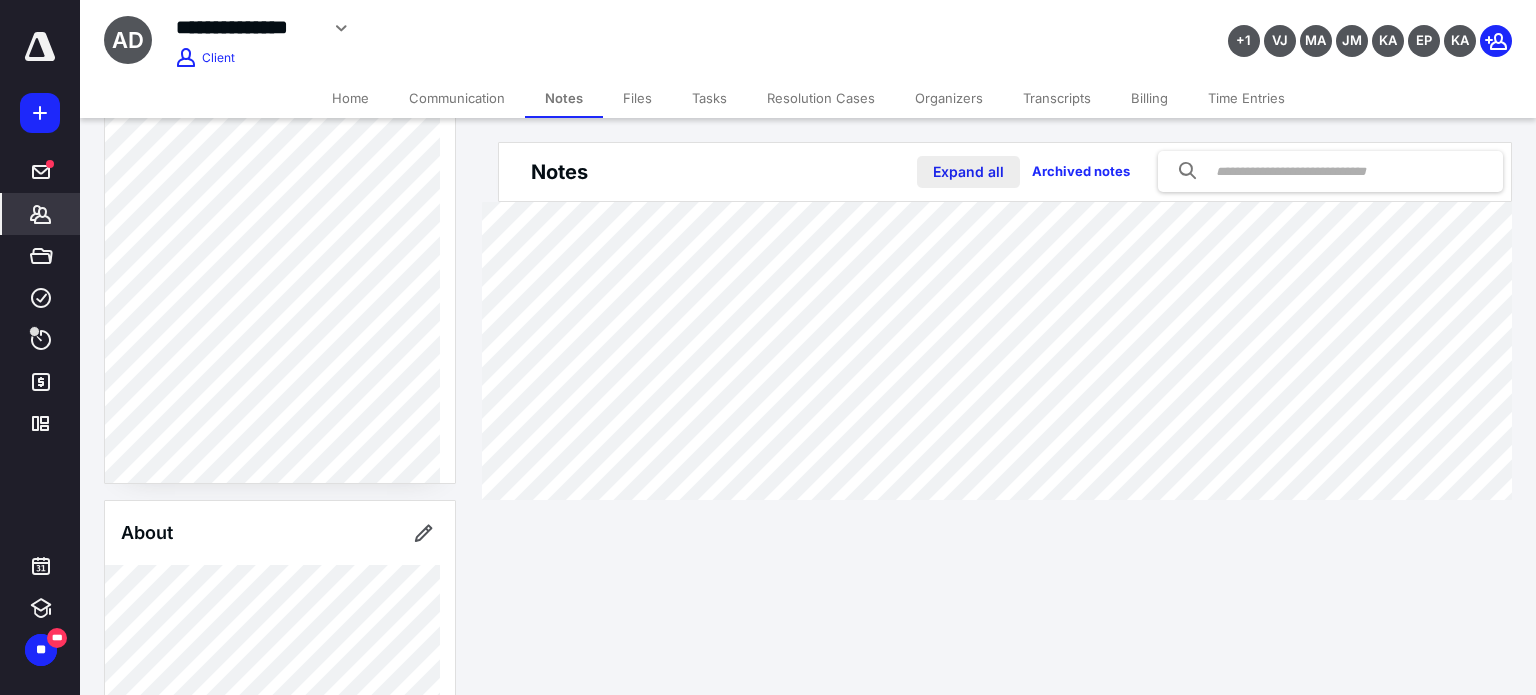 click on "Expand all" at bounding box center [968, 172] 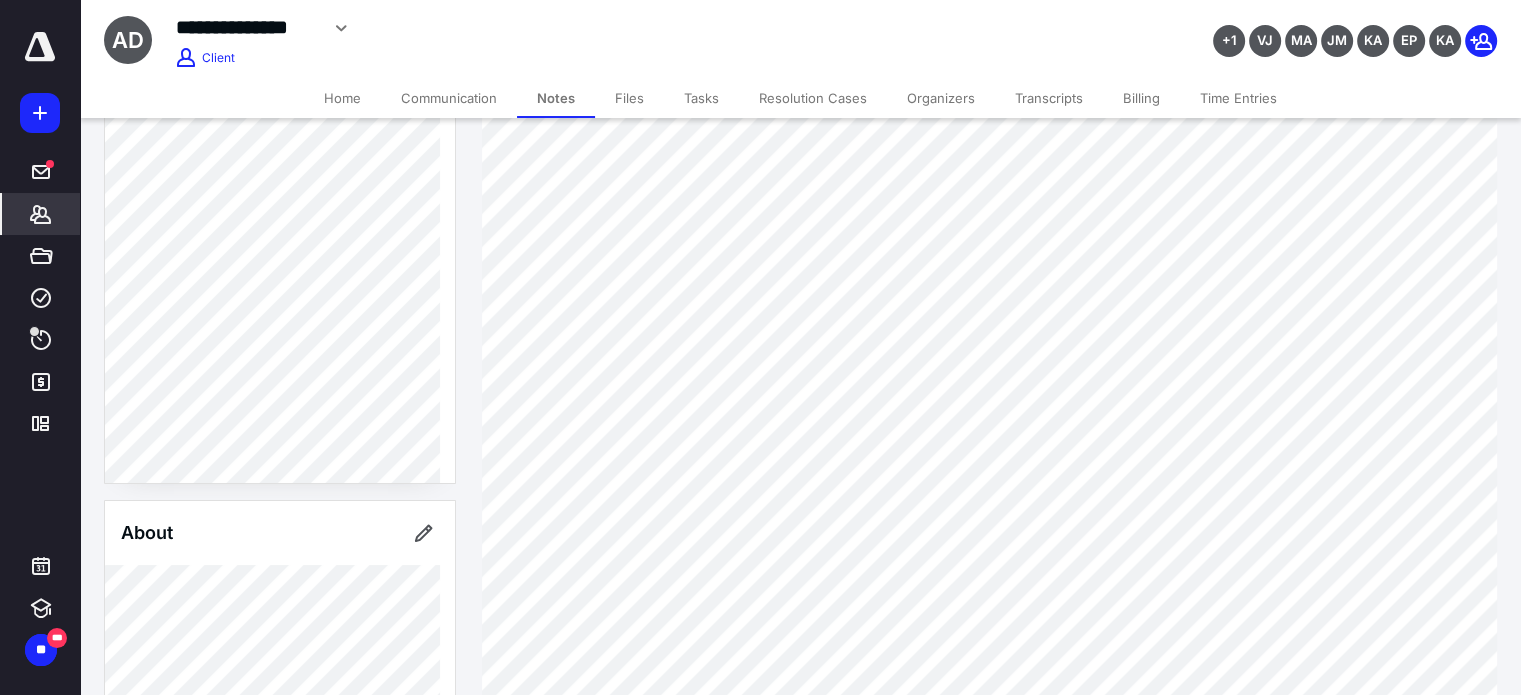 scroll, scrollTop: 986, scrollLeft: 0, axis: vertical 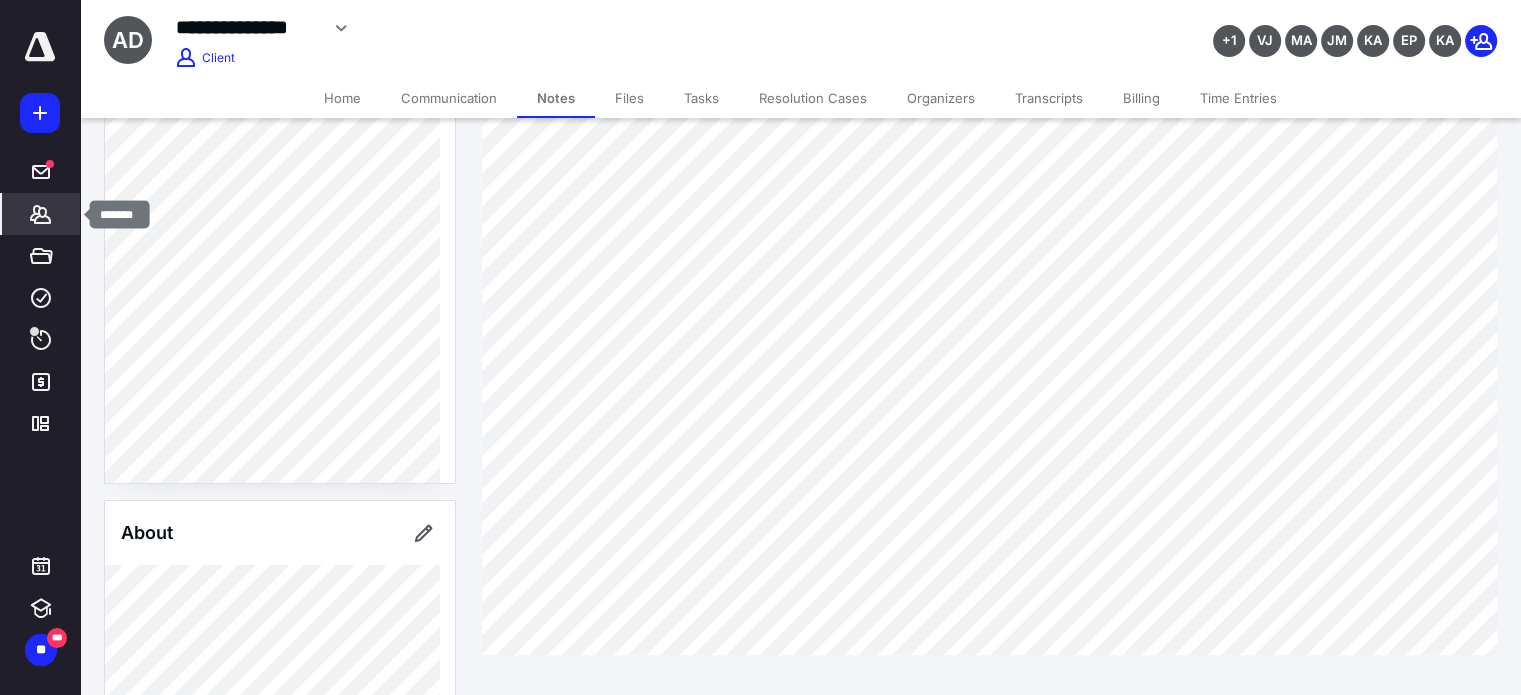 click 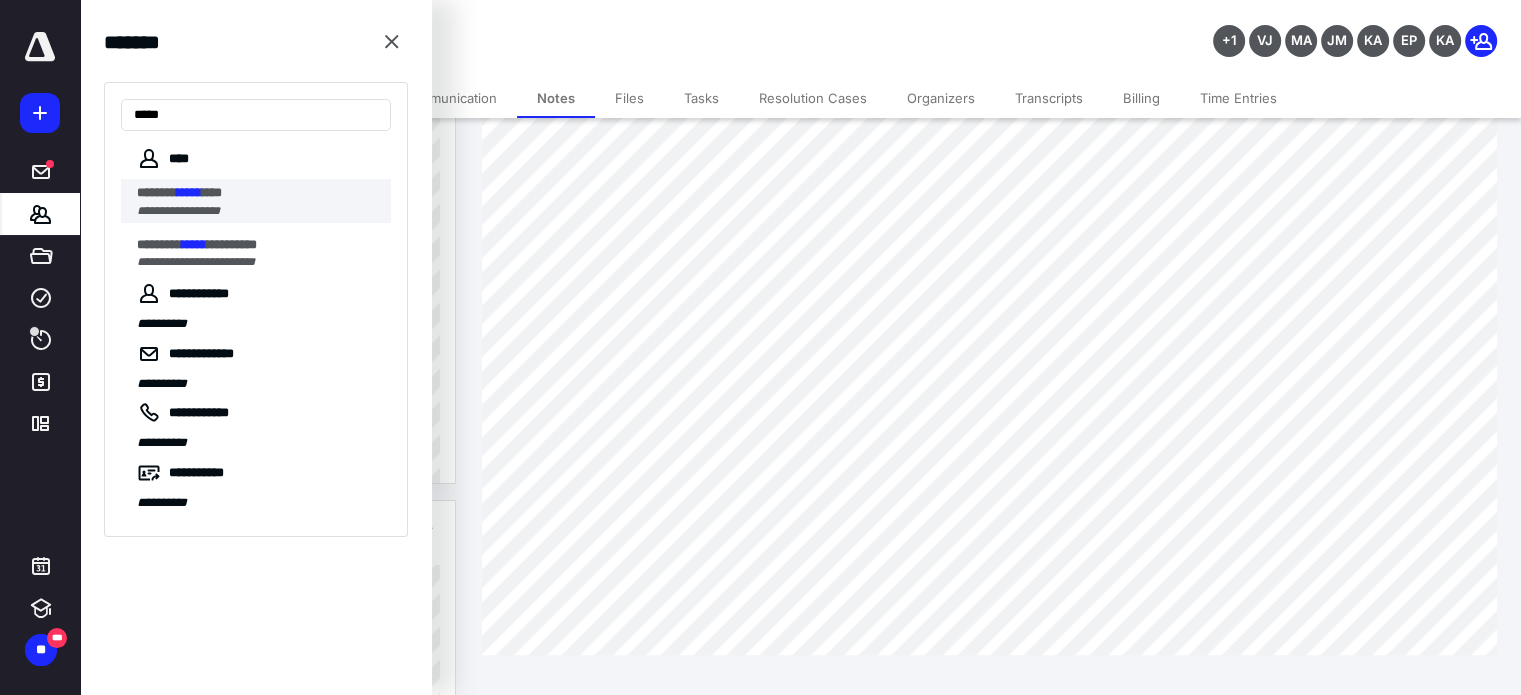 type on "*****" 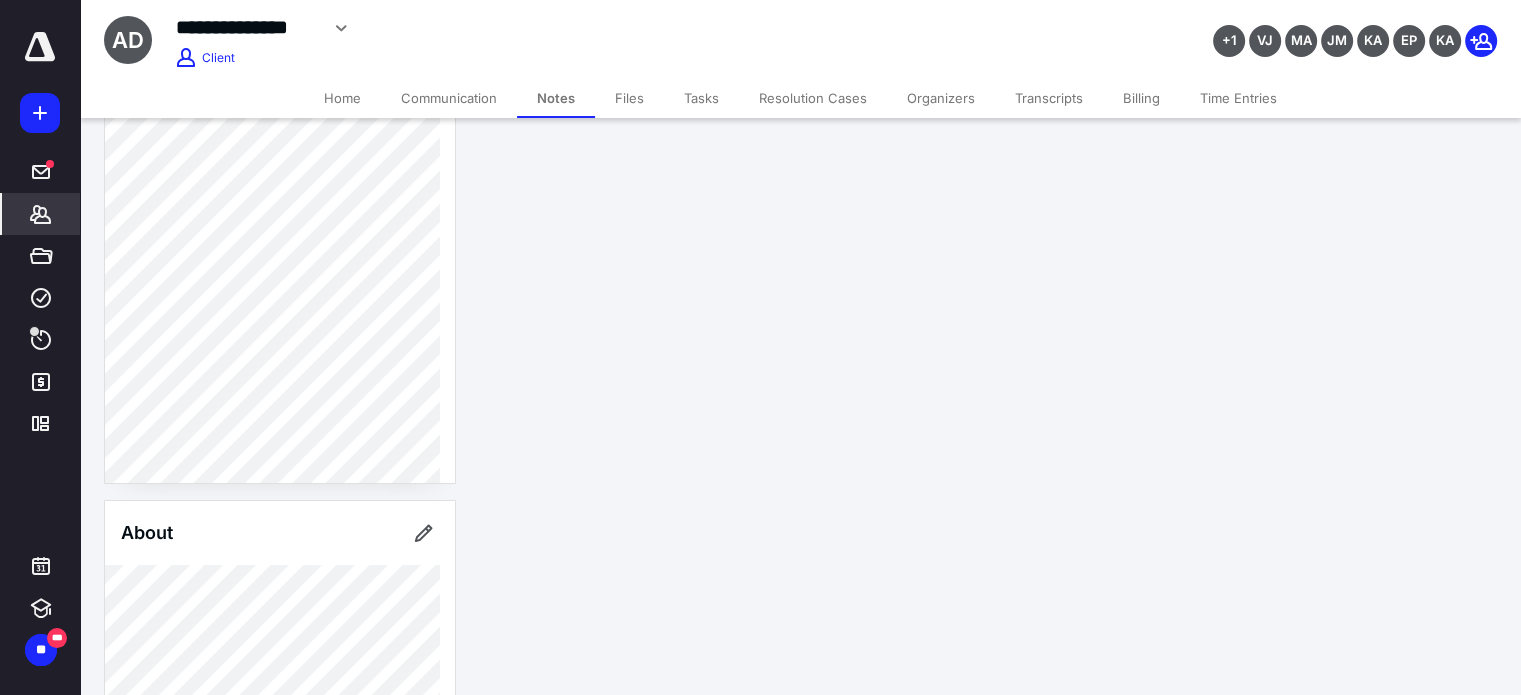 scroll, scrollTop: 0, scrollLeft: 0, axis: both 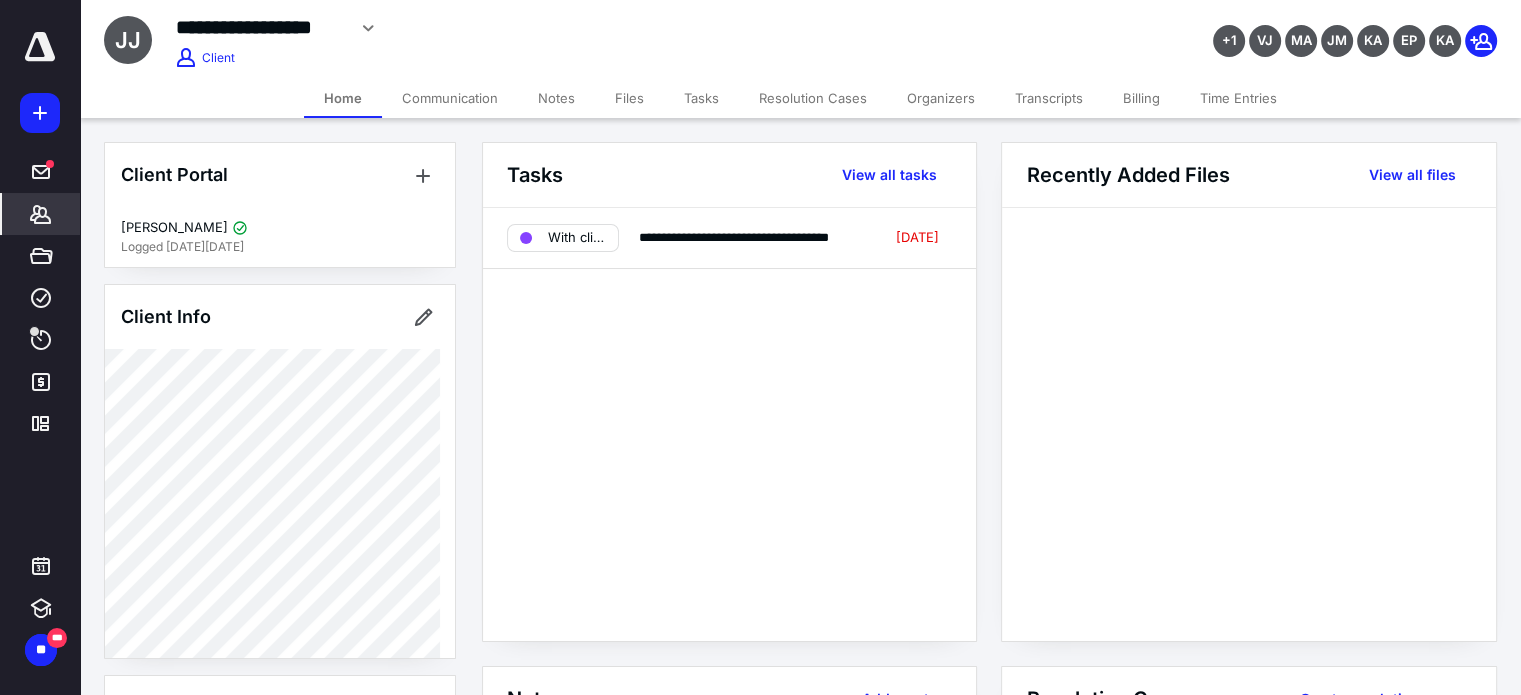 click on "Billing" at bounding box center (1141, 98) 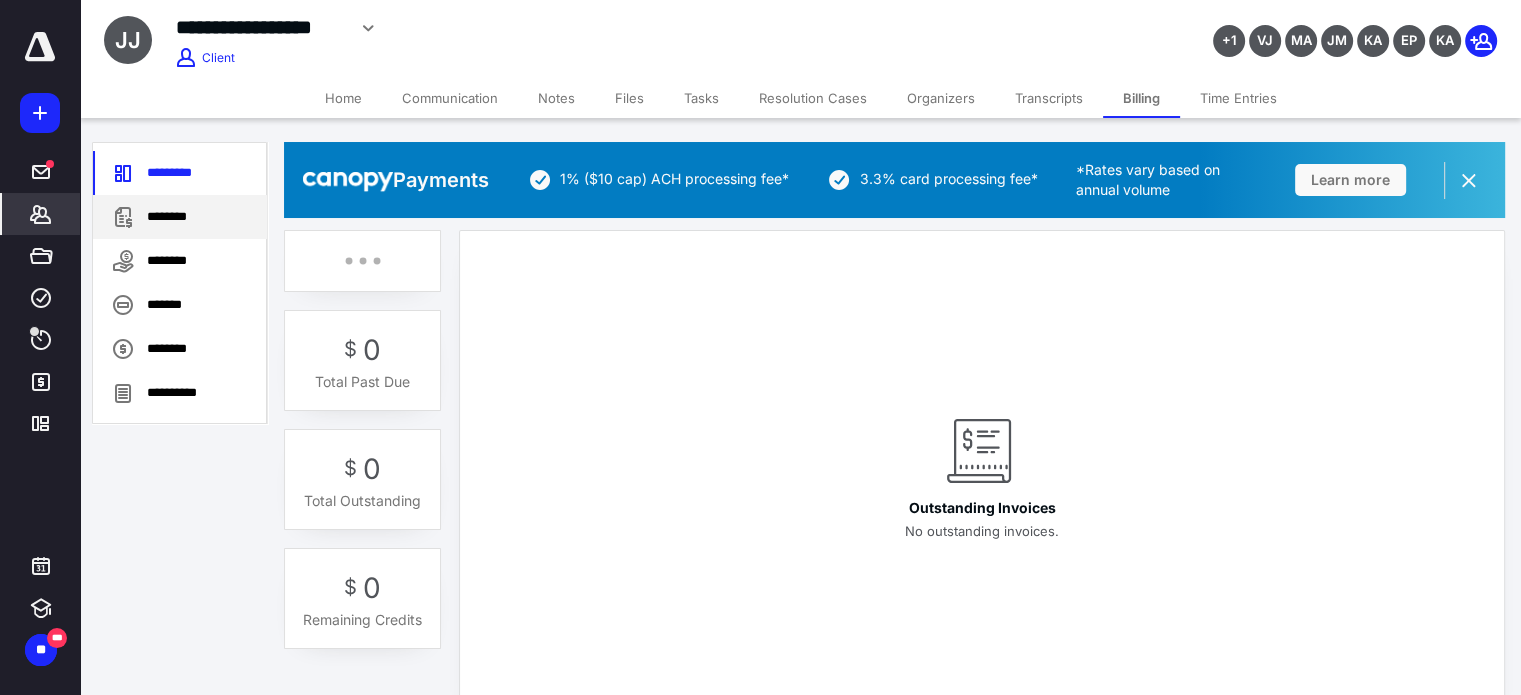 click on "********" at bounding box center (180, 217) 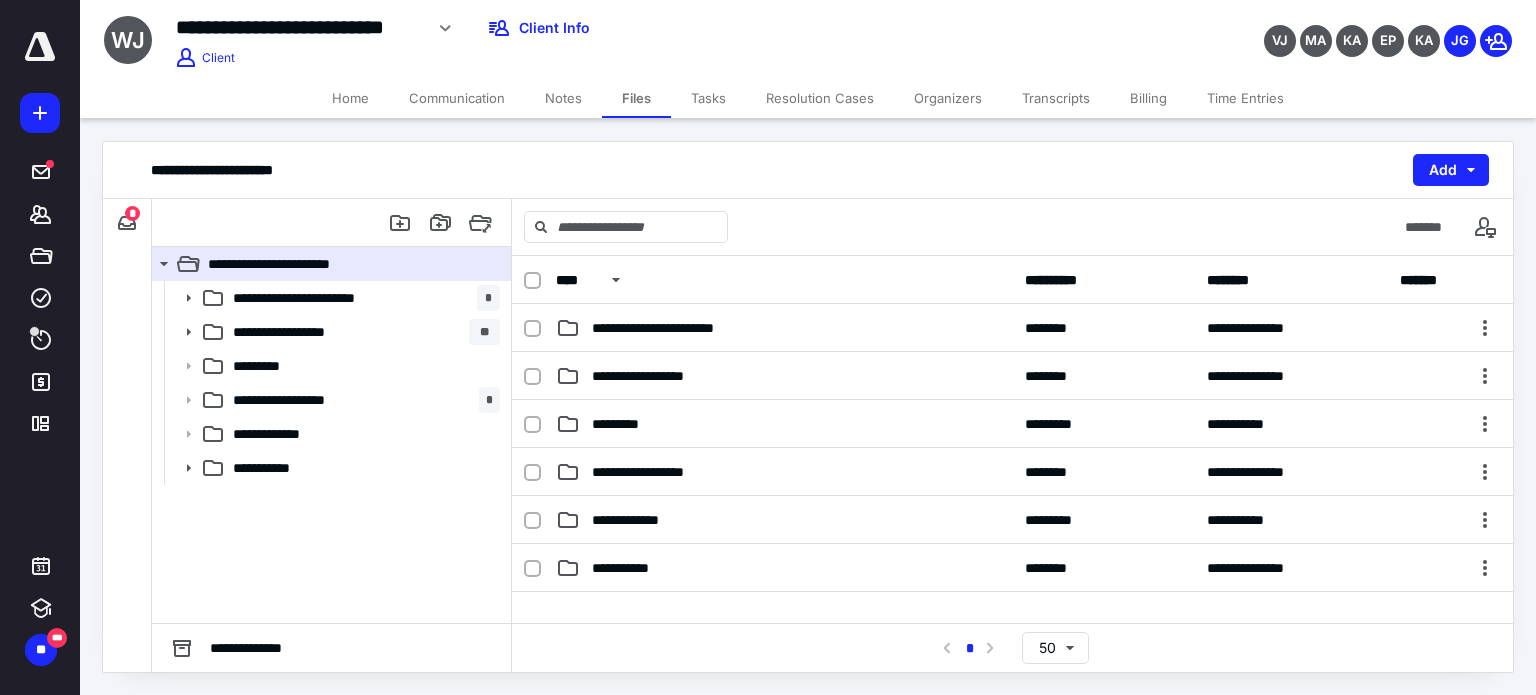 scroll, scrollTop: 0, scrollLeft: 0, axis: both 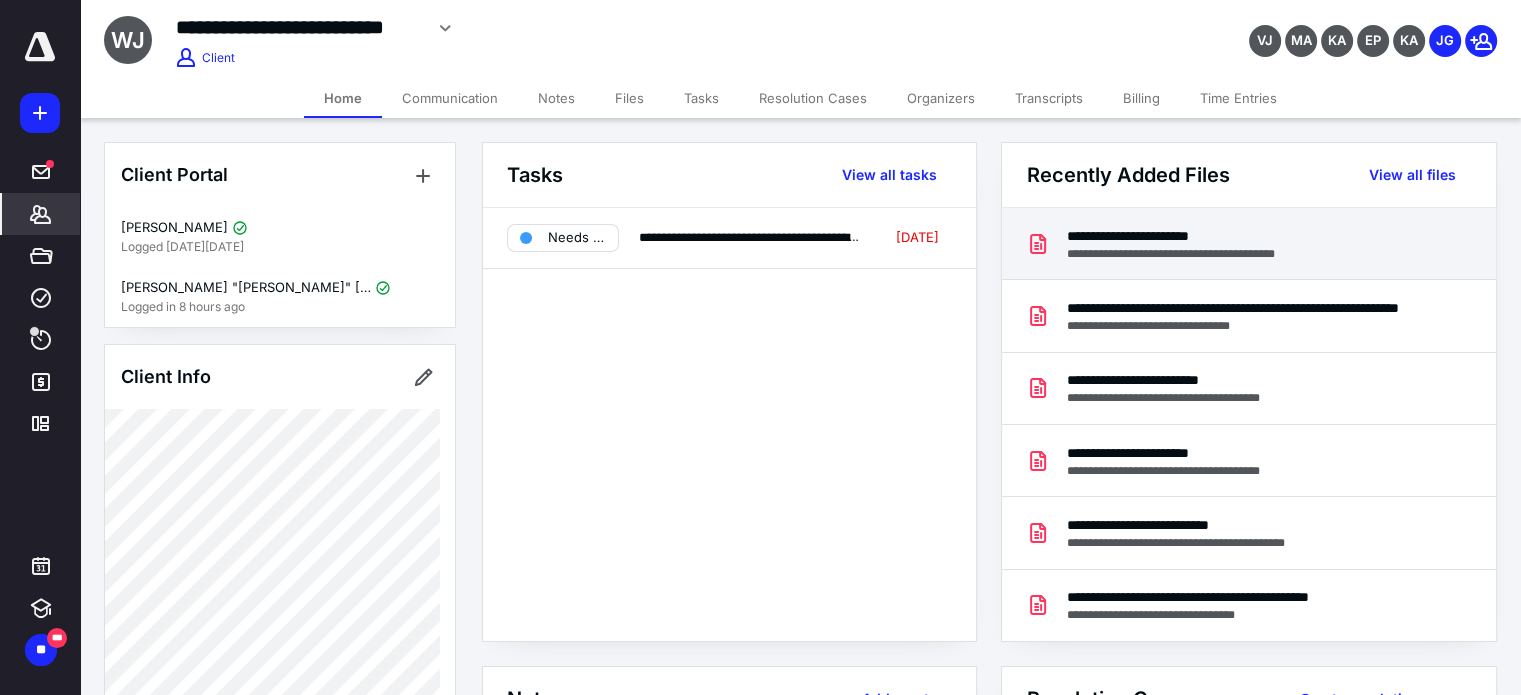 click on "**********" at bounding box center [1193, 236] 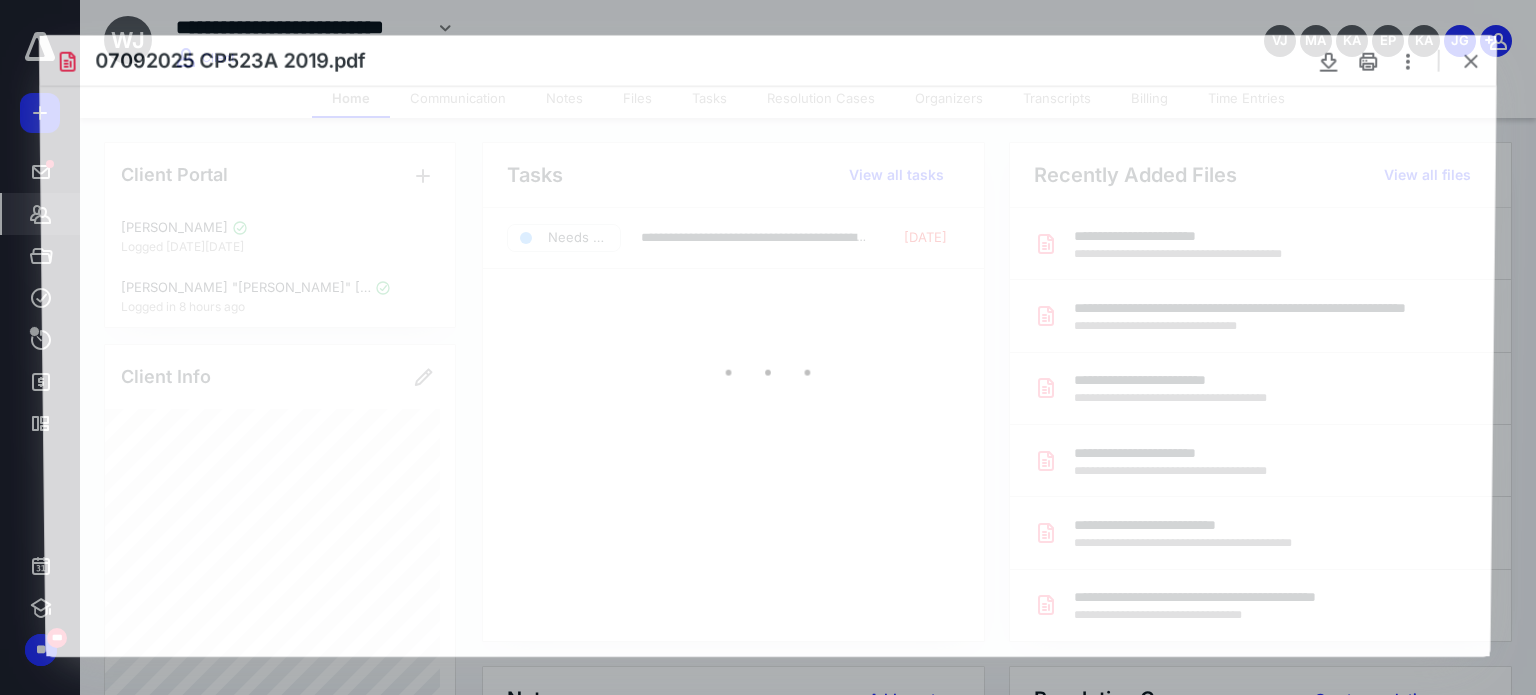 scroll, scrollTop: 0, scrollLeft: 0, axis: both 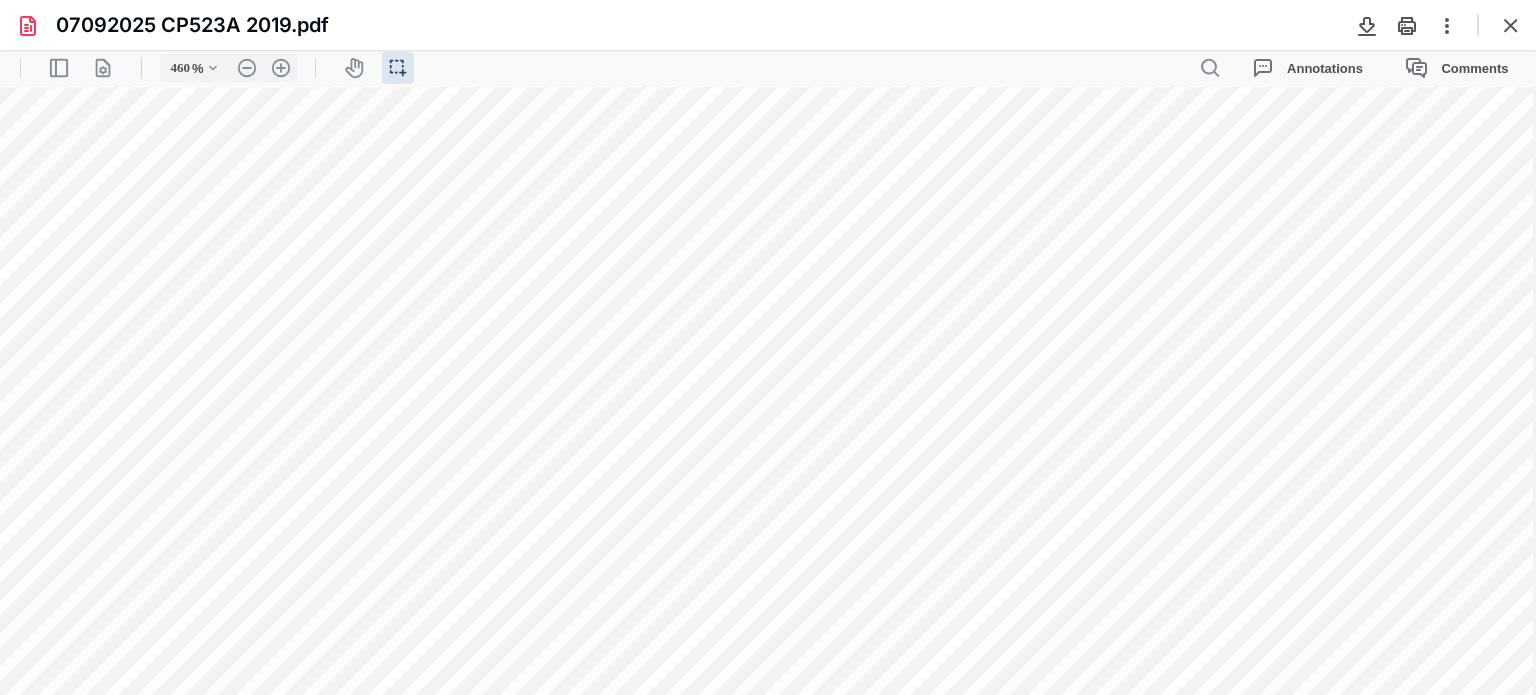 type on "110" 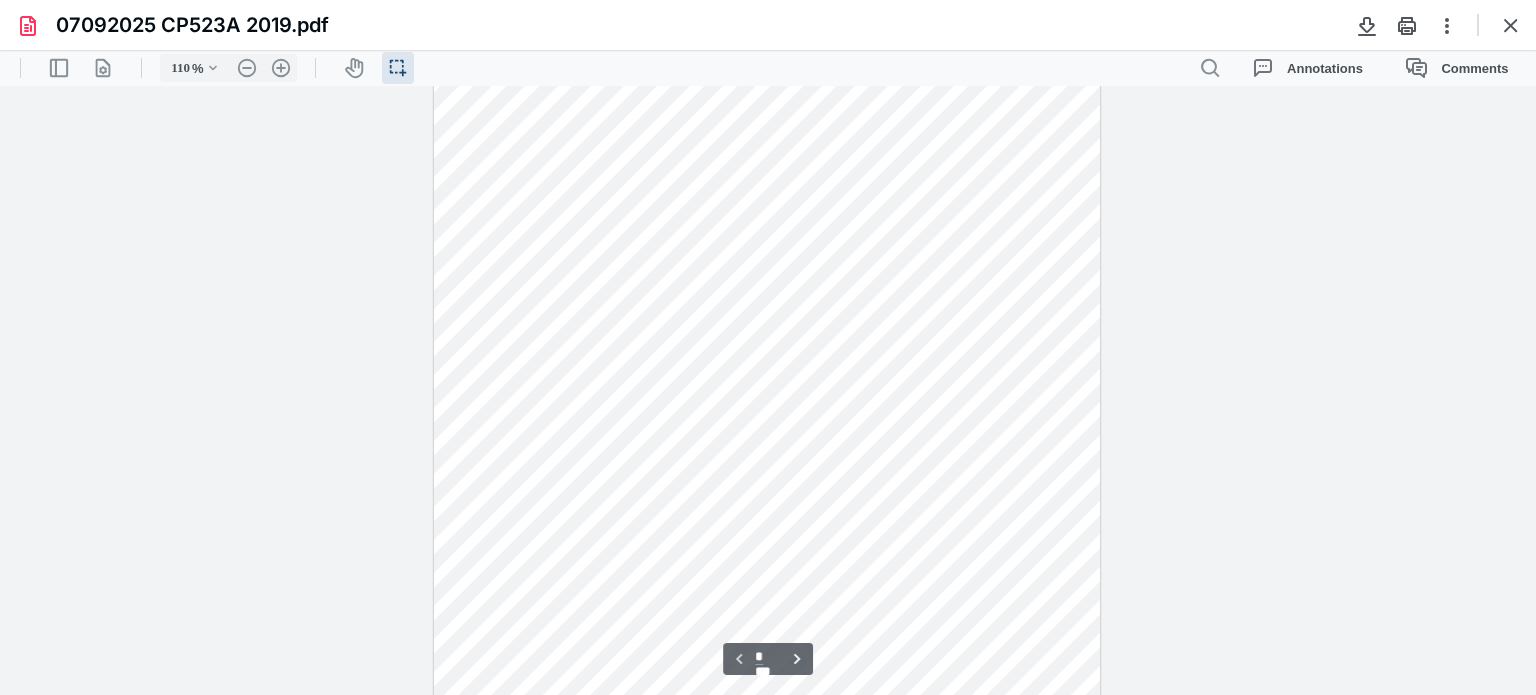 scroll, scrollTop: 115, scrollLeft: 0, axis: vertical 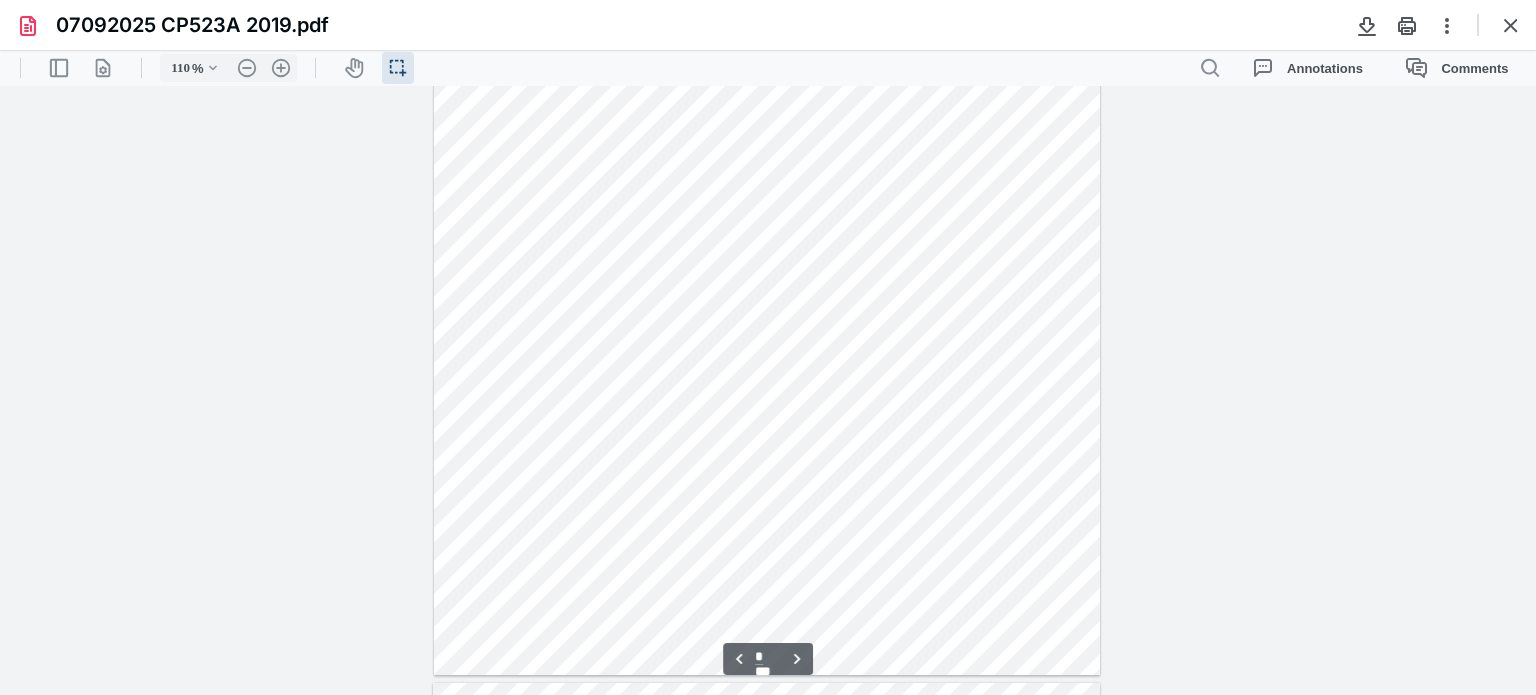 type on "*" 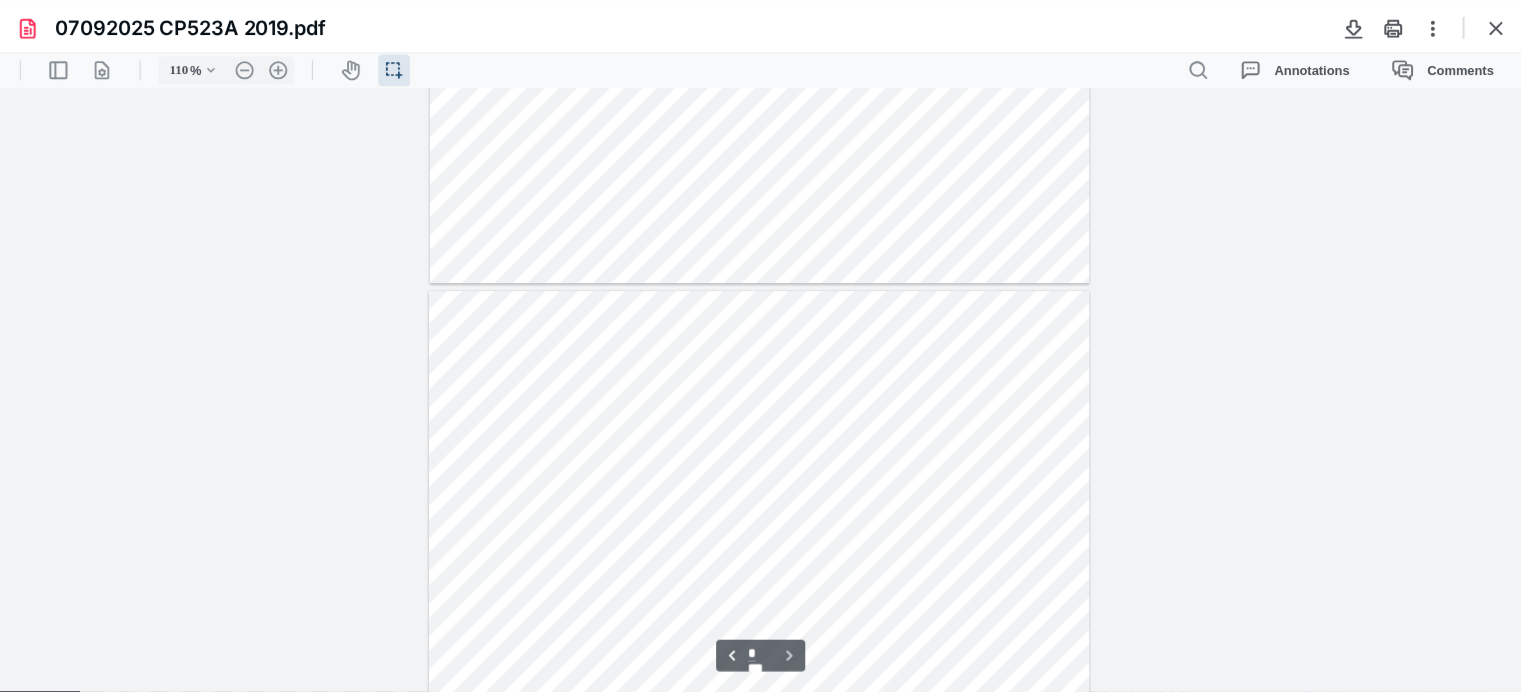 scroll, scrollTop: 3280, scrollLeft: 0, axis: vertical 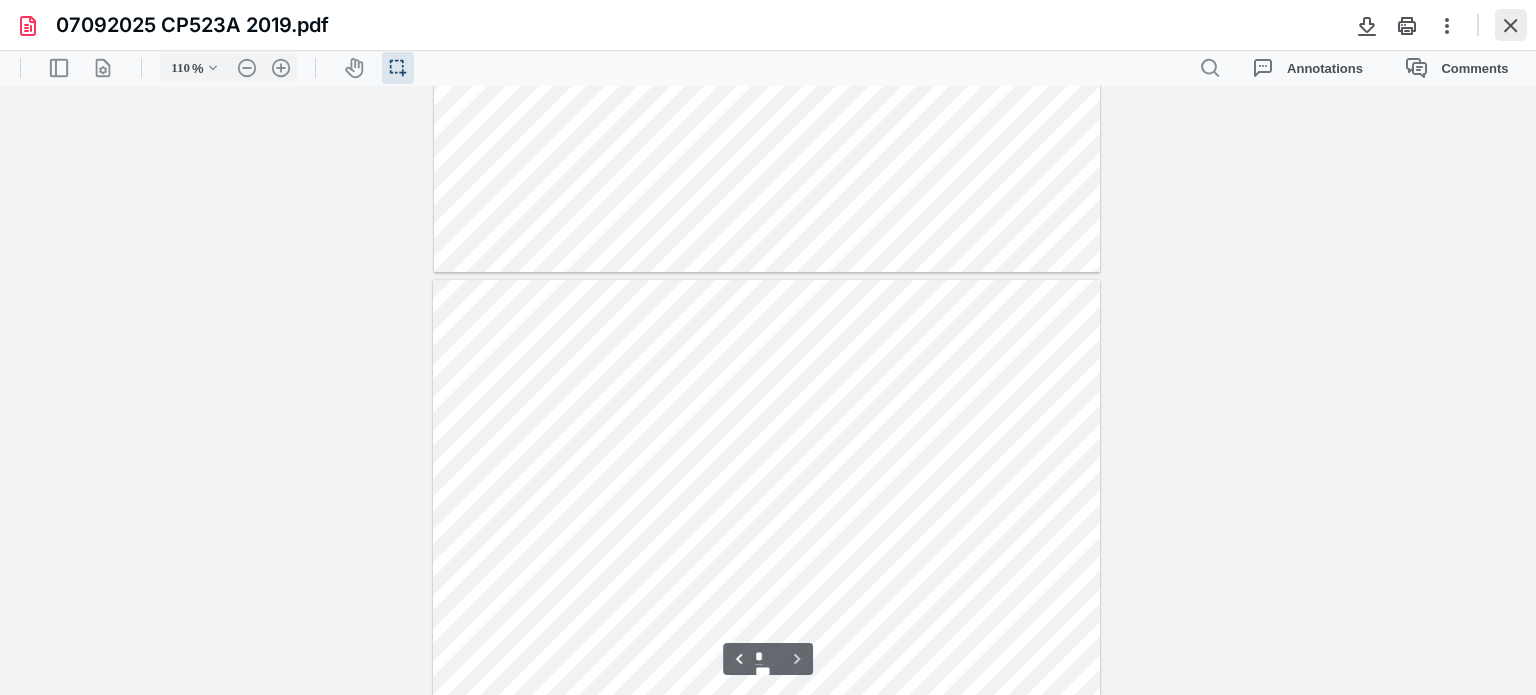 click at bounding box center (1511, 25) 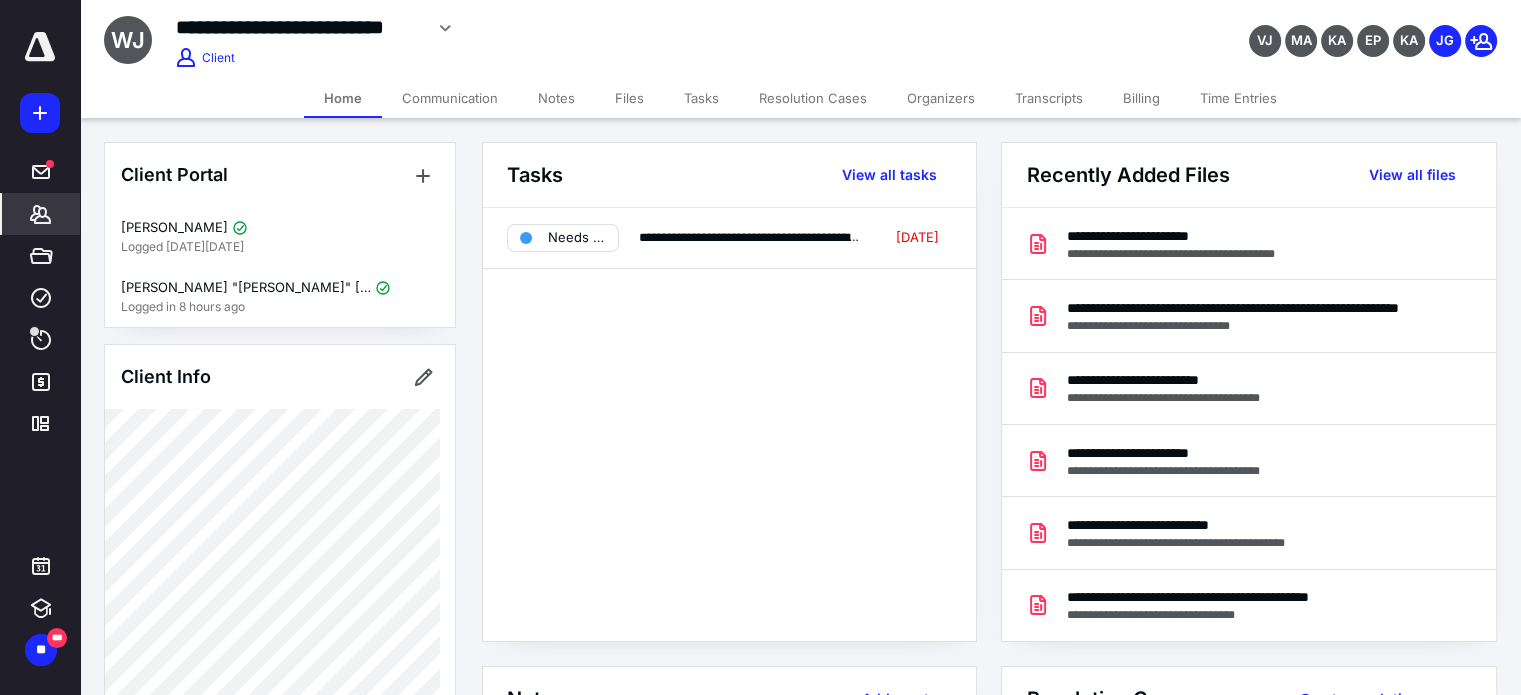 click on "Billing" at bounding box center (1141, 98) 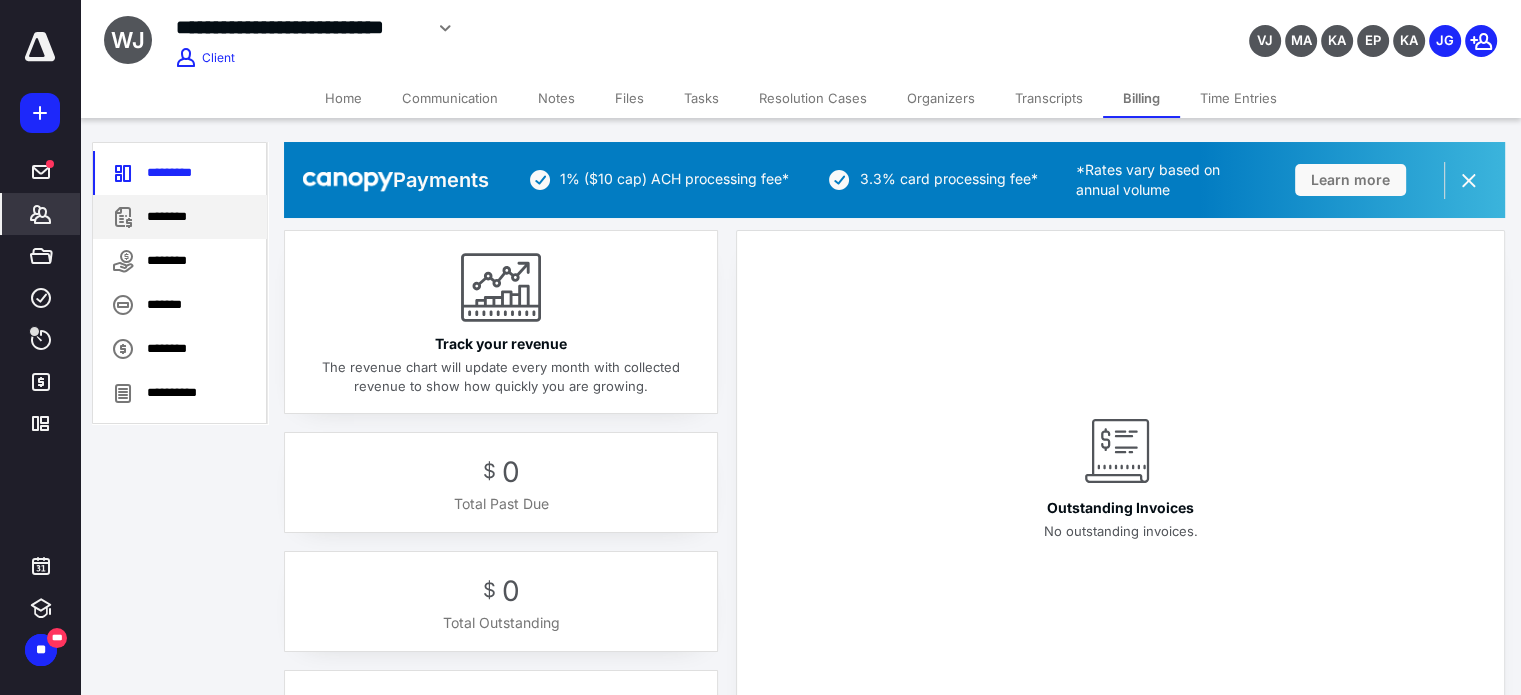 click on "********" at bounding box center [180, 217] 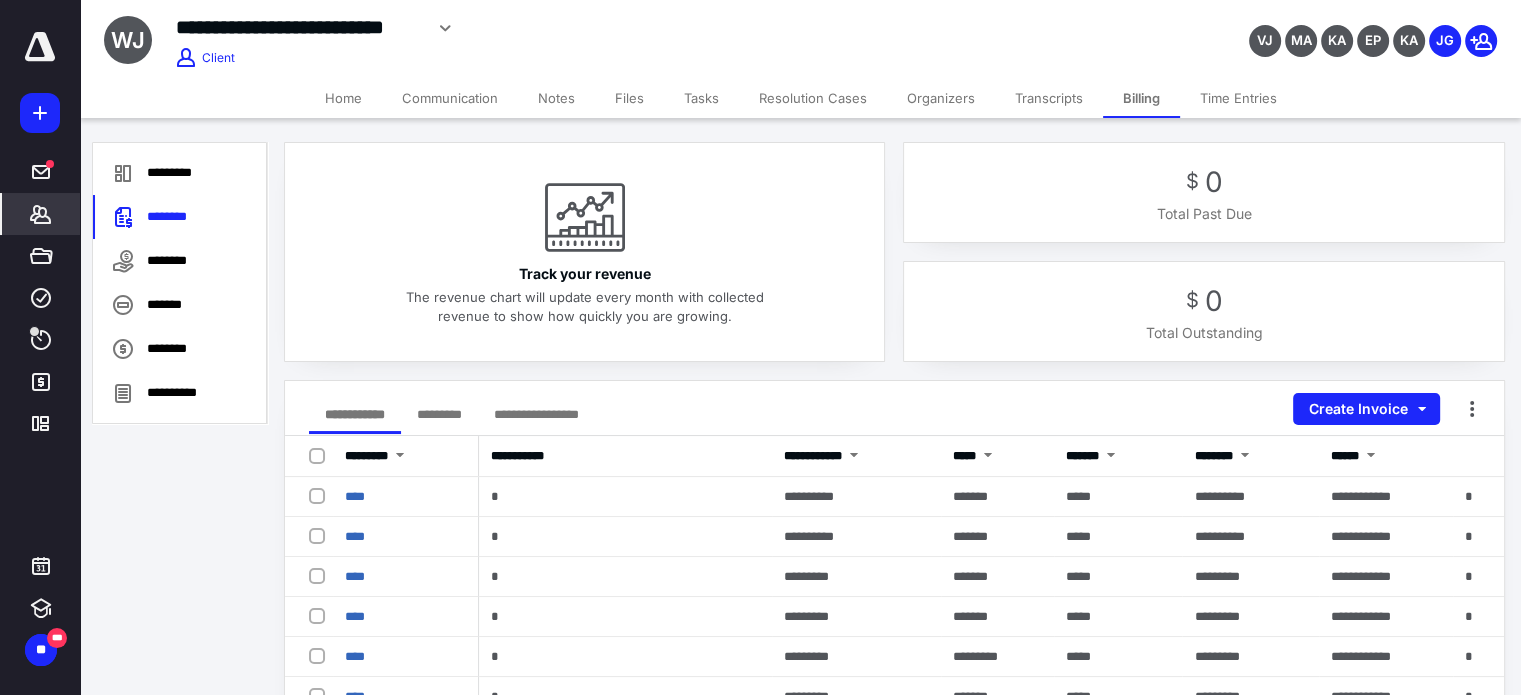 click on "Home" at bounding box center (343, 98) 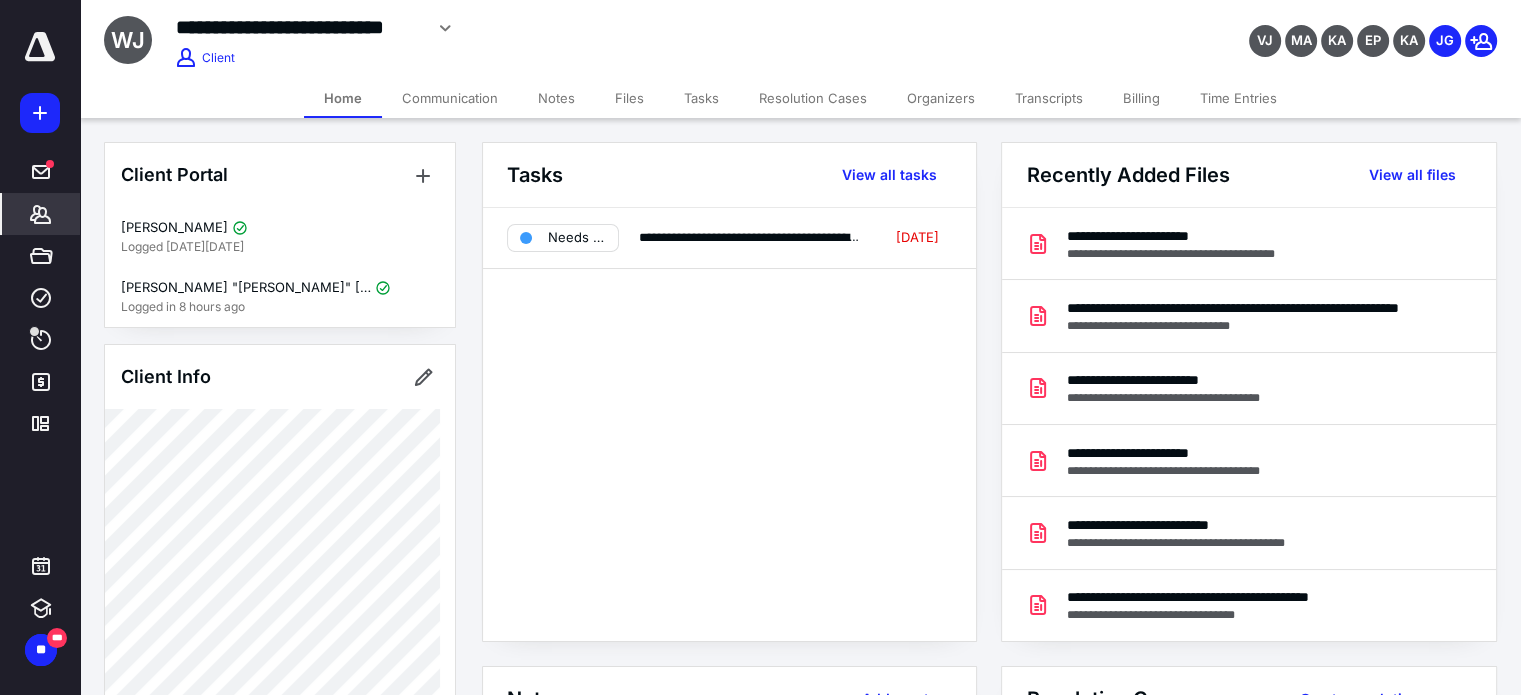 click on "Billing" at bounding box center (1141, 98) 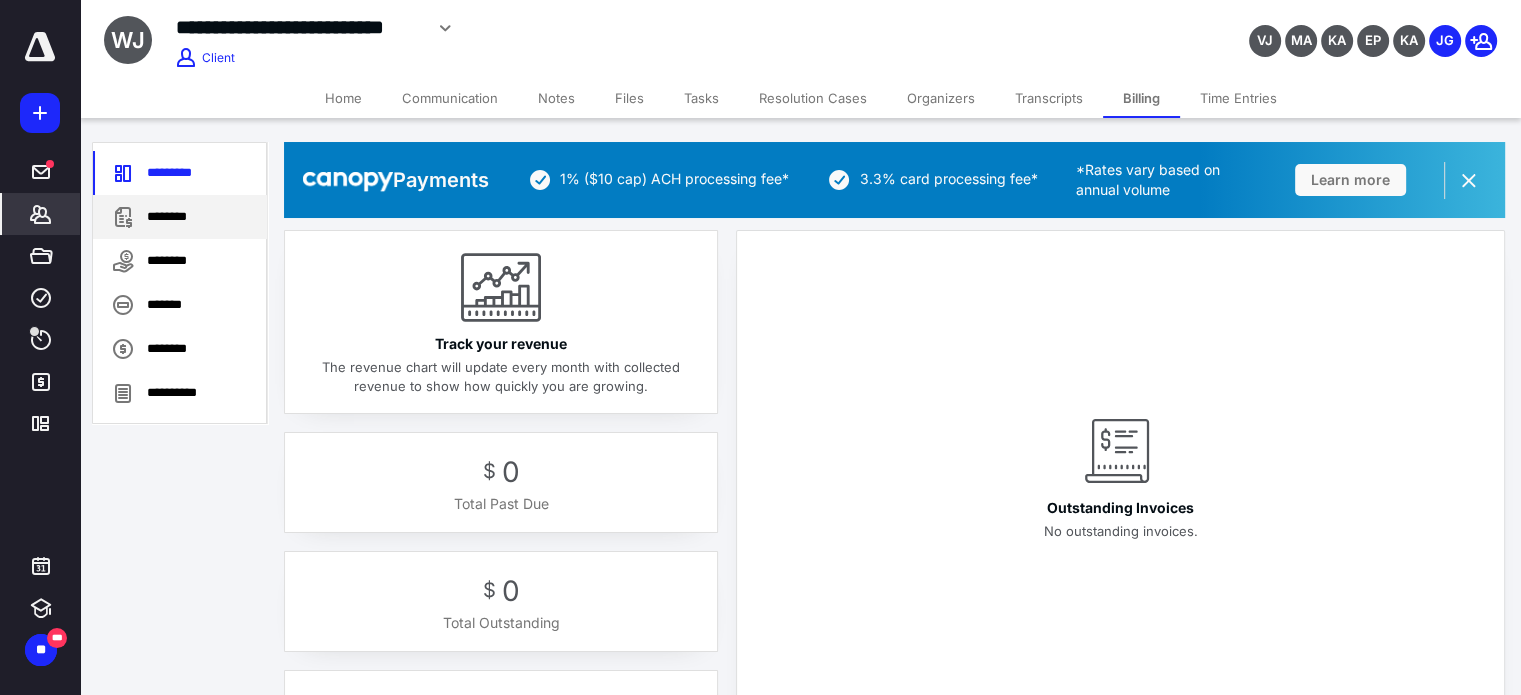 click on "********" at bounding box center (180, 217) 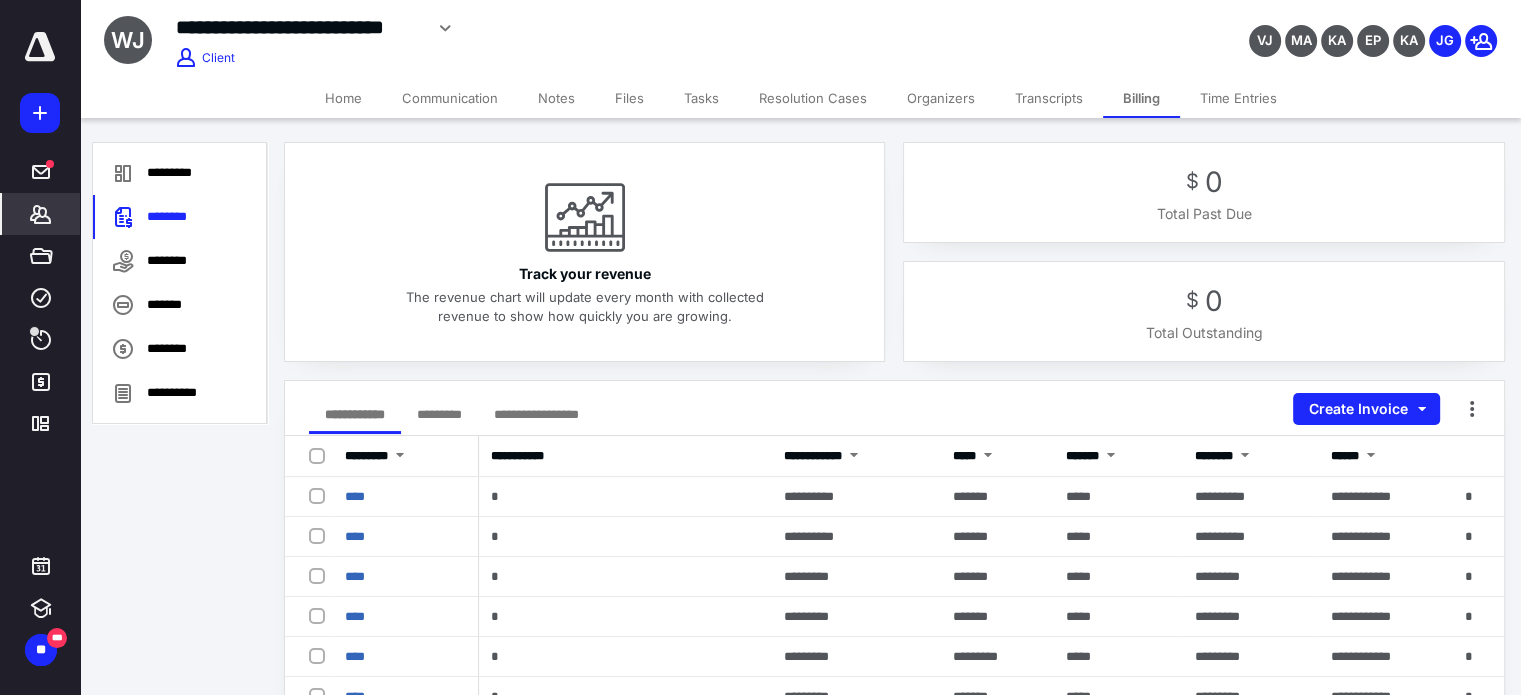 click on "**********" at bounding box center [800, 39] 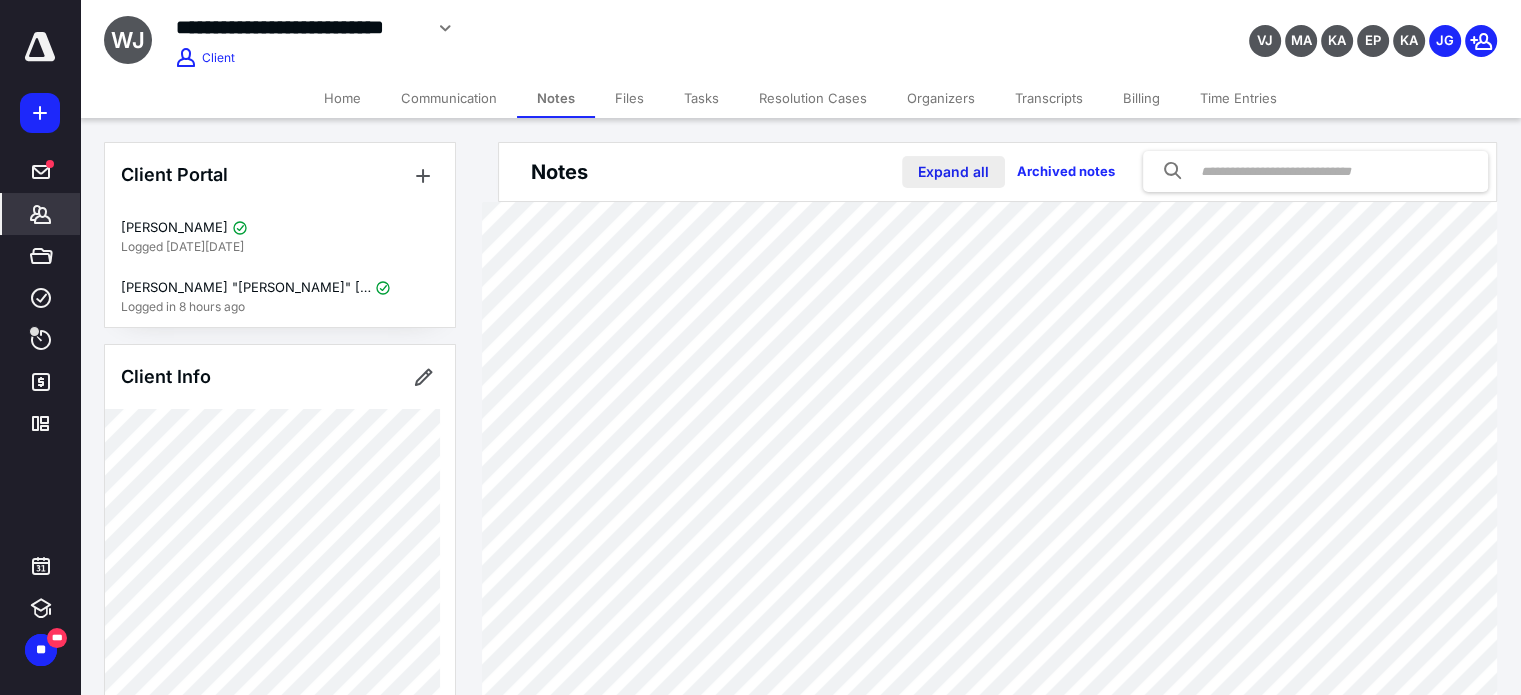 click on "Expand all" at bounding box center [953, 172] 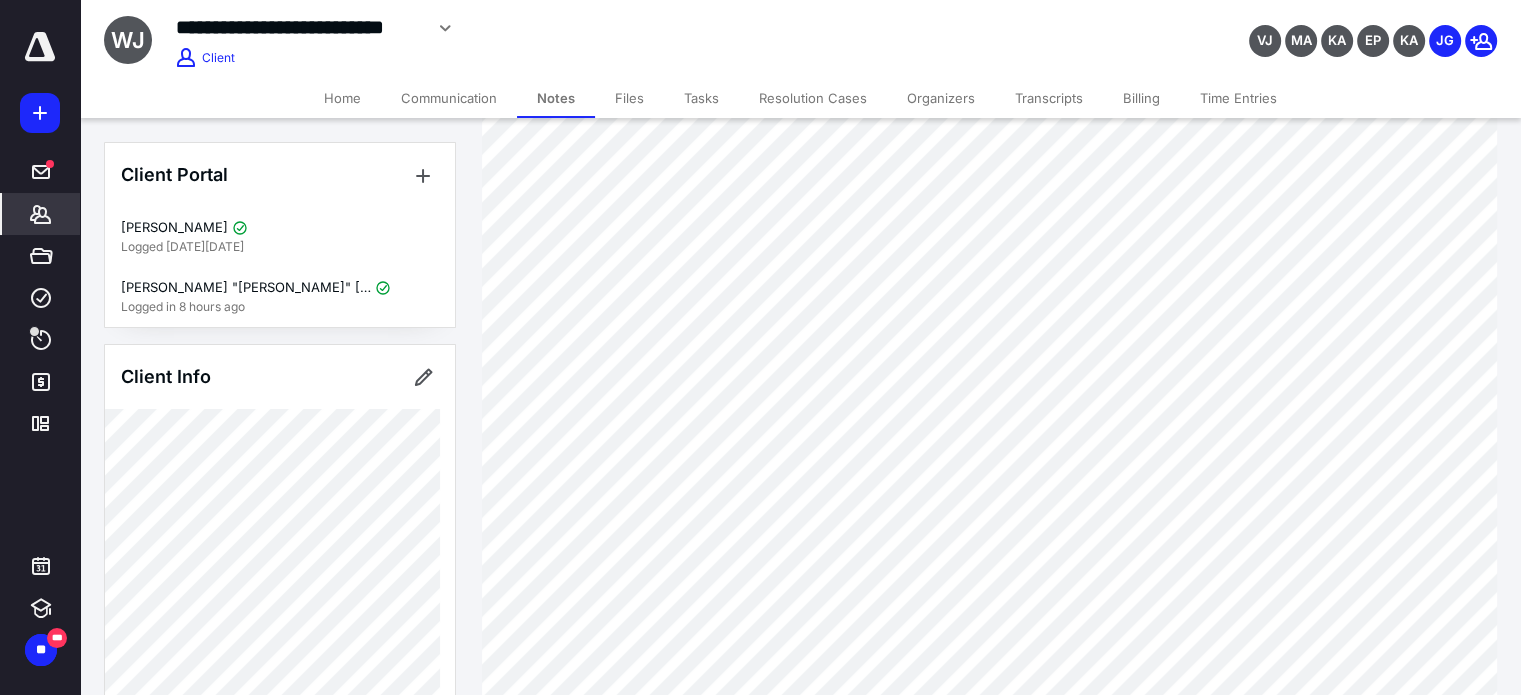 scroll, scrollTop: 130, scrollLeft: 0, axis: vertical 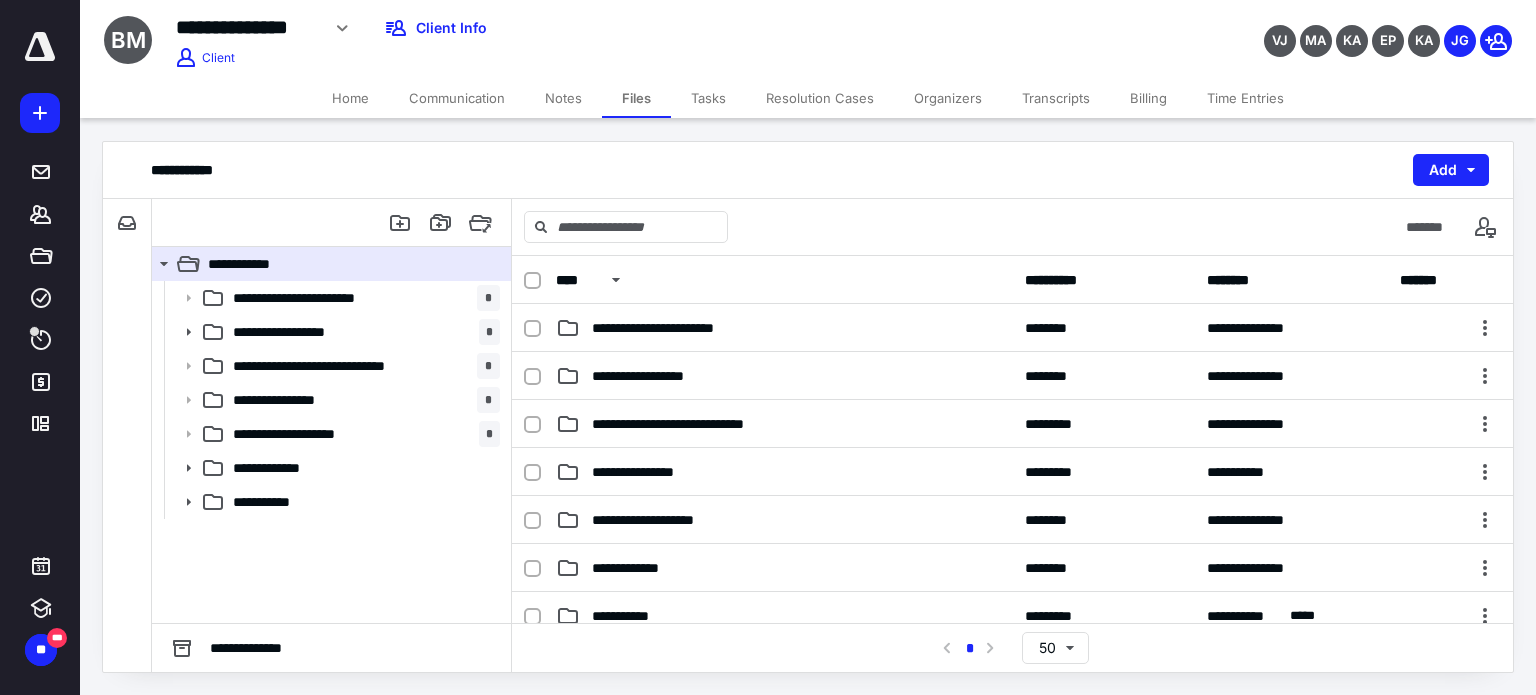 click on "Home" at bounding box center [350, 98] 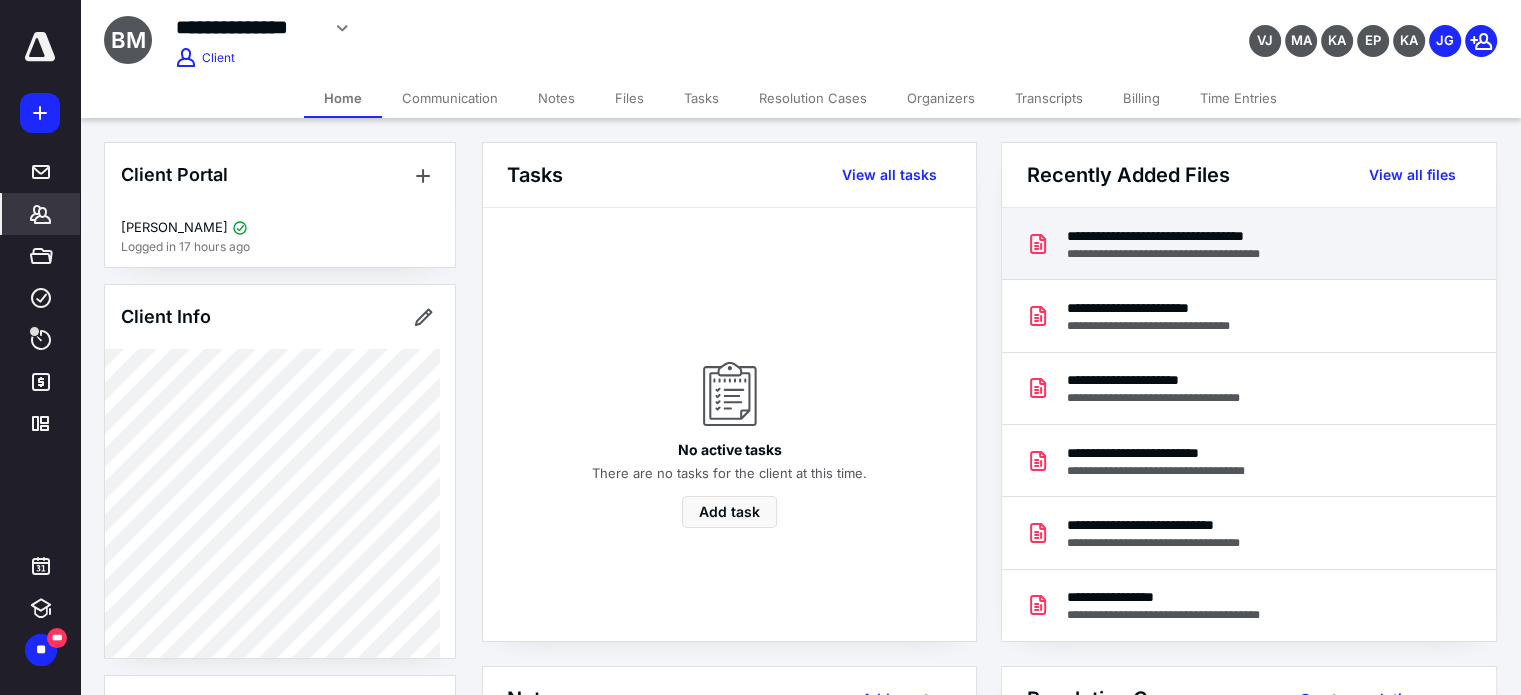 click on "**********" at bounding box center [1248, 244] 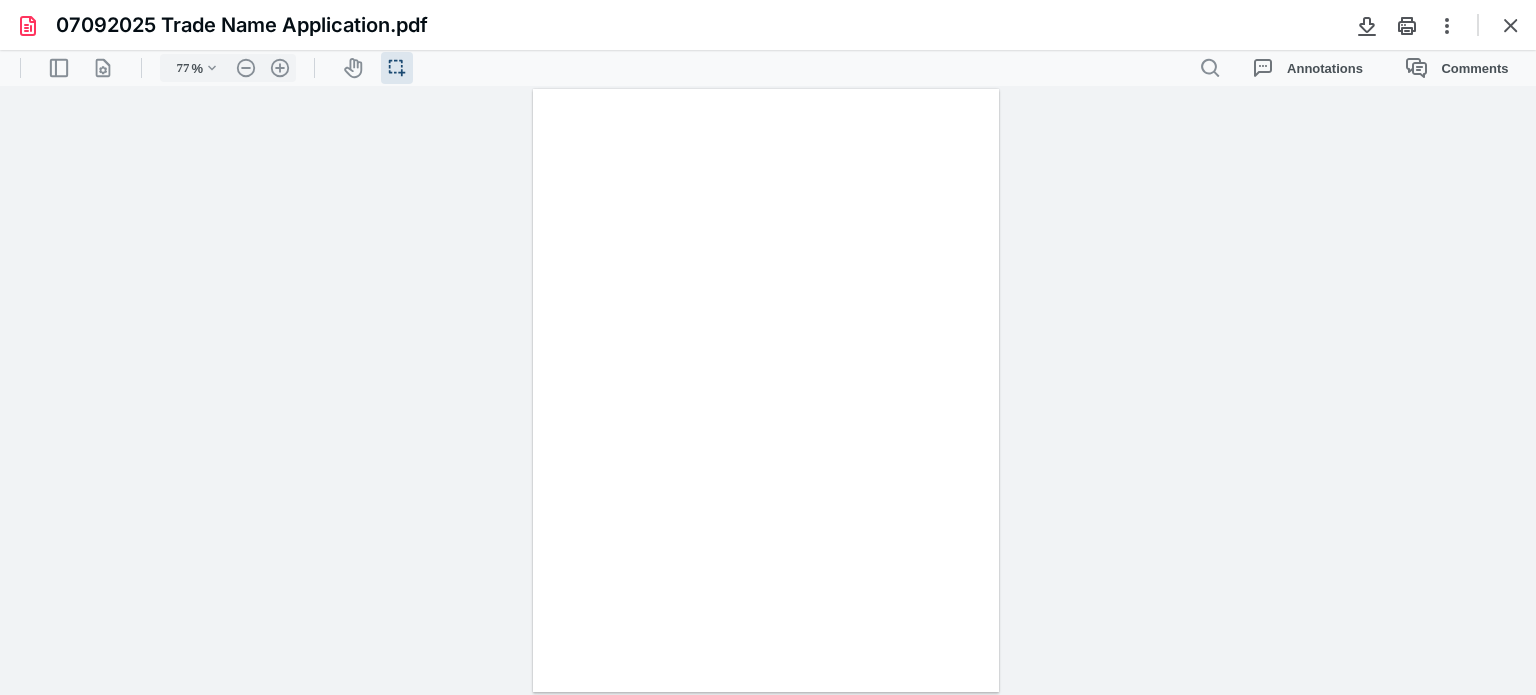 scroll, scrollTop: 0, scrollLeft: 0, axis: both 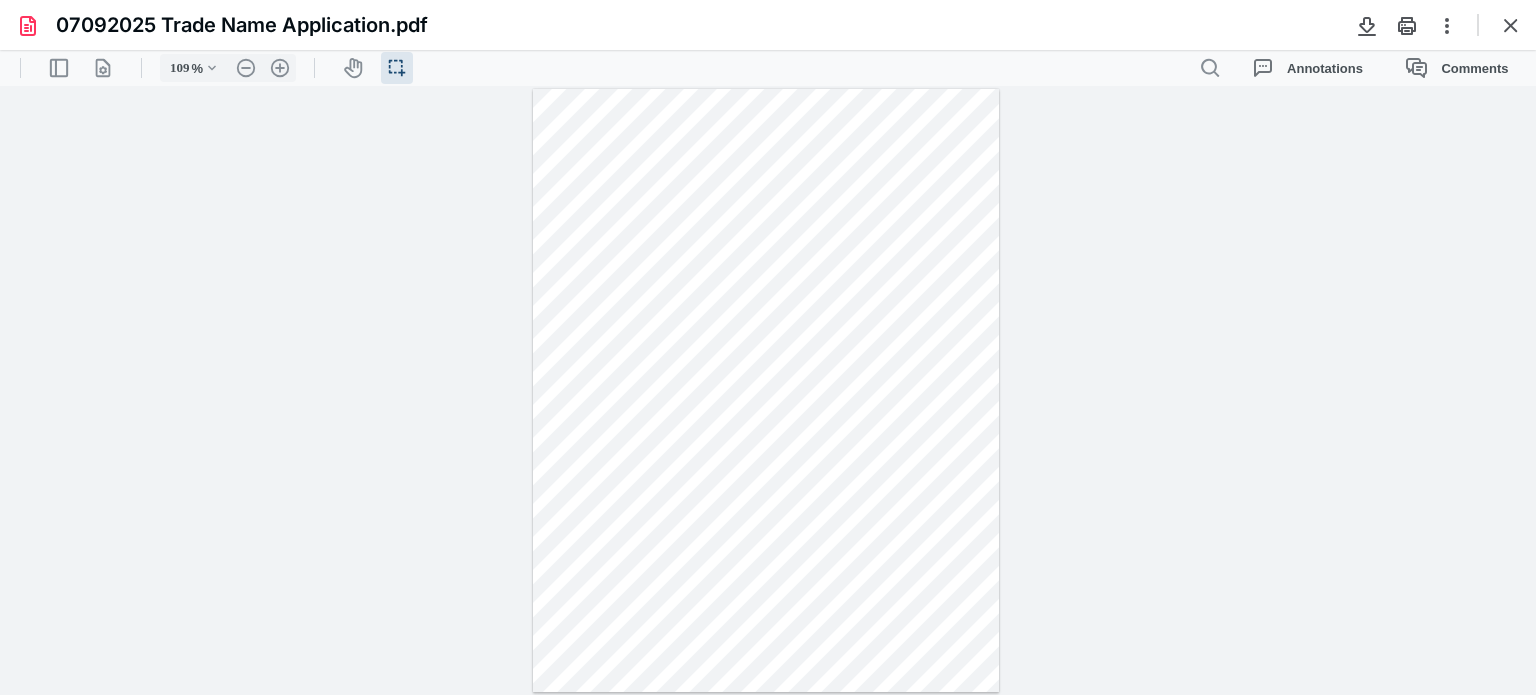 type on "134" 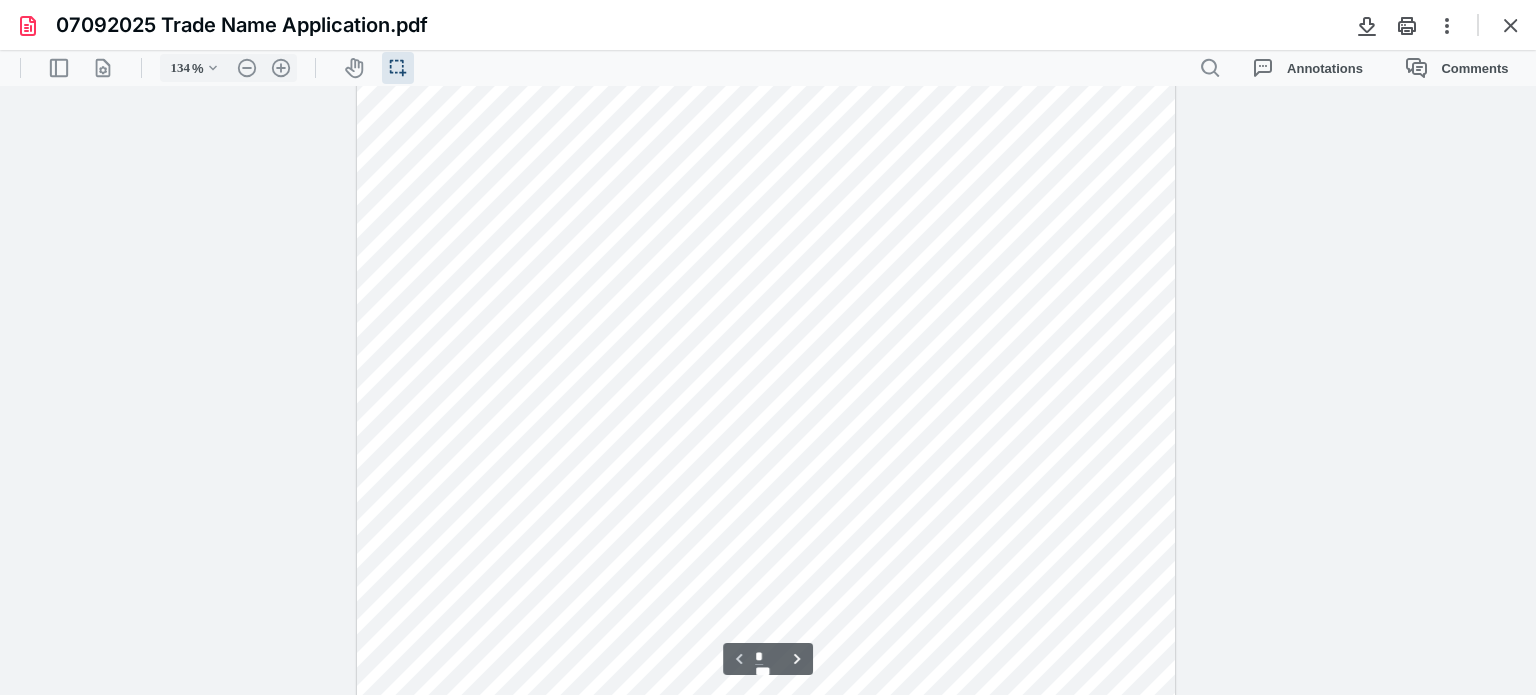 scroll, scrollTop: 186, scrollLeft: 0, axis: vertical 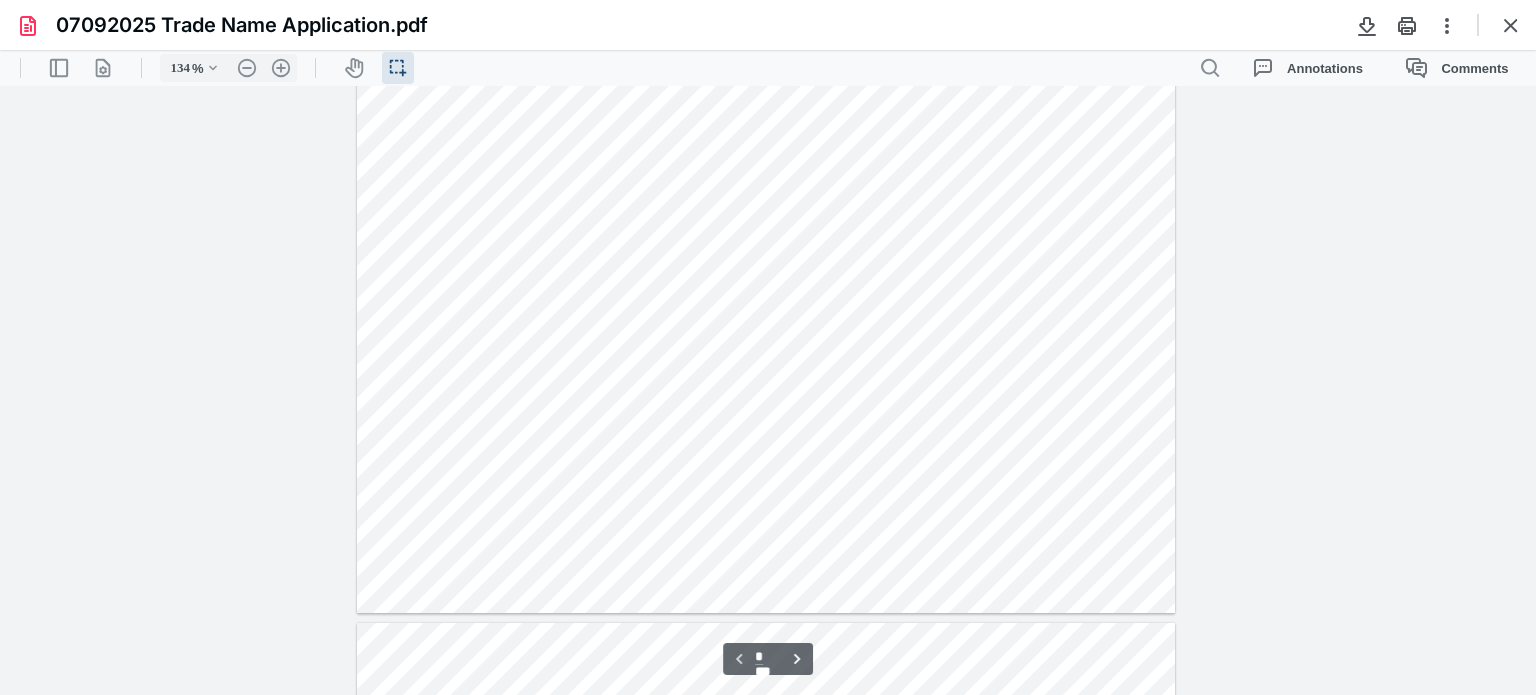 type on "*" 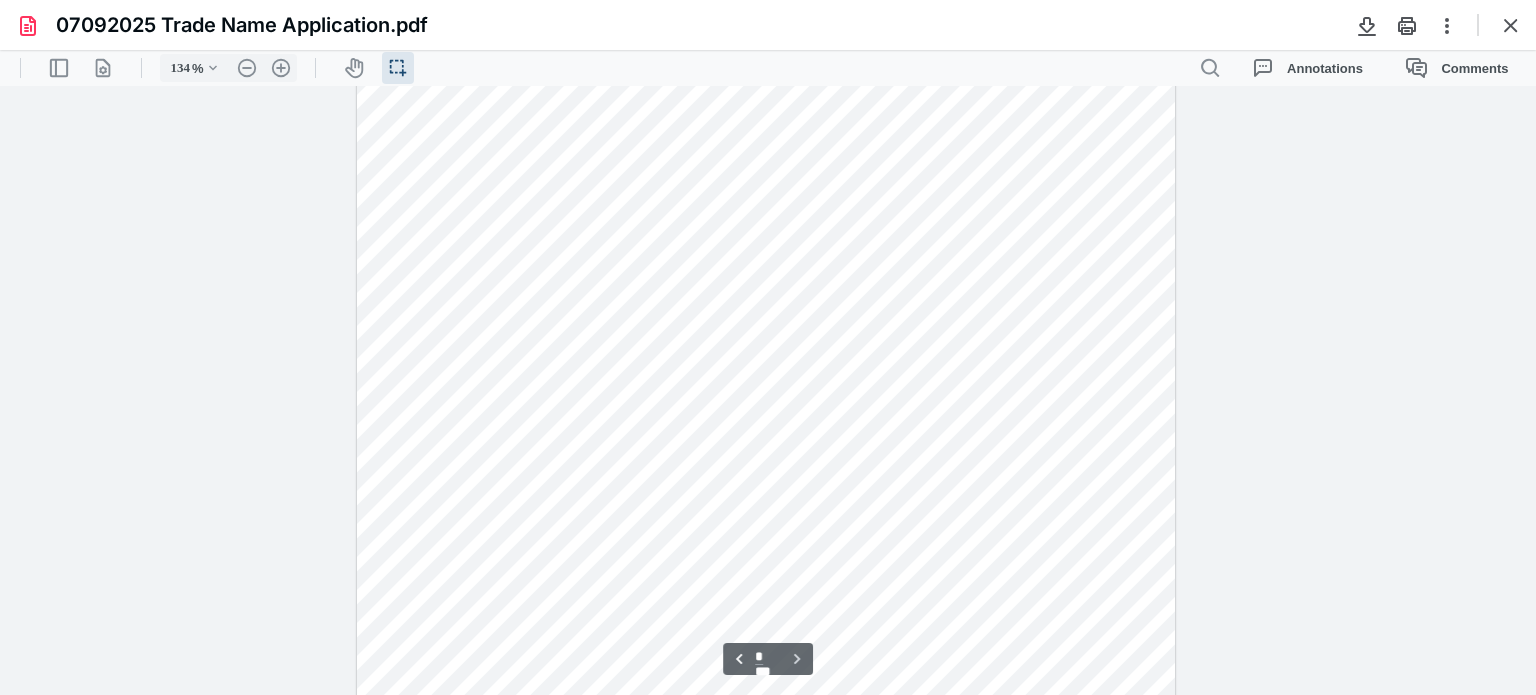scroll, scrollTop: 1432, scrollLeft: 0, axis: vertical 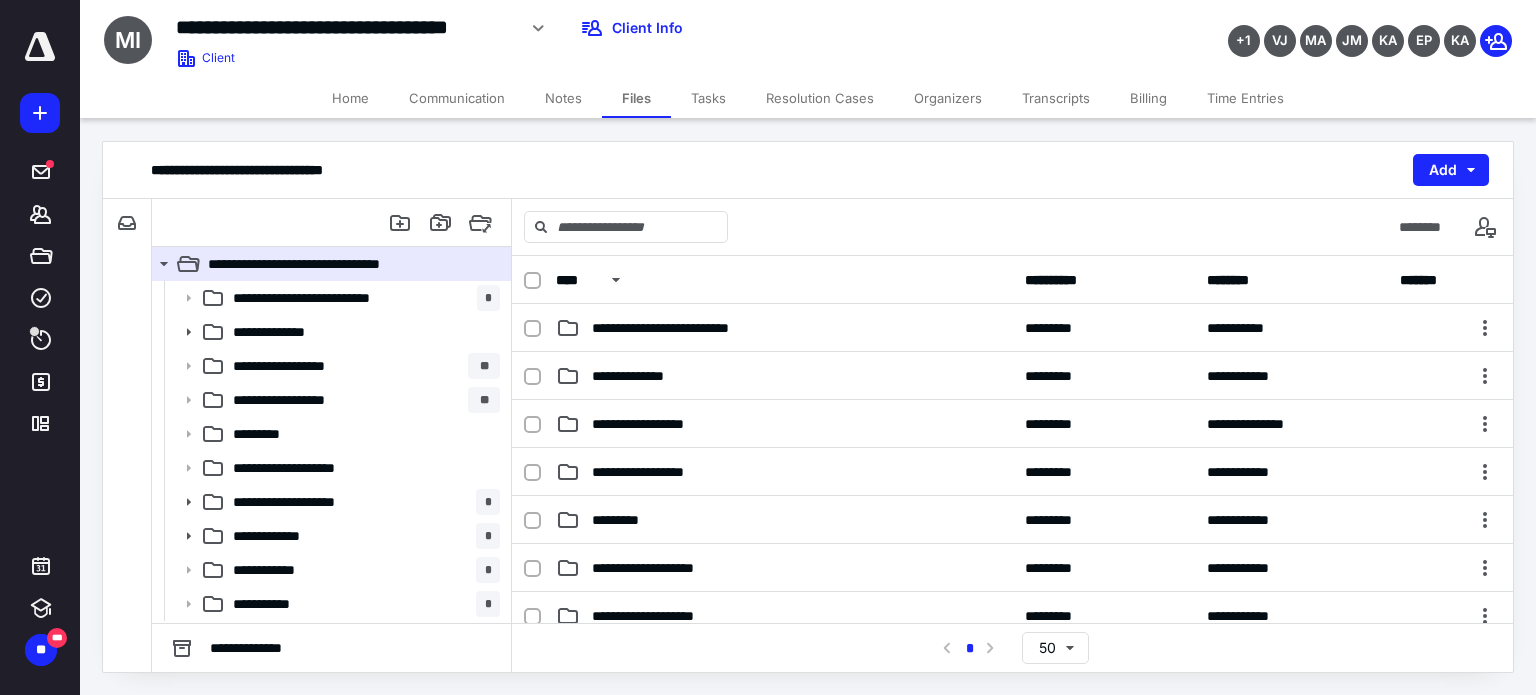click on "Home" at bounding box center [350, 98] 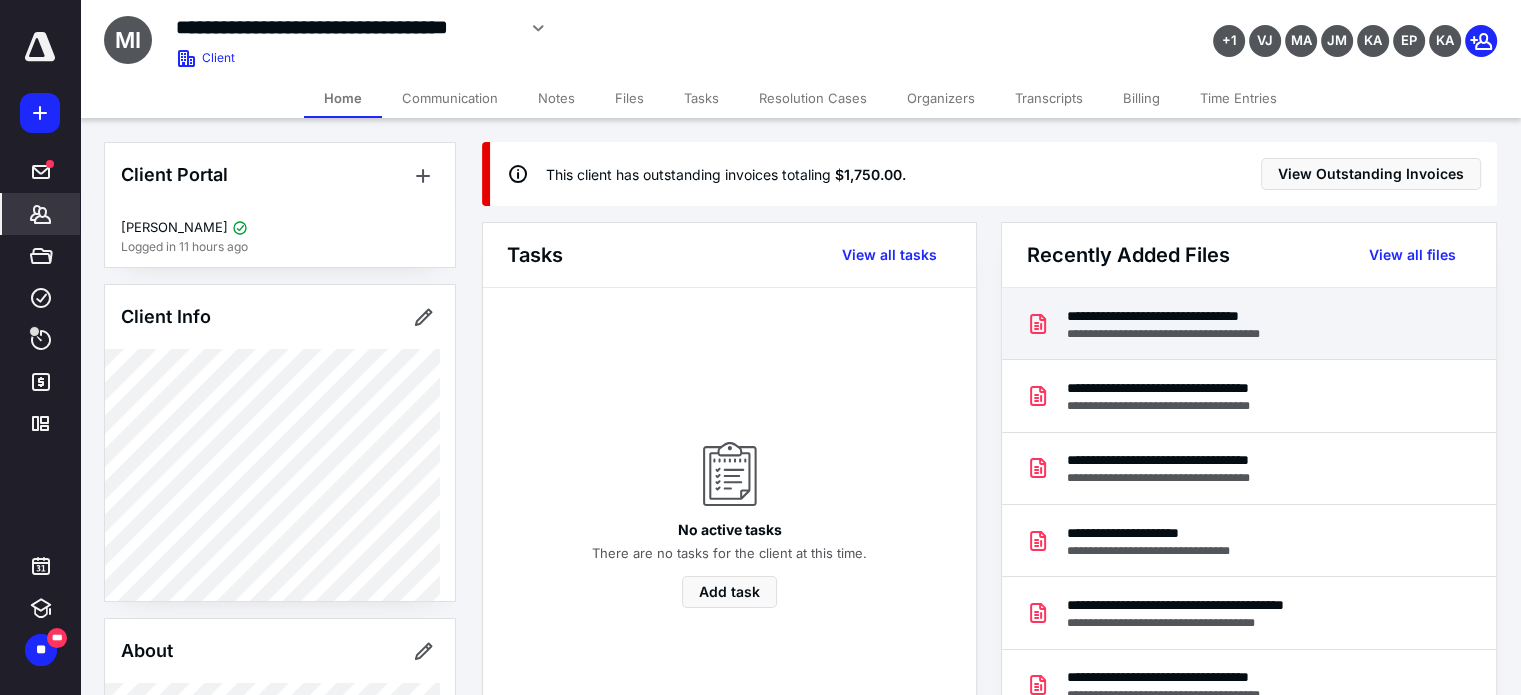 click on "**********" at bounding box center [1196, 316] 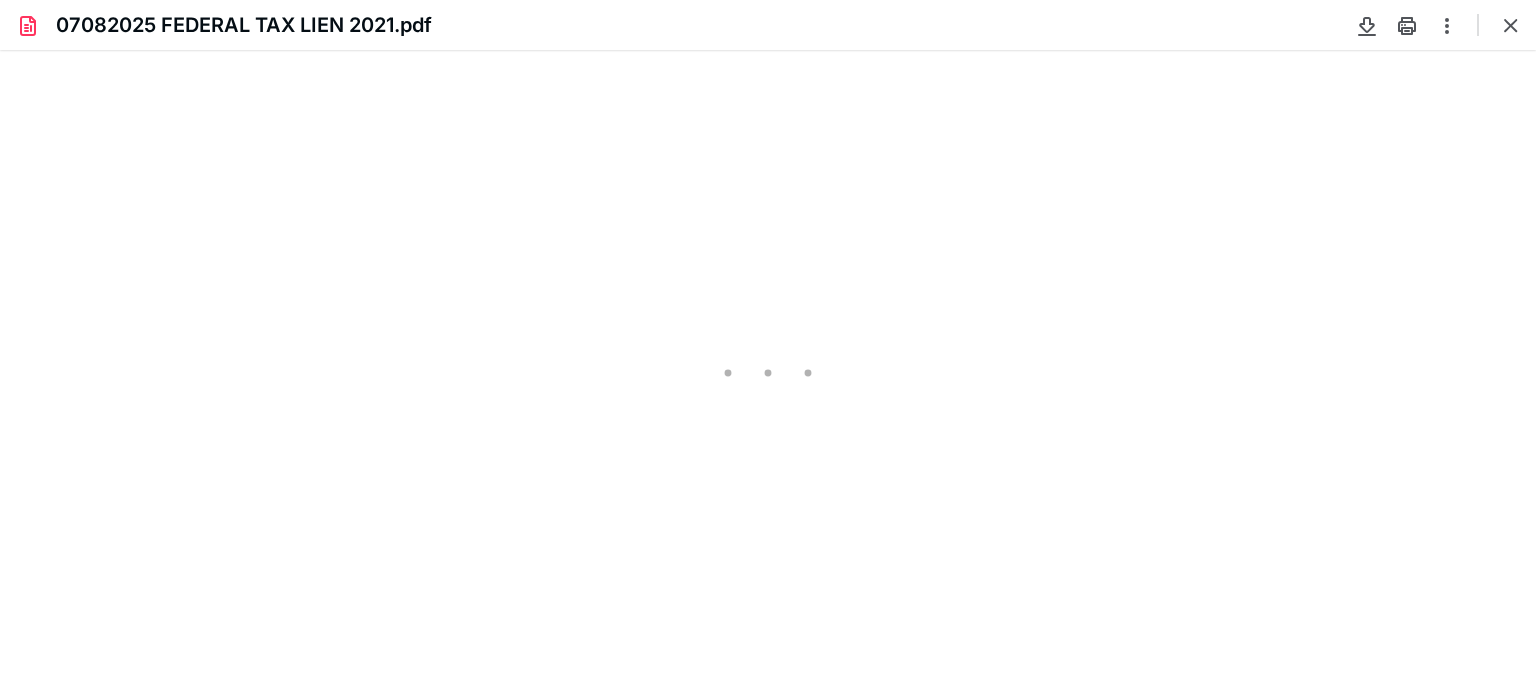 scroll, scrollTop: 0, scrollLeft: 0, axis: both 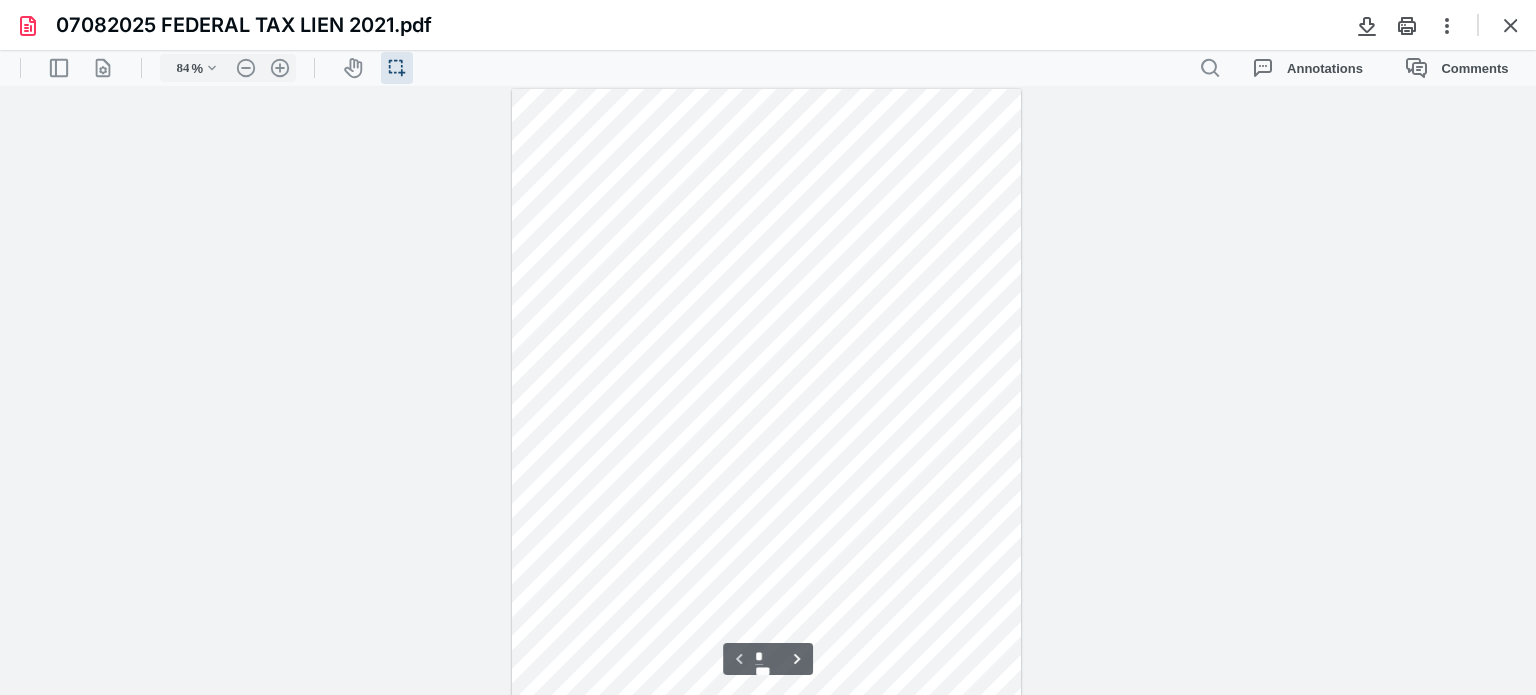 type on "109" 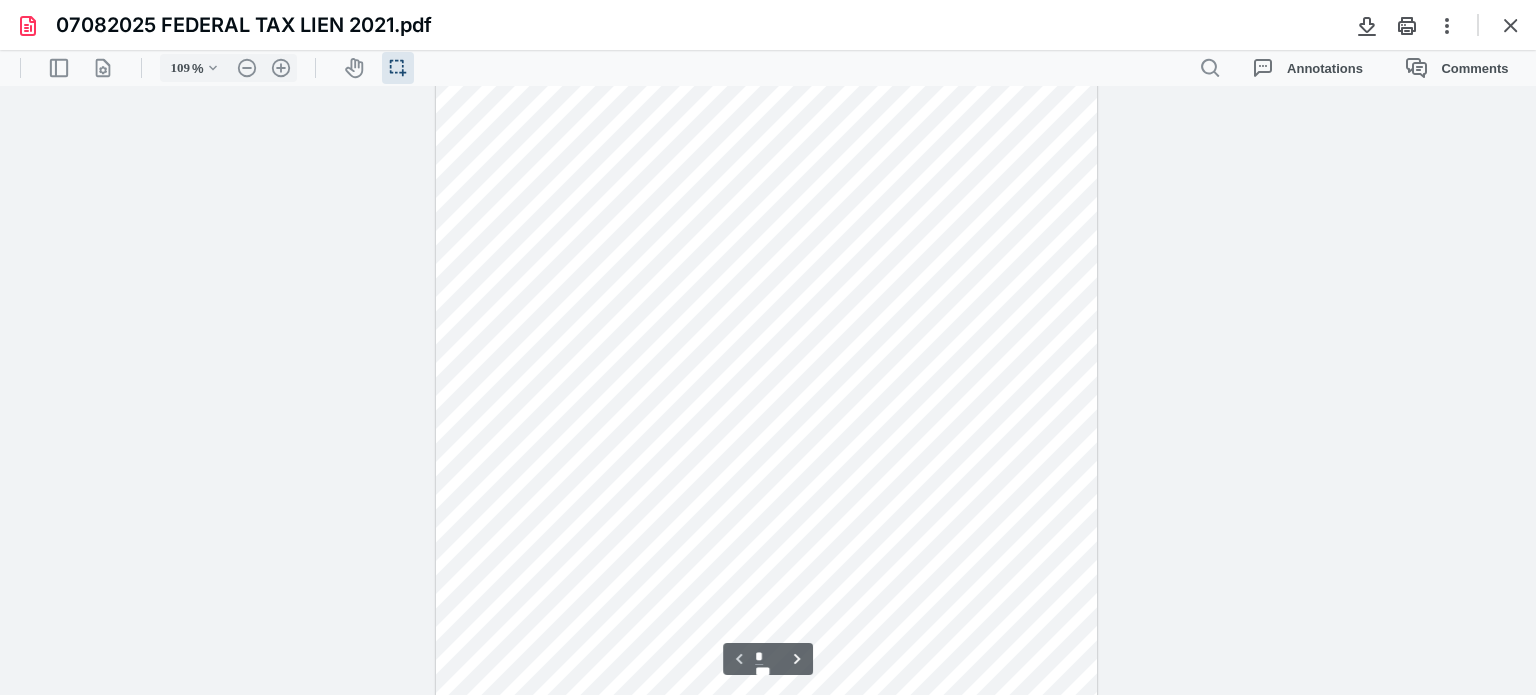 scroll, scrollTop: 0, scrollLeft: 0, axis: both 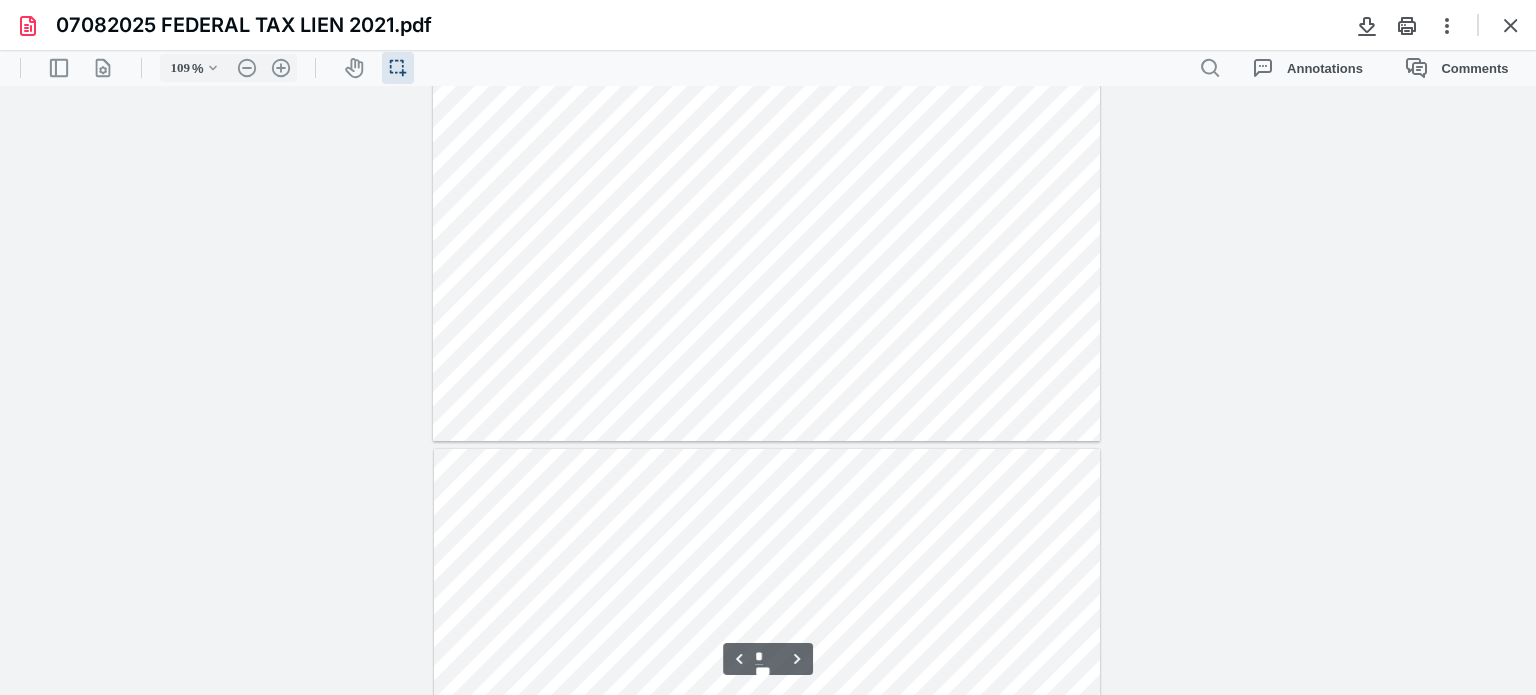 type on "*" 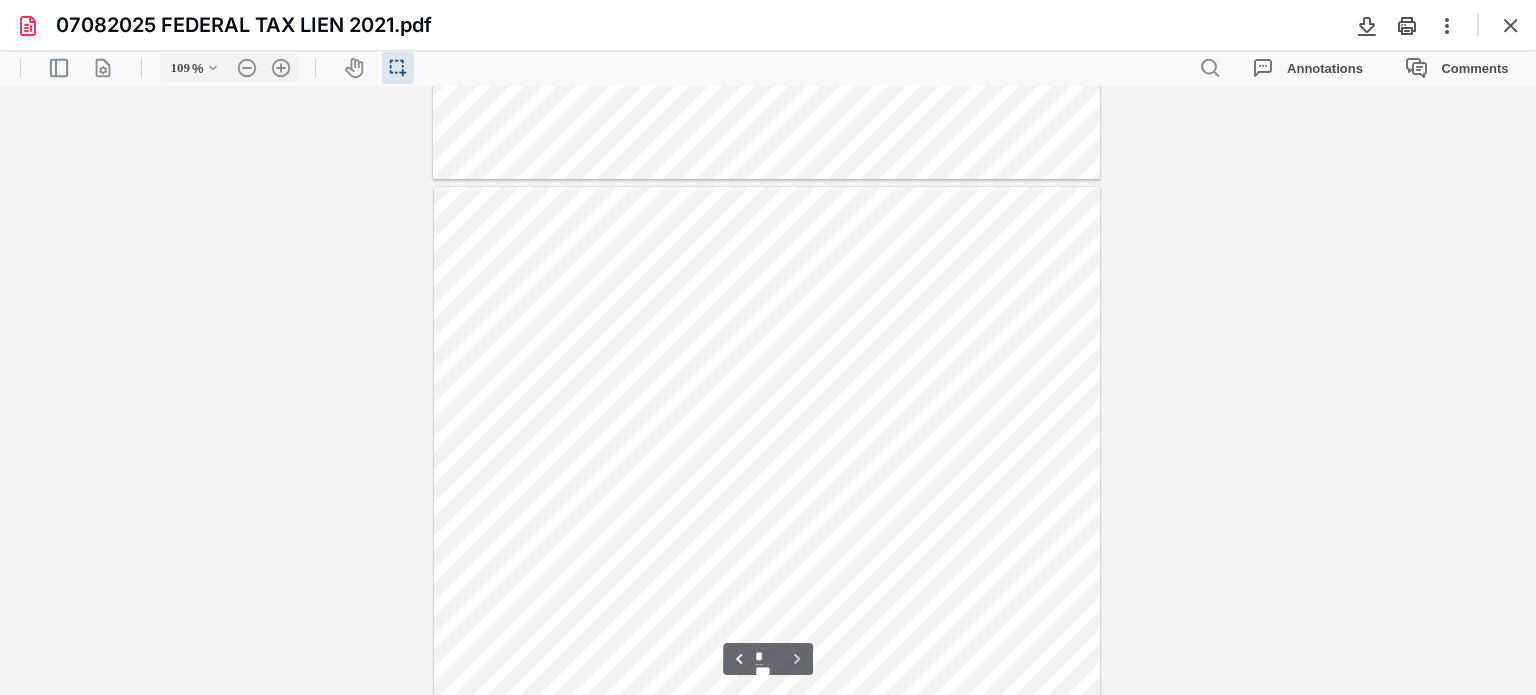 scroll, scrollTop: 3731, scrollLeft: 0, axis: vertical 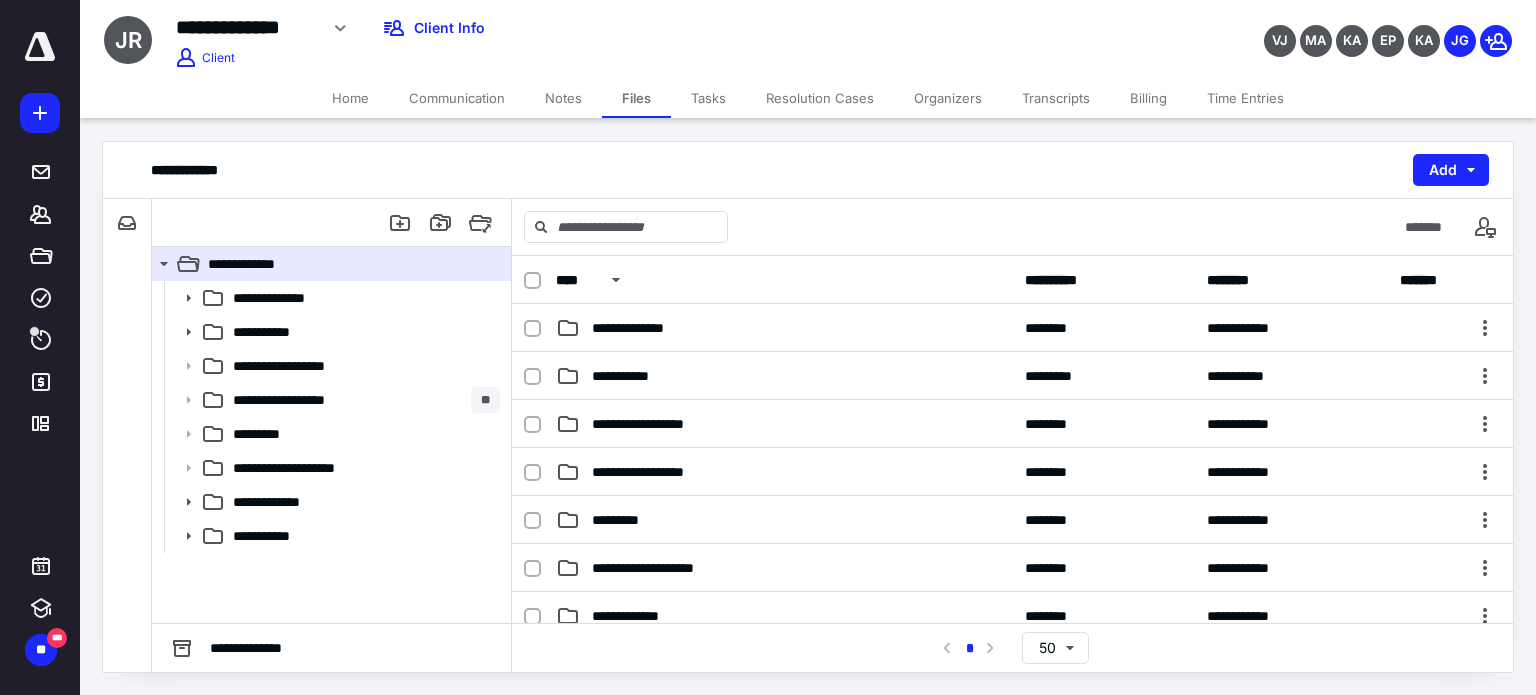click on "Home" at bounding box center (350, 98) 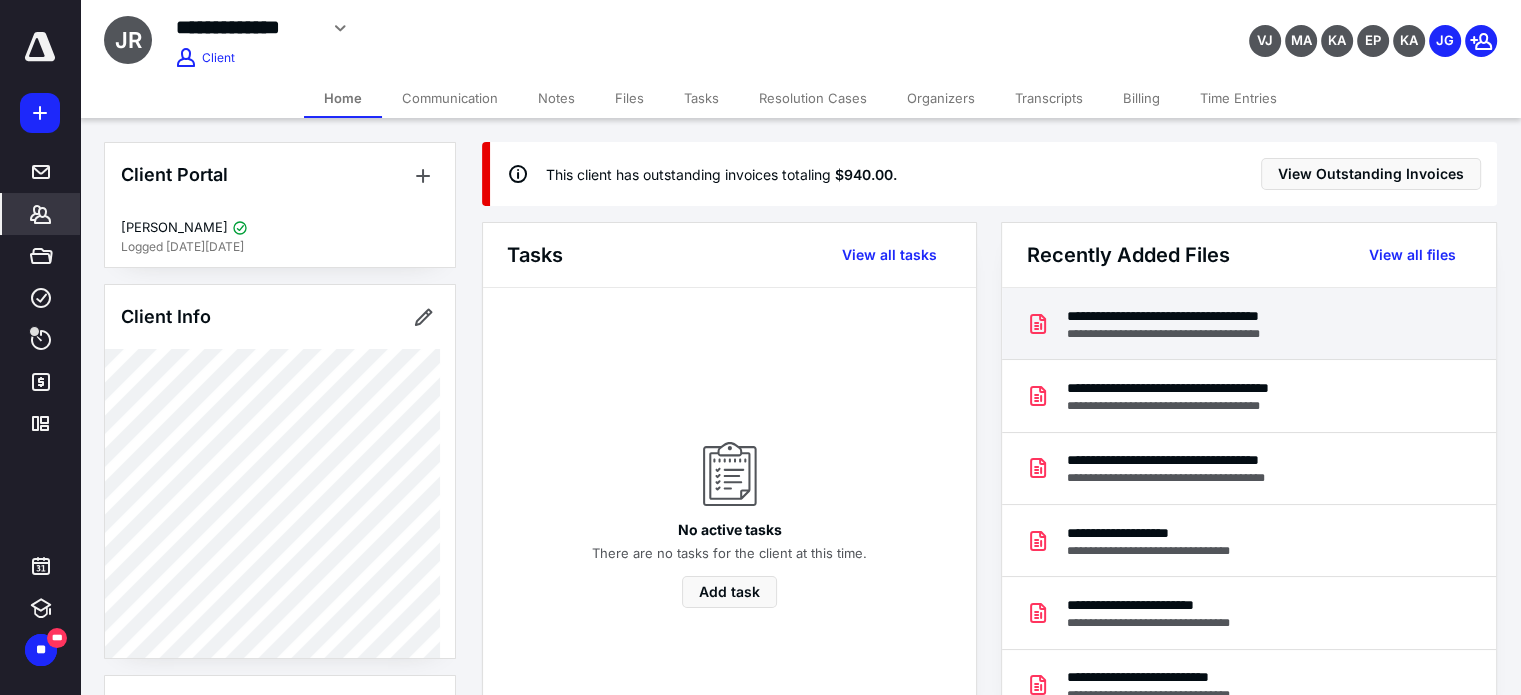 click on "**********" at bounding box center [1216, 334] 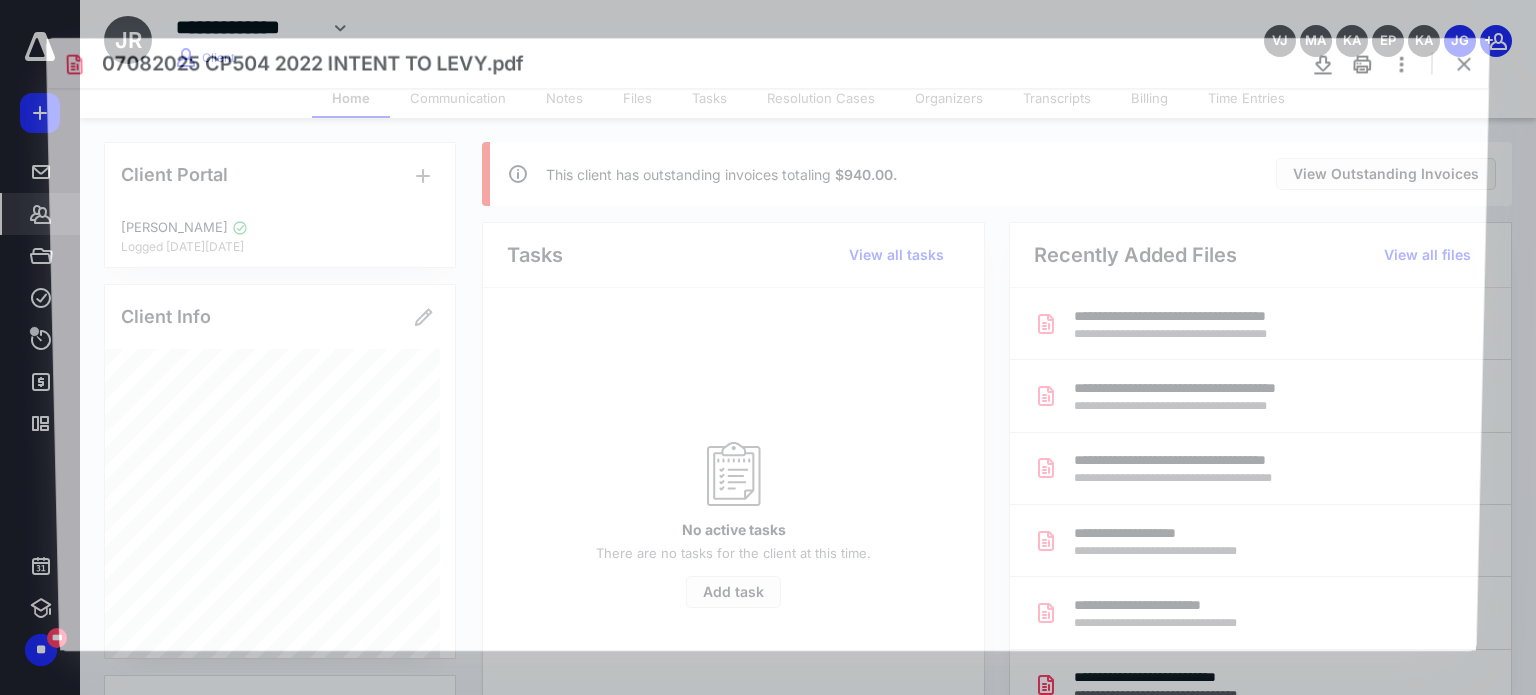 scroll, scrollTop: 0, scrollLeft: 0, axis: both 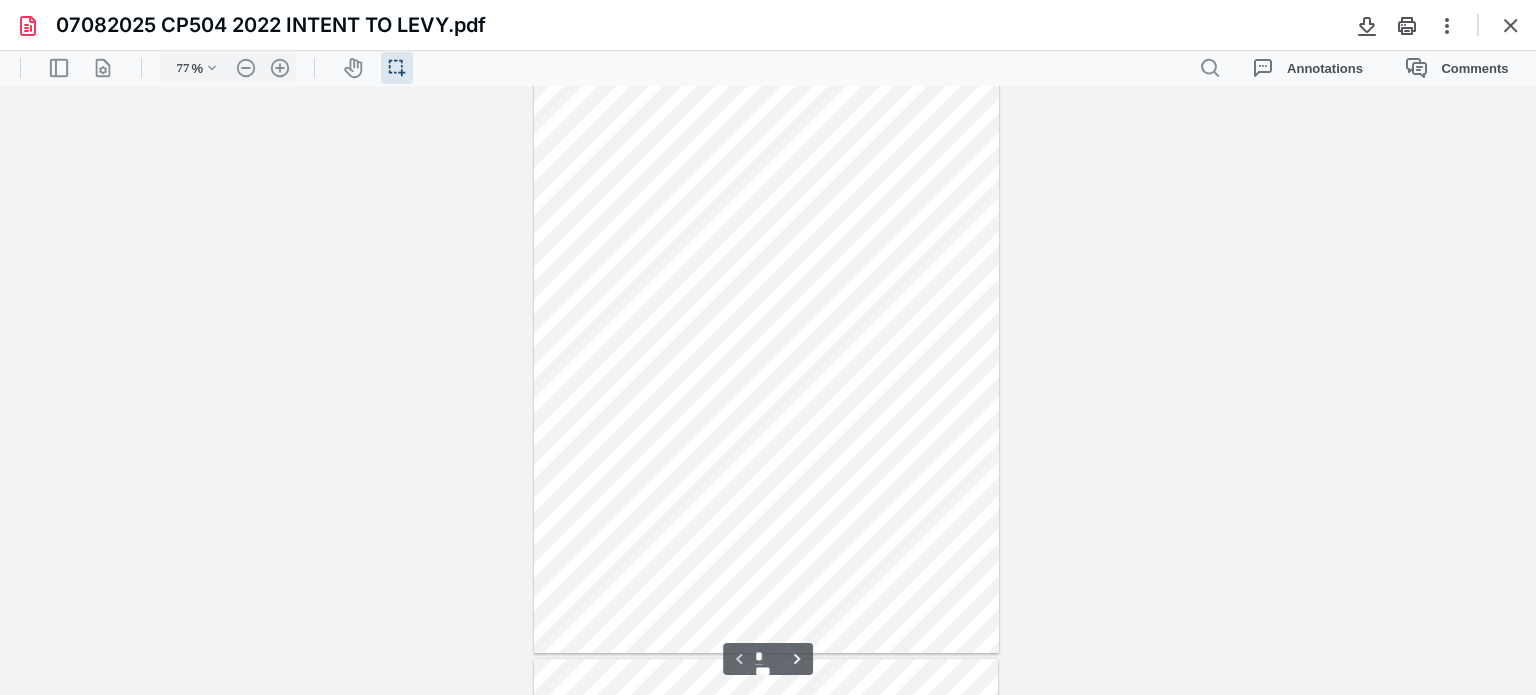 type on "109" 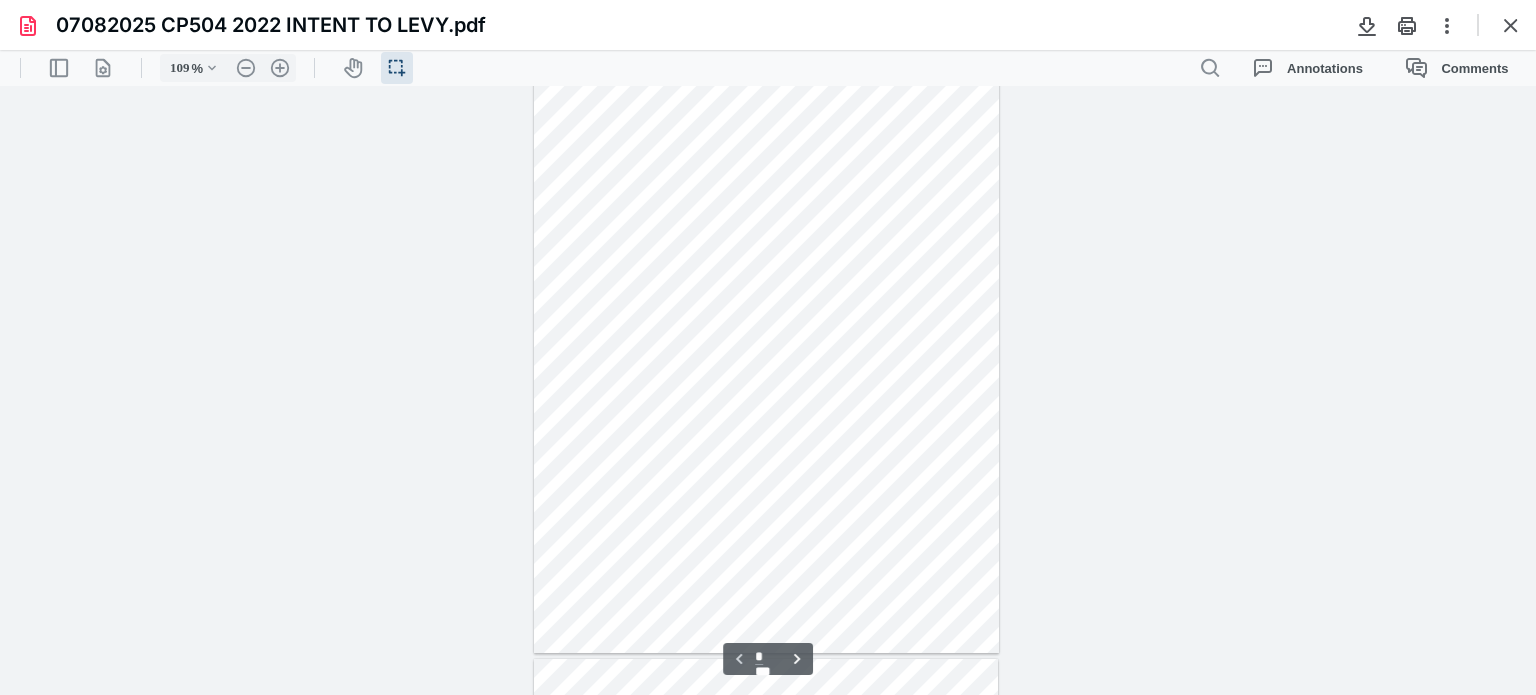 scroll, scrollTop: 120, scrollLeft: 0, axis: vertical 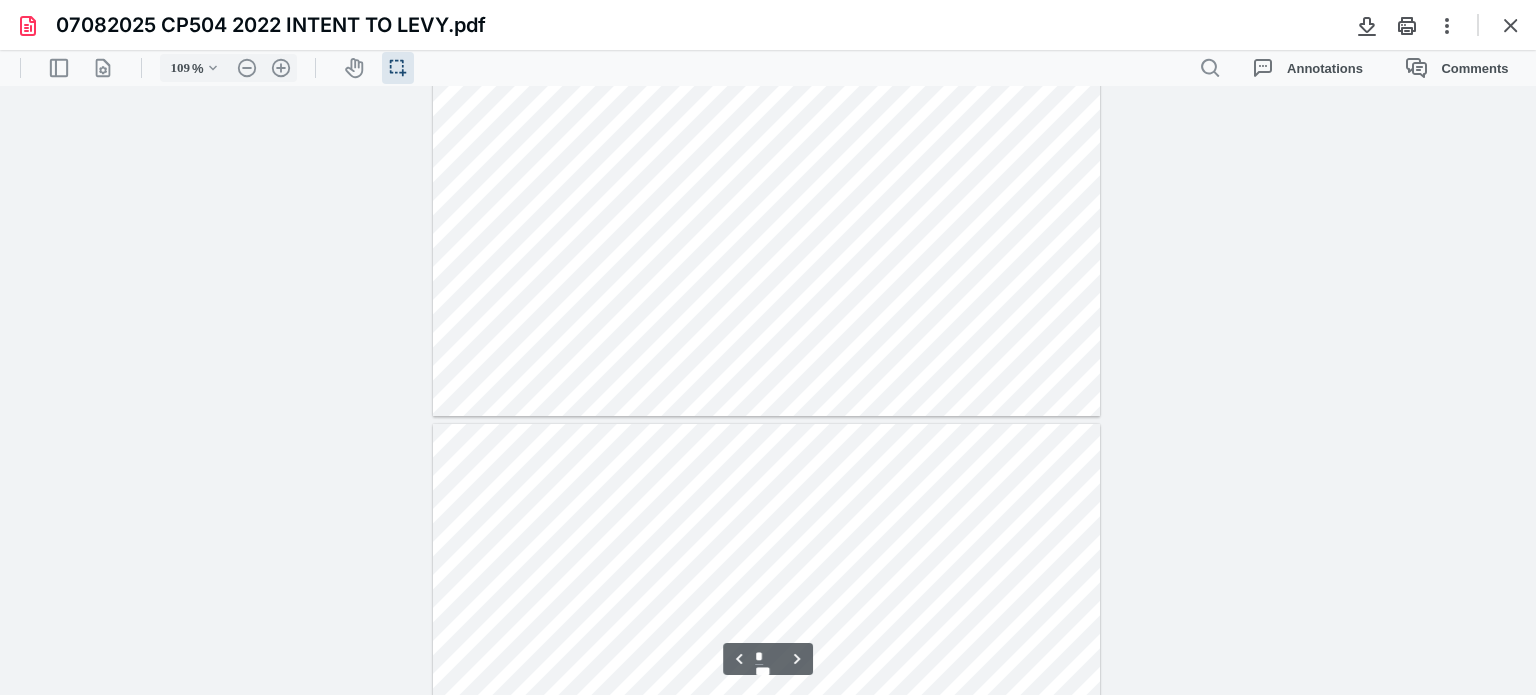 type on "*" 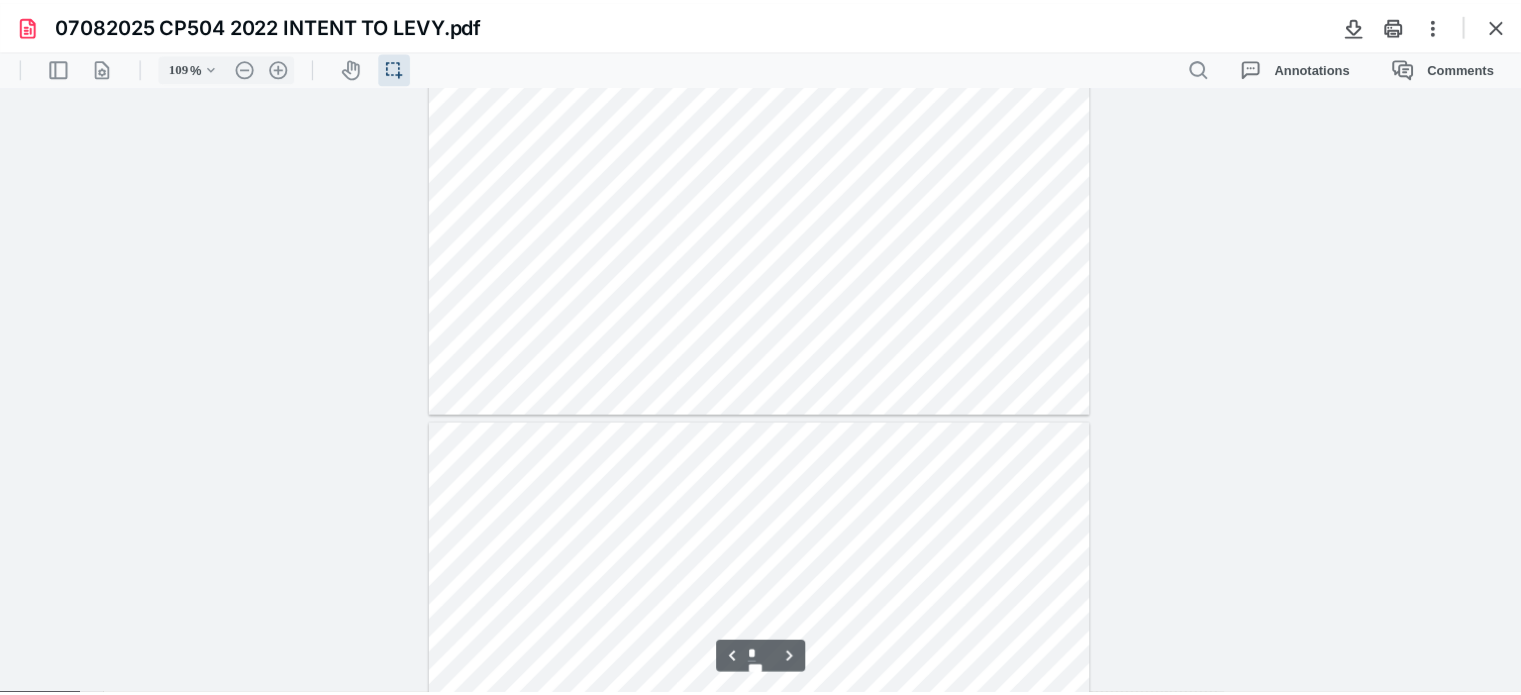 scroll, scrollTop: 2335, scrollLeft: 0, axis: vertical 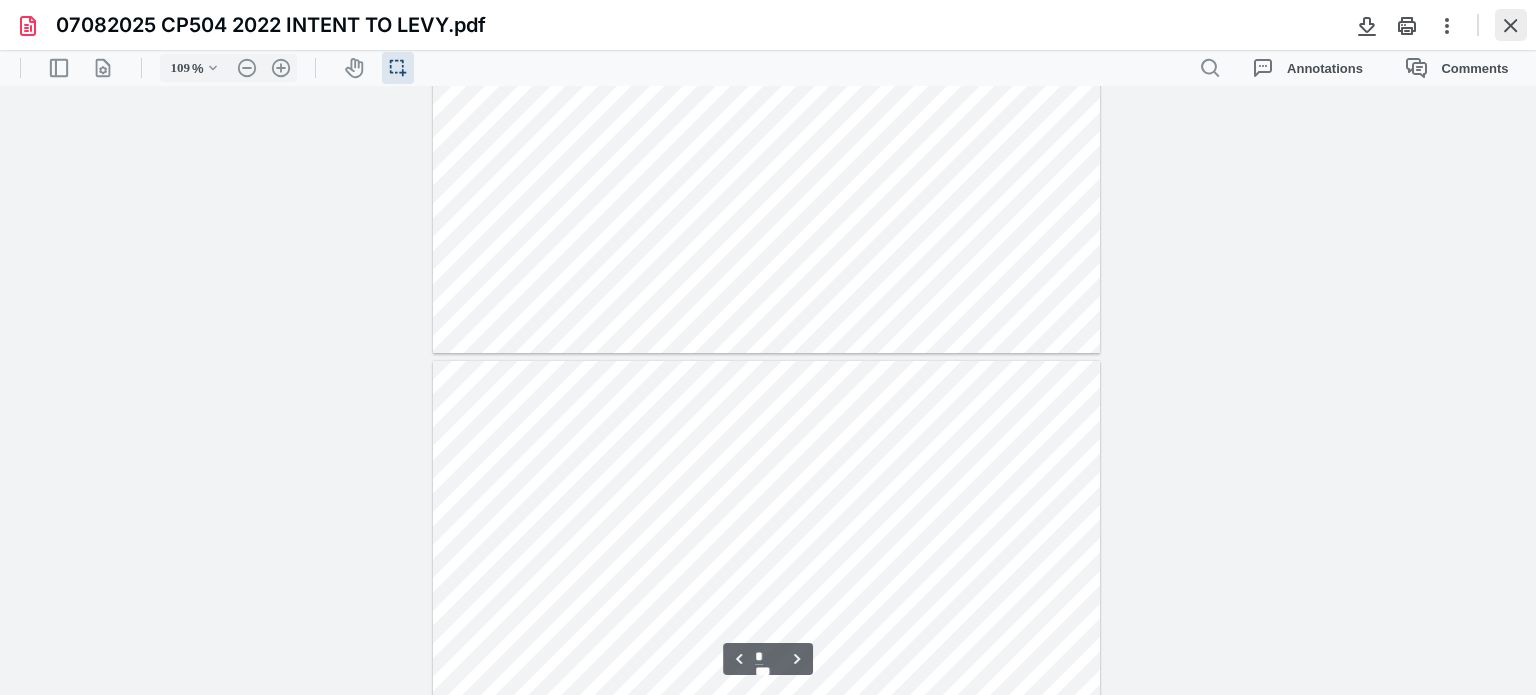 click at bounding box center (1511, 25) 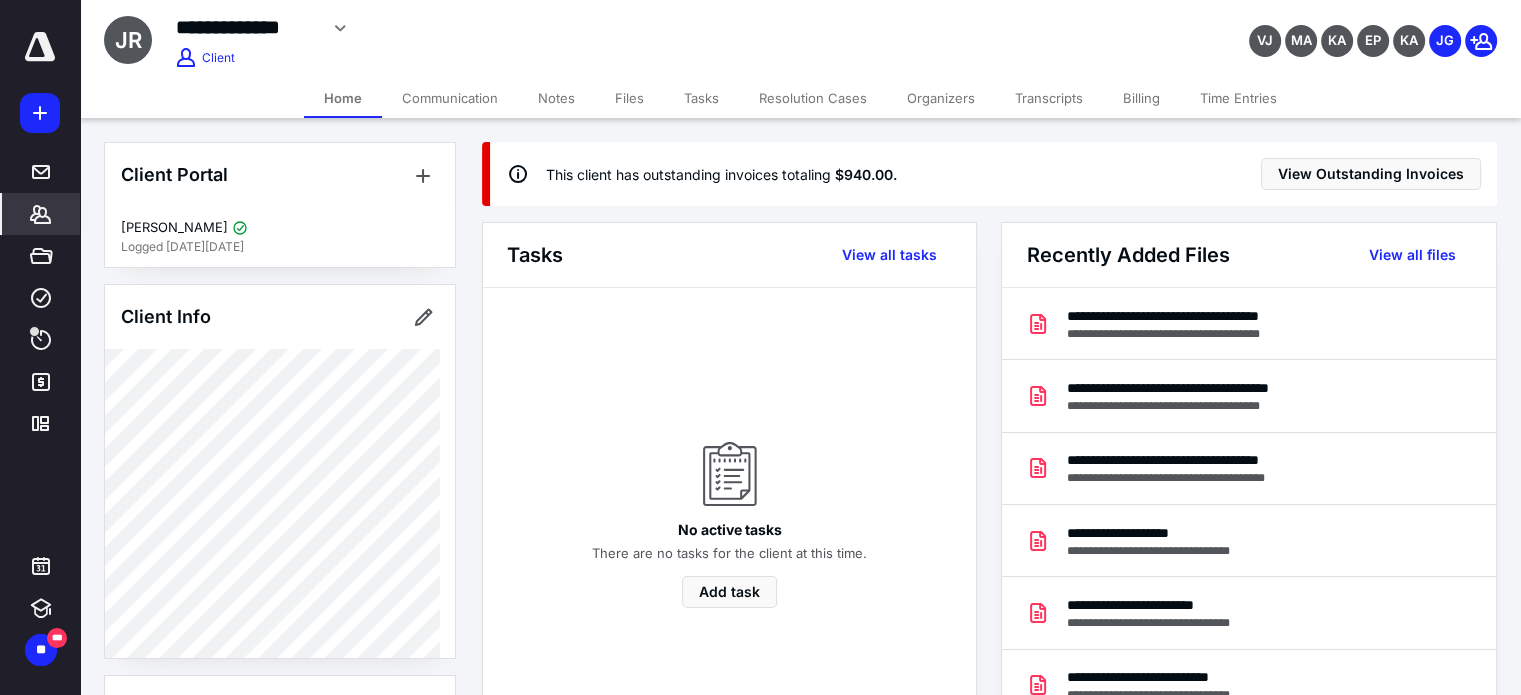click on "Notes" at bounding box center [556, 98] 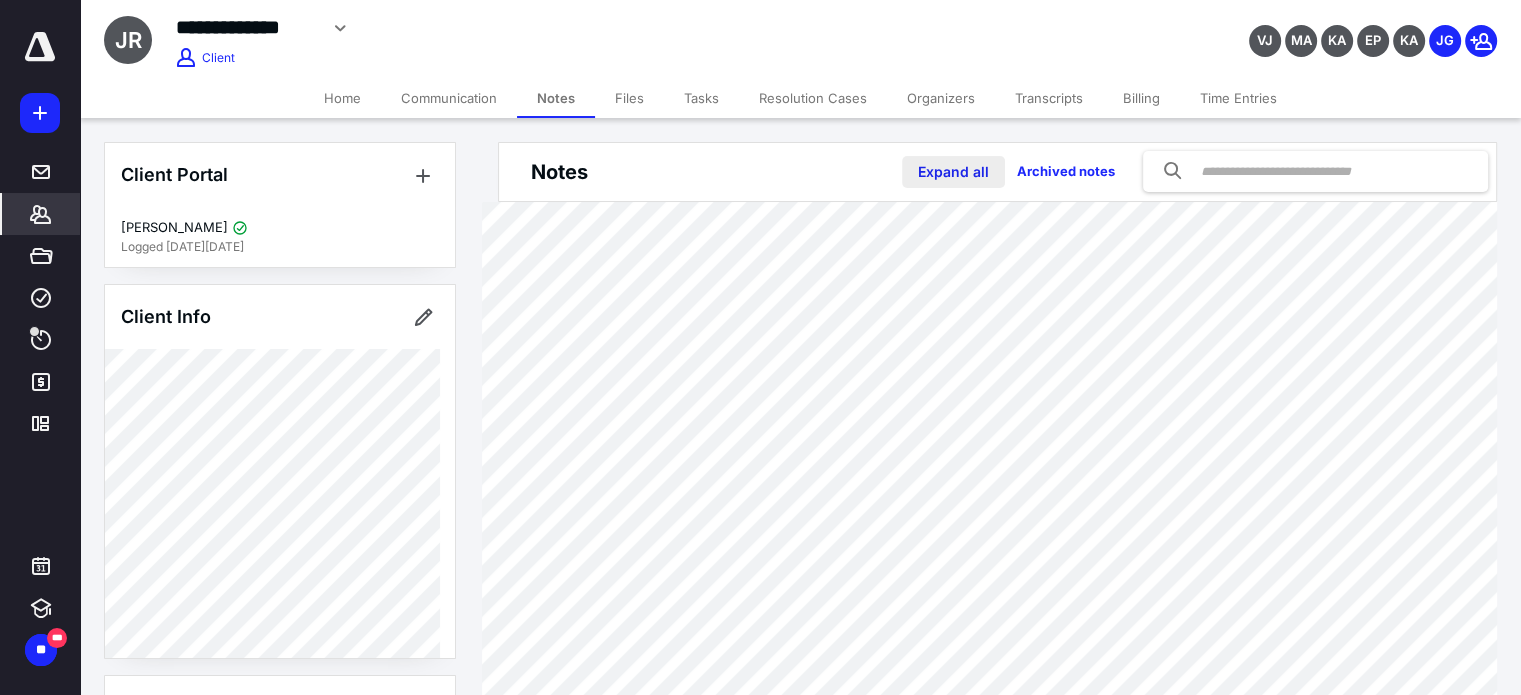 click on "Expand all" at bounding box center [953, 172] 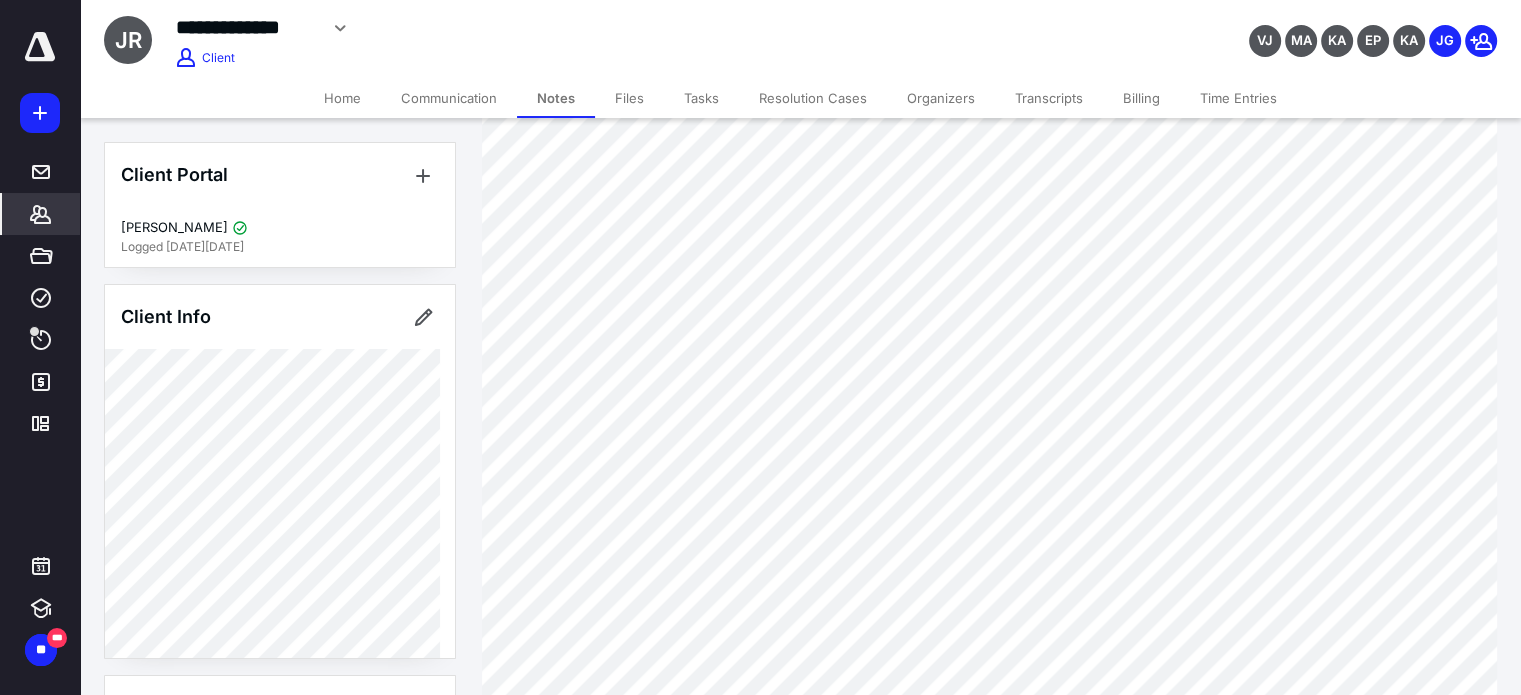 scroll, scrollTop: 1974, scrollLeft: 0, axis: vertical 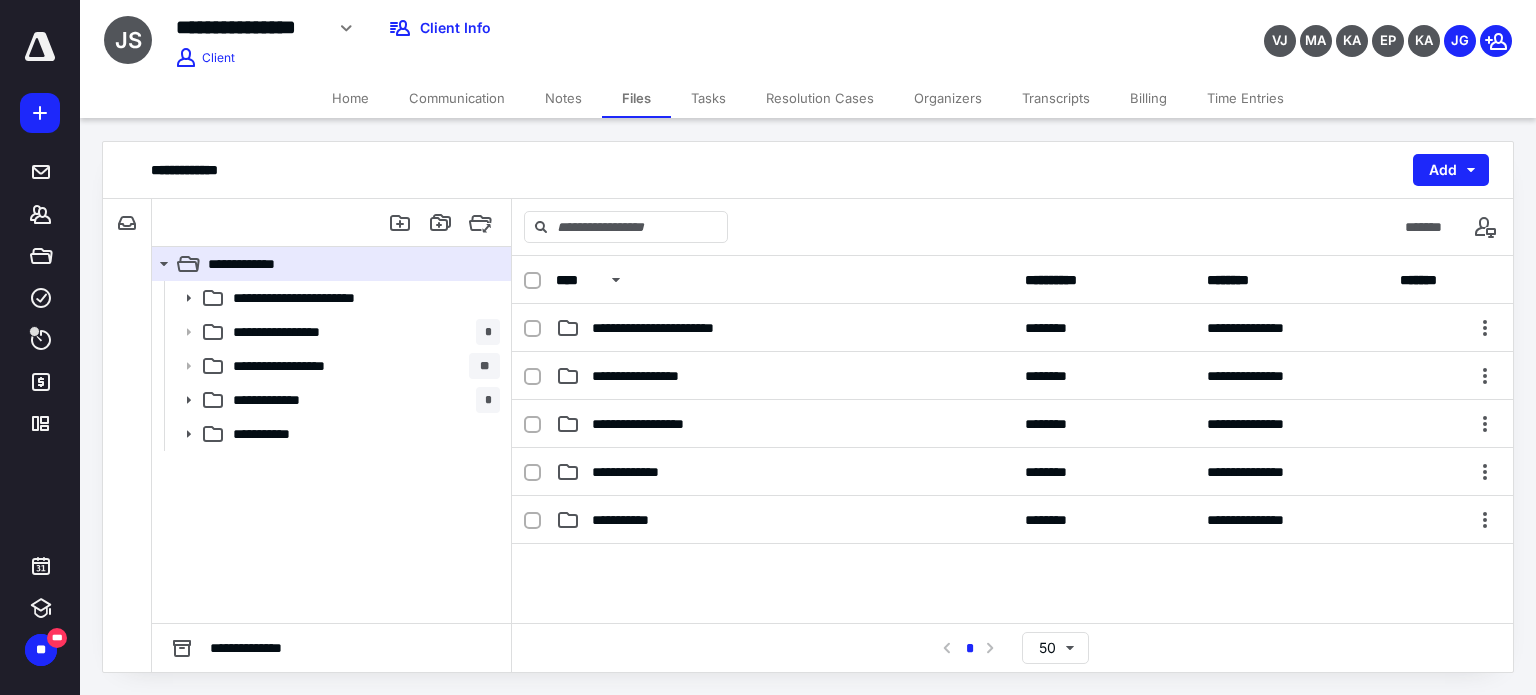 click on "Home" at bounding box center [350, 98] 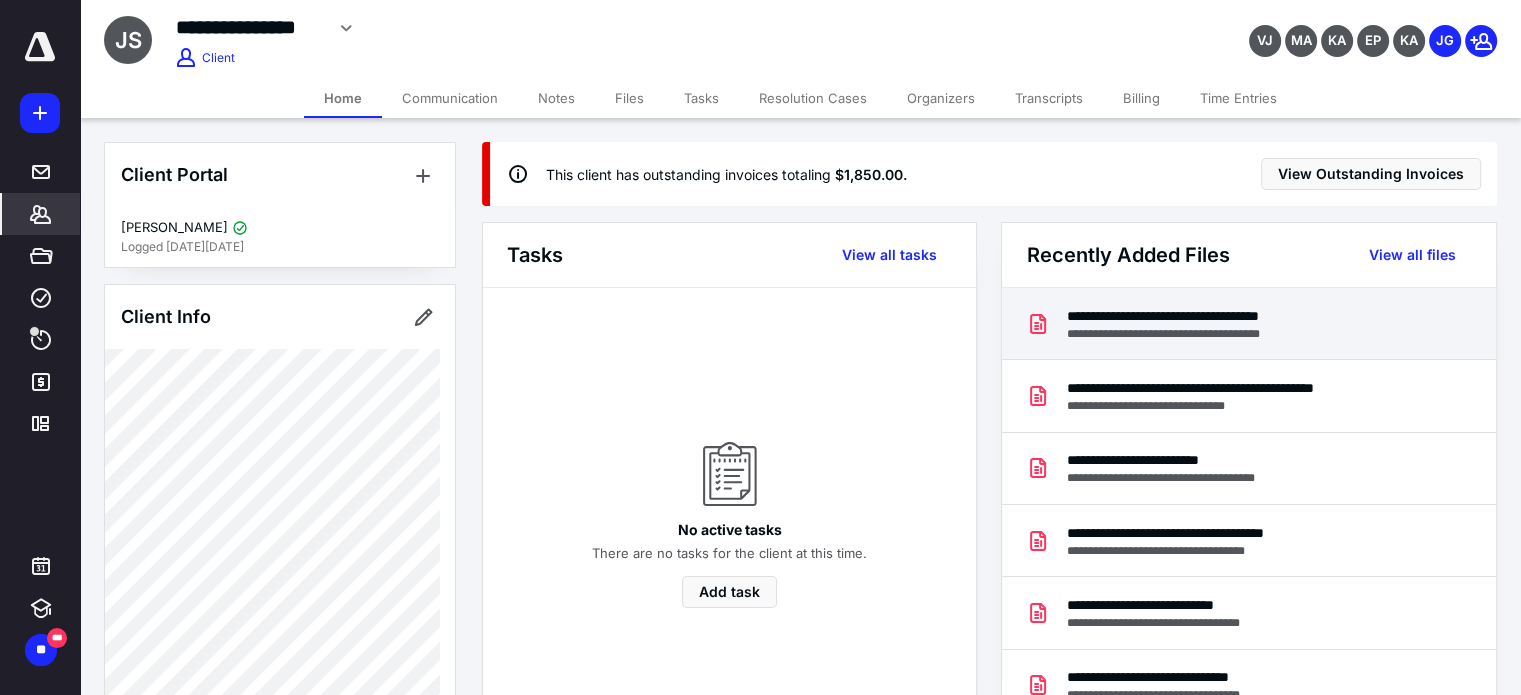 click on "**********" at bounding box center [1216, 316] 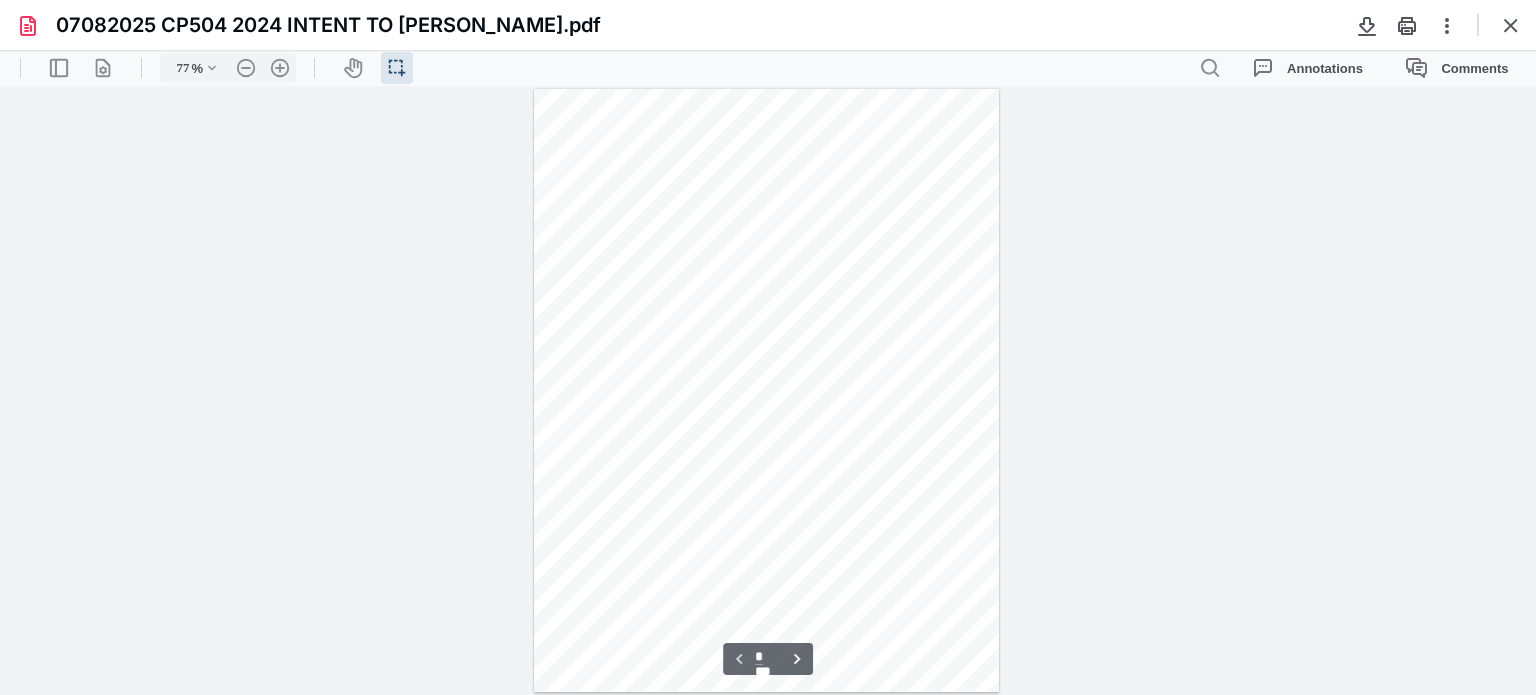 scroll, scrollTop: 0, scrollLeft: 0, axis: both 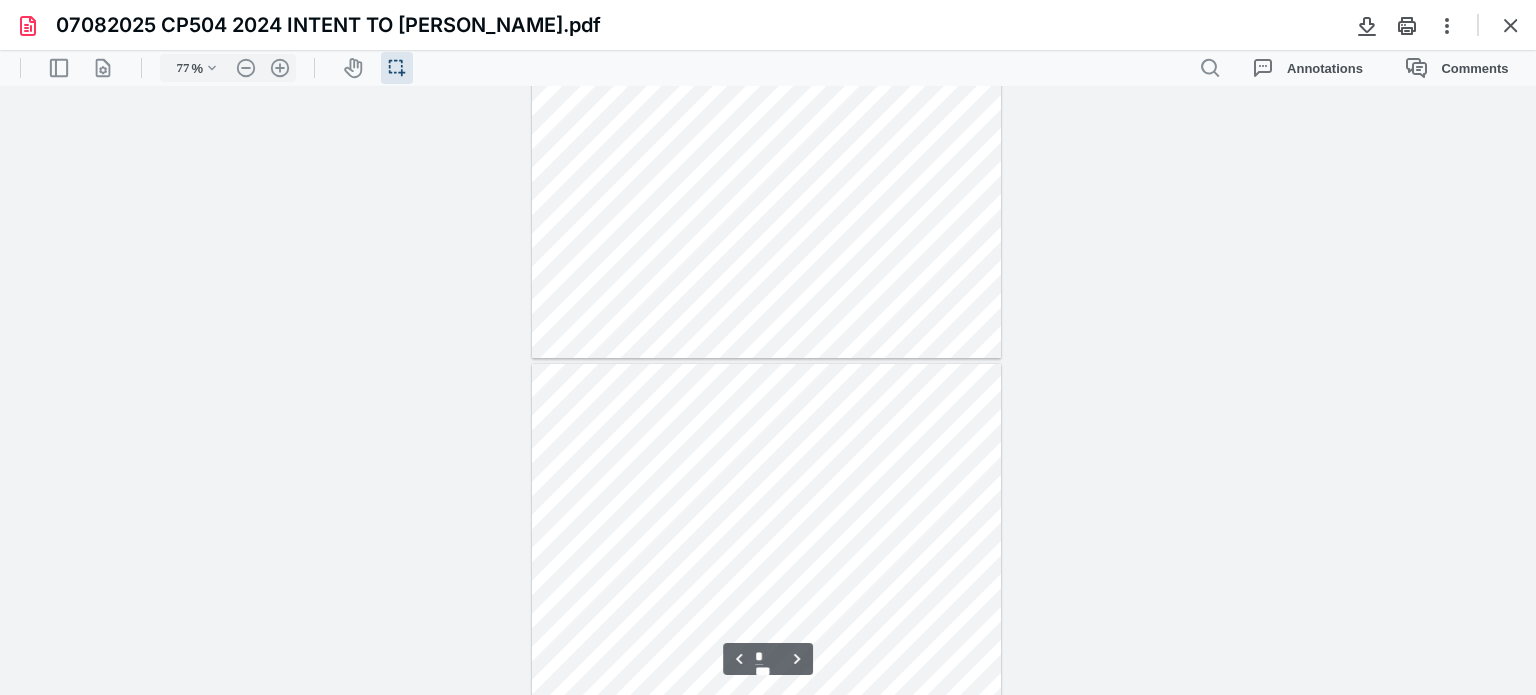 type on "*" 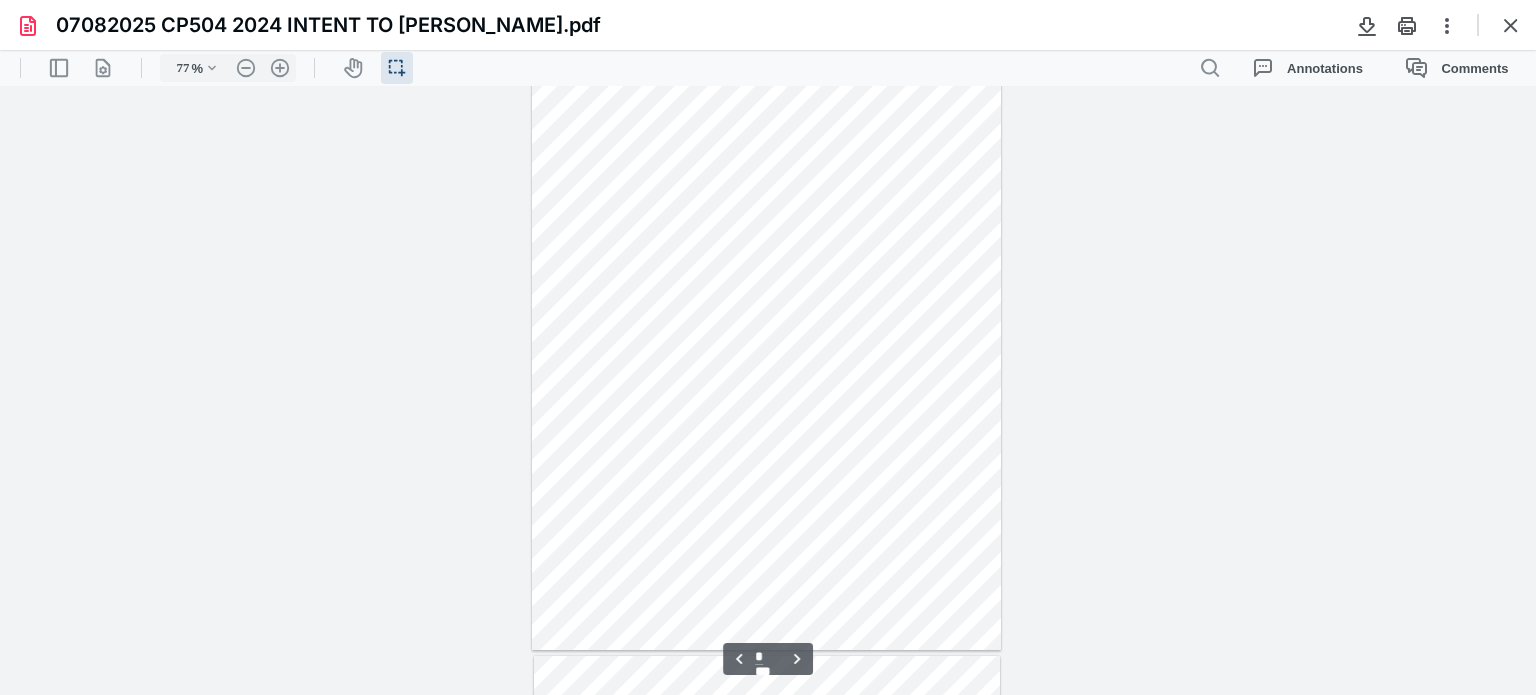 scroll, scrollTop: 1980, scrollLeft: 0, axis: vertical 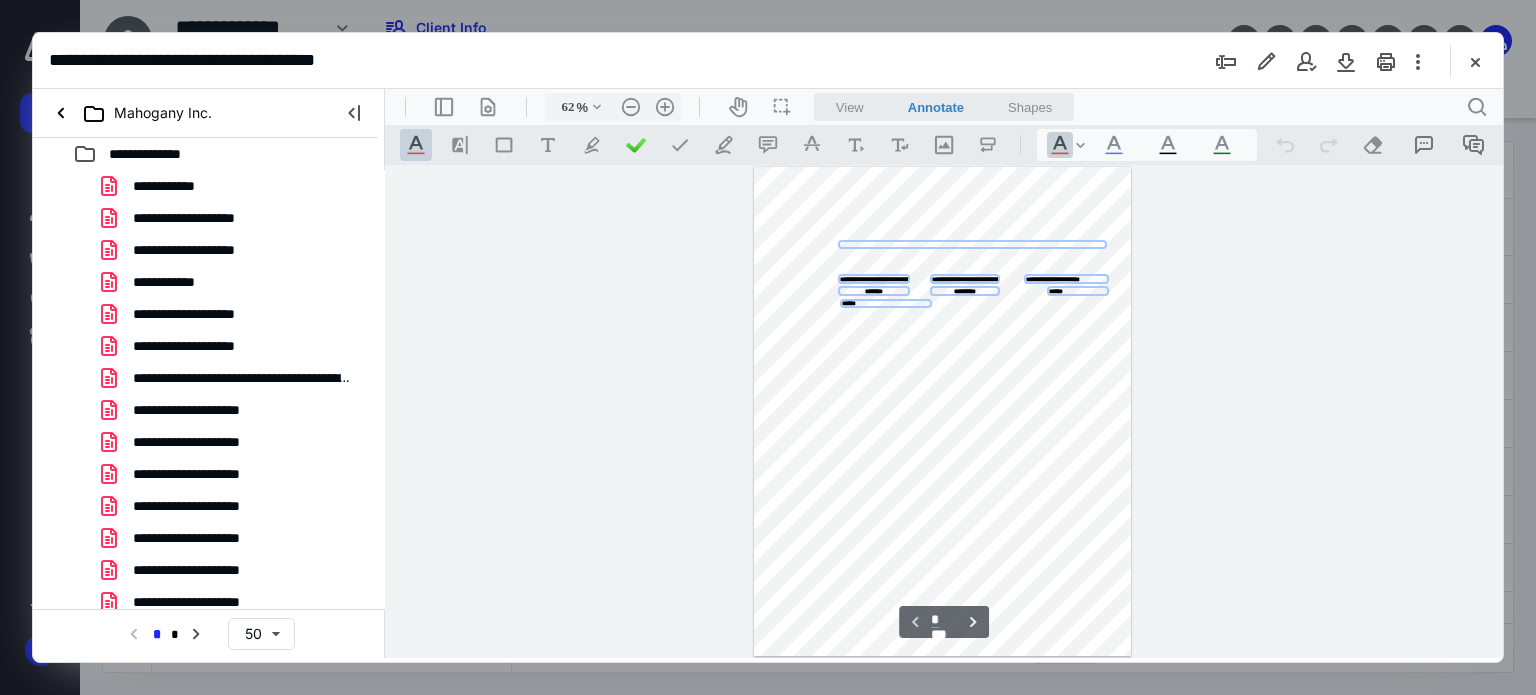 type on "110" 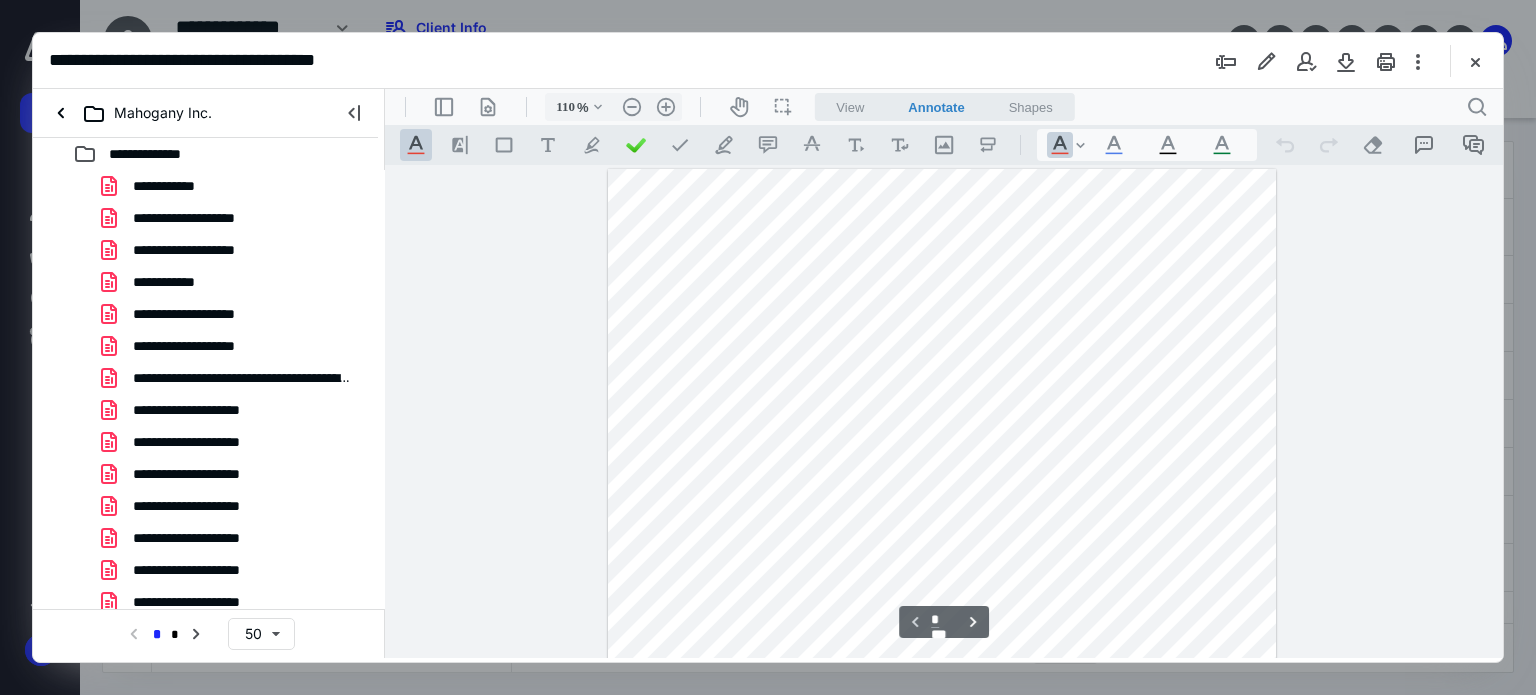 scroll, scrollTop: 60, scrollLeft: 0, axis: vertical 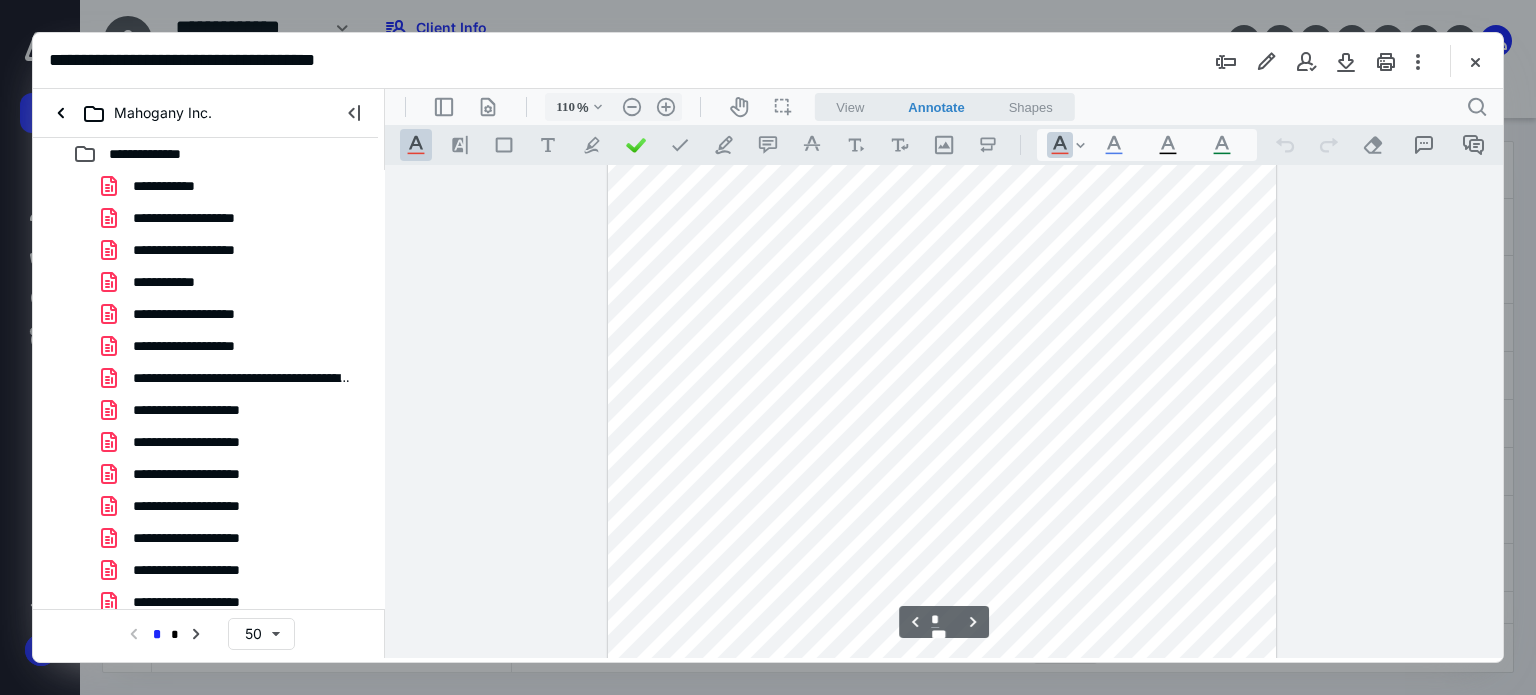 type on "*" 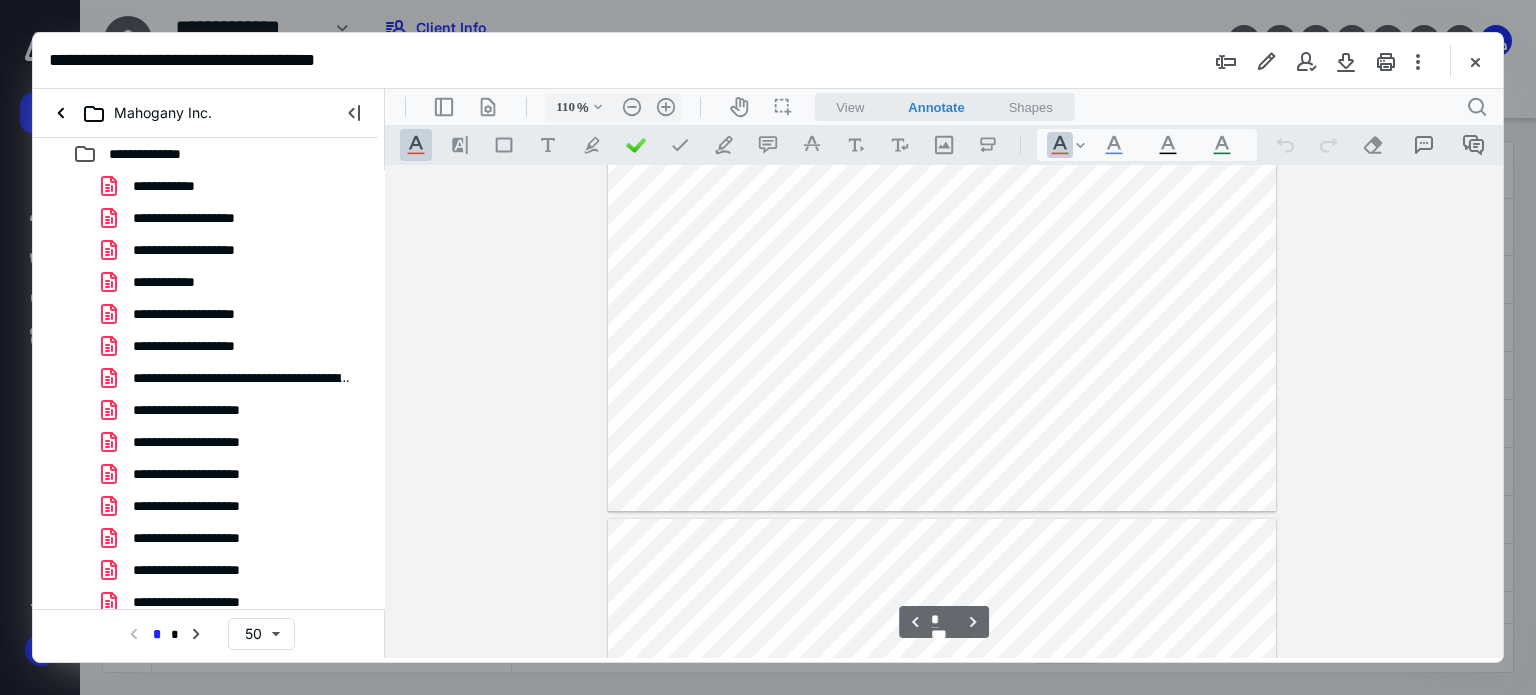 scroll, scrollTop: 4012, scrollLeft: 0, axis: vertical 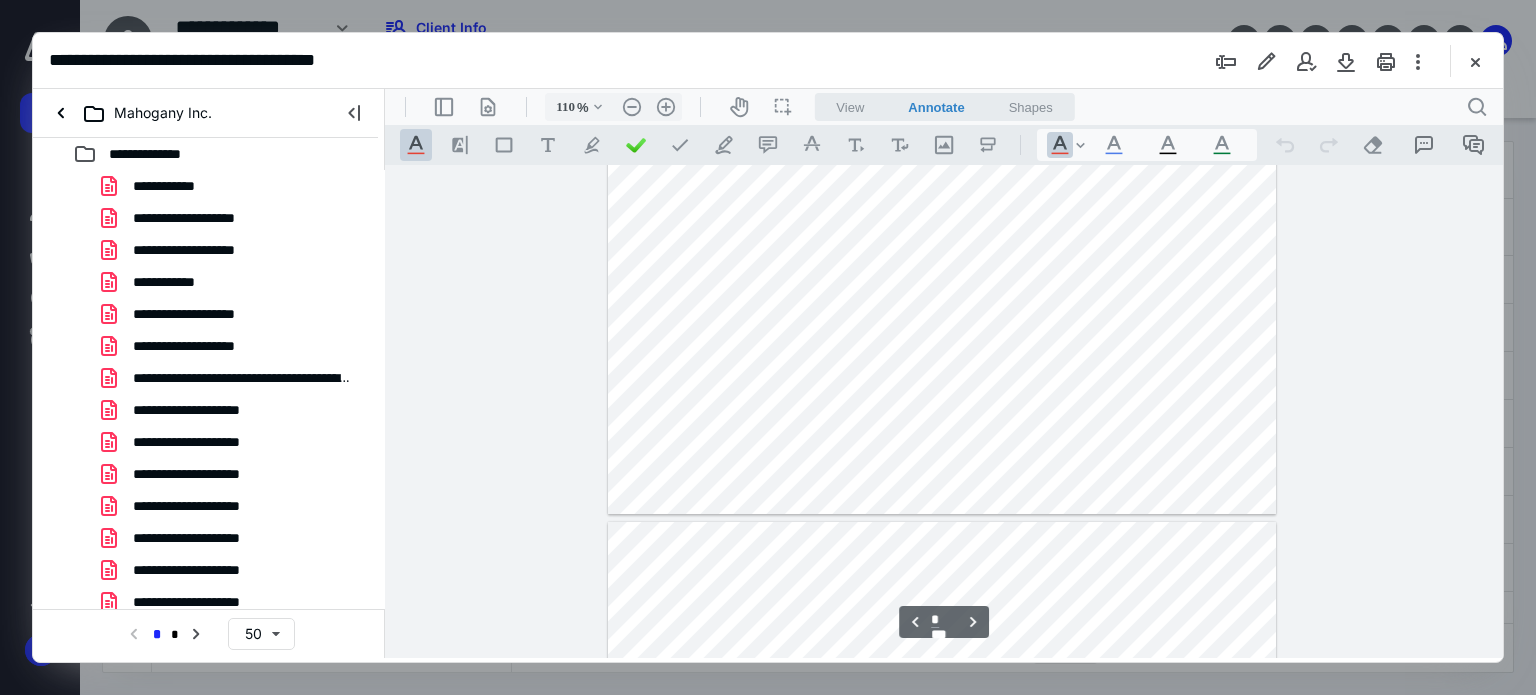drag, startPoint x: 1861, startPoint y: 150, endPoint x: 1025, endPoint y: 405, distance: 874.02576 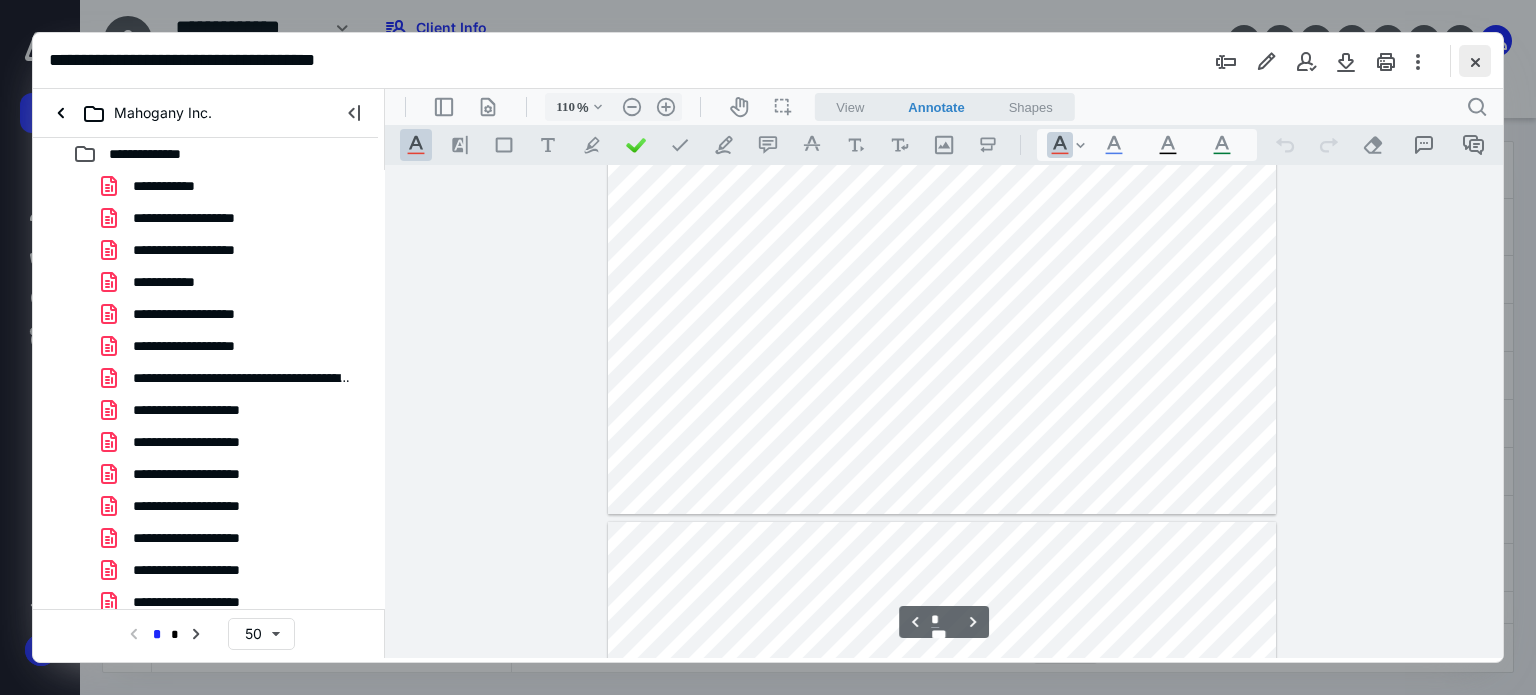 click at bounding box center [1475, 61] 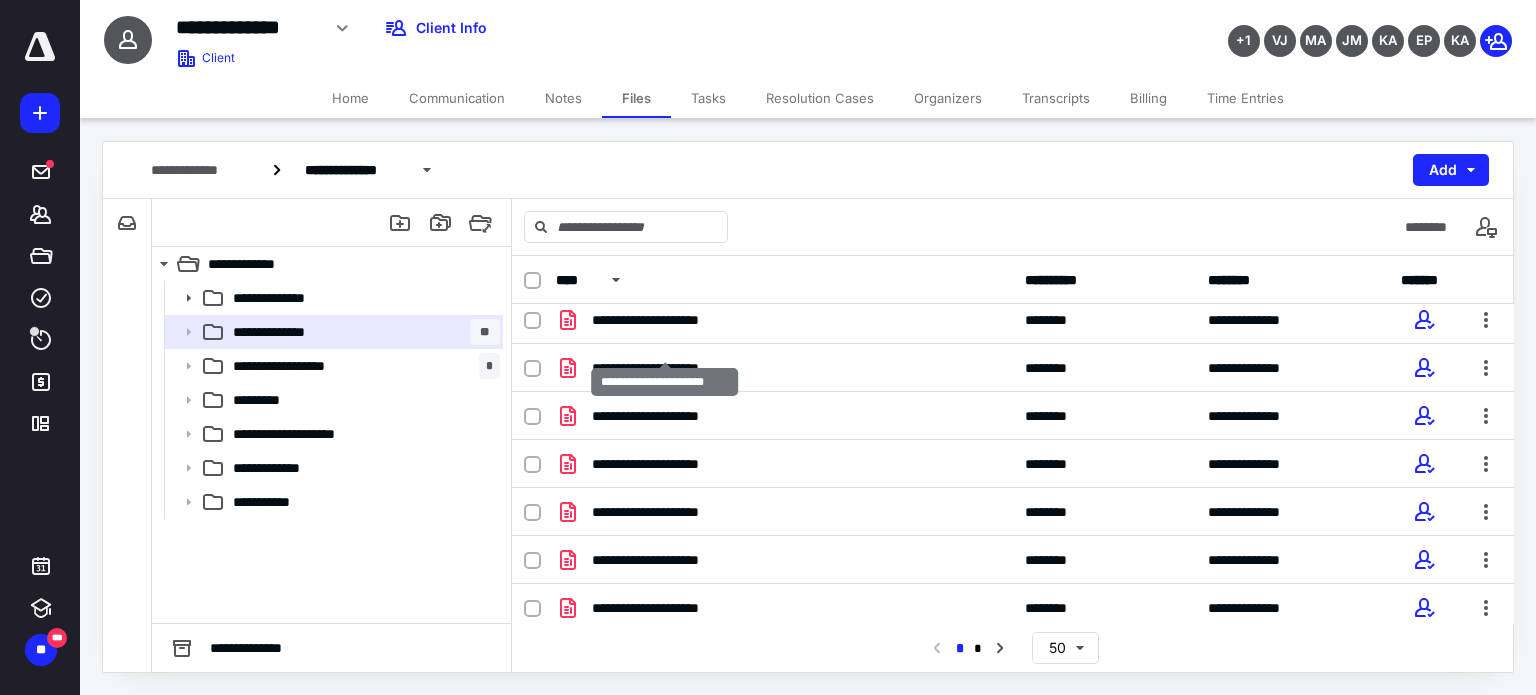 scroll, scrollTop: 656, scrollLeft: 0, axis: vertical 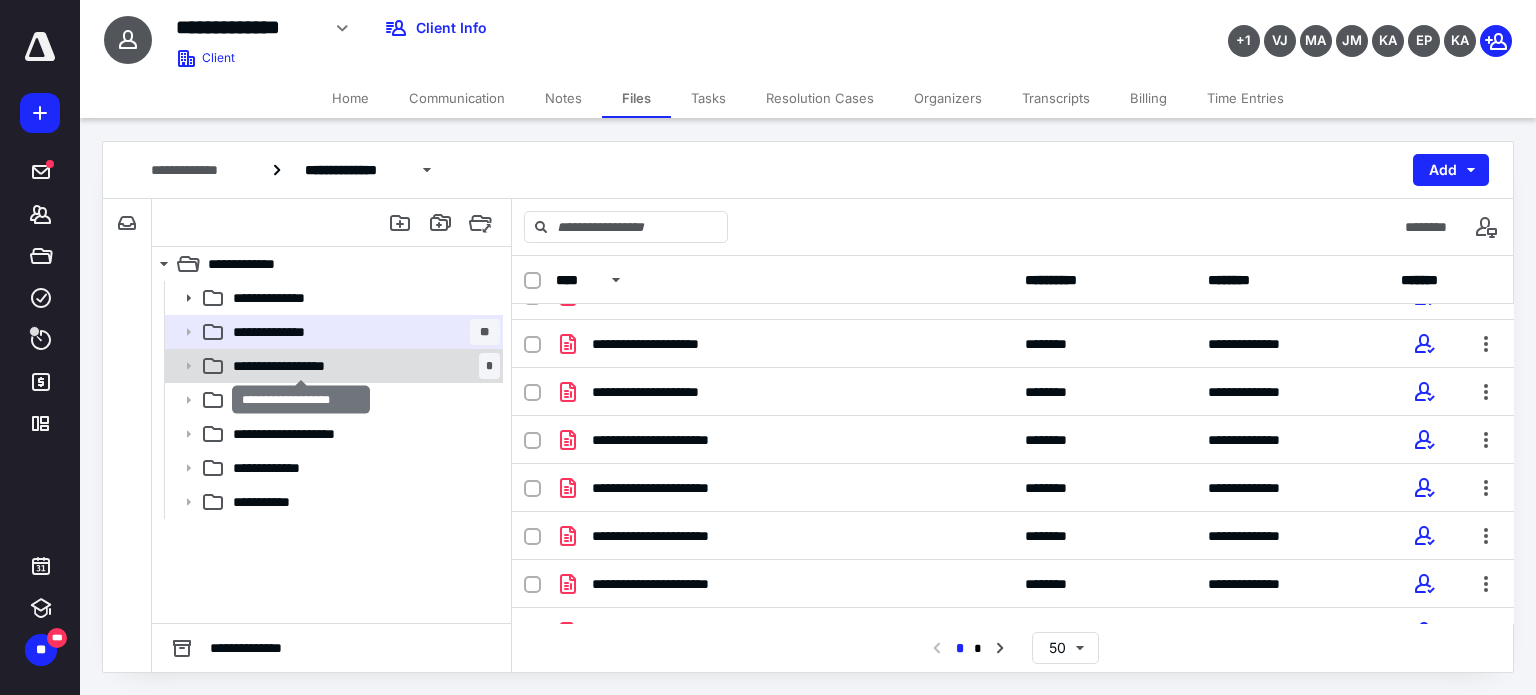 click on "**********" at bounding box center [301, 366] 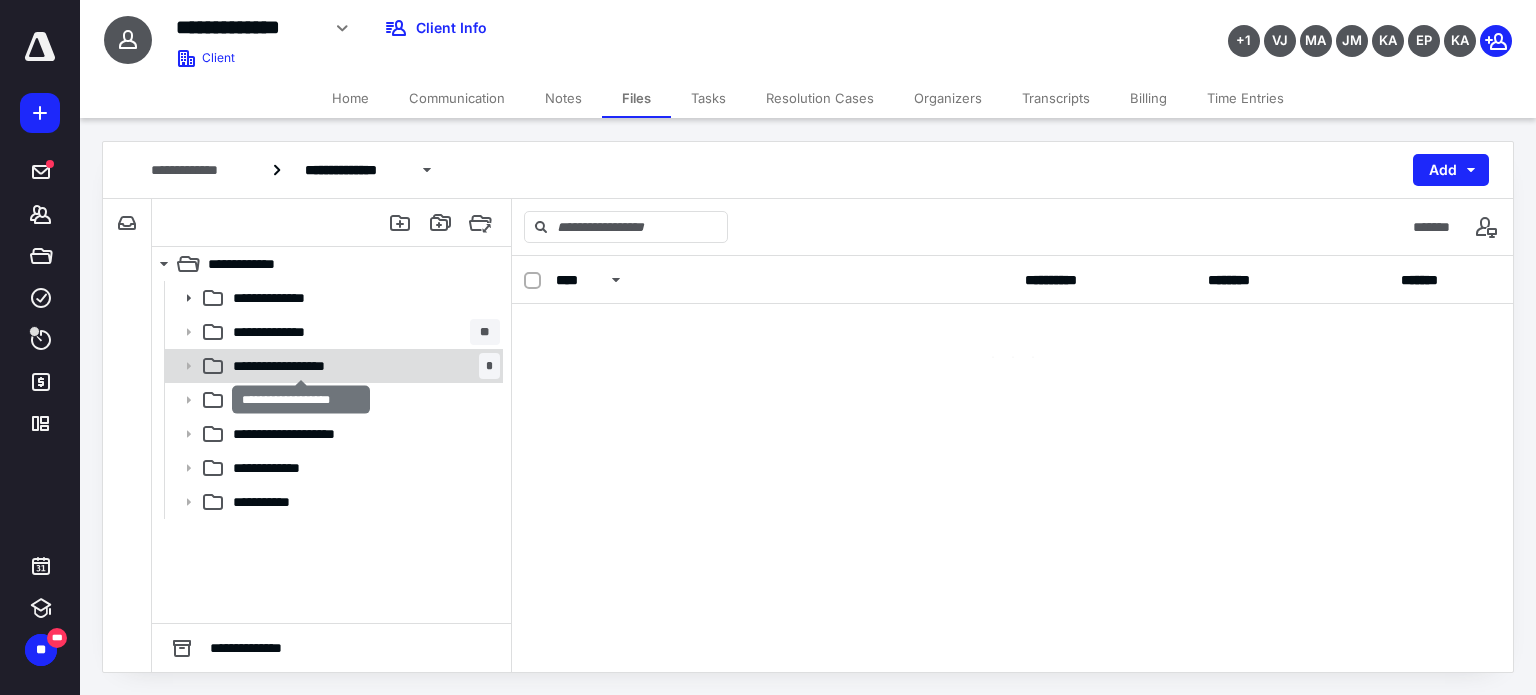scroll, scrollTop: 0, scrollLeft: 0, axis: both 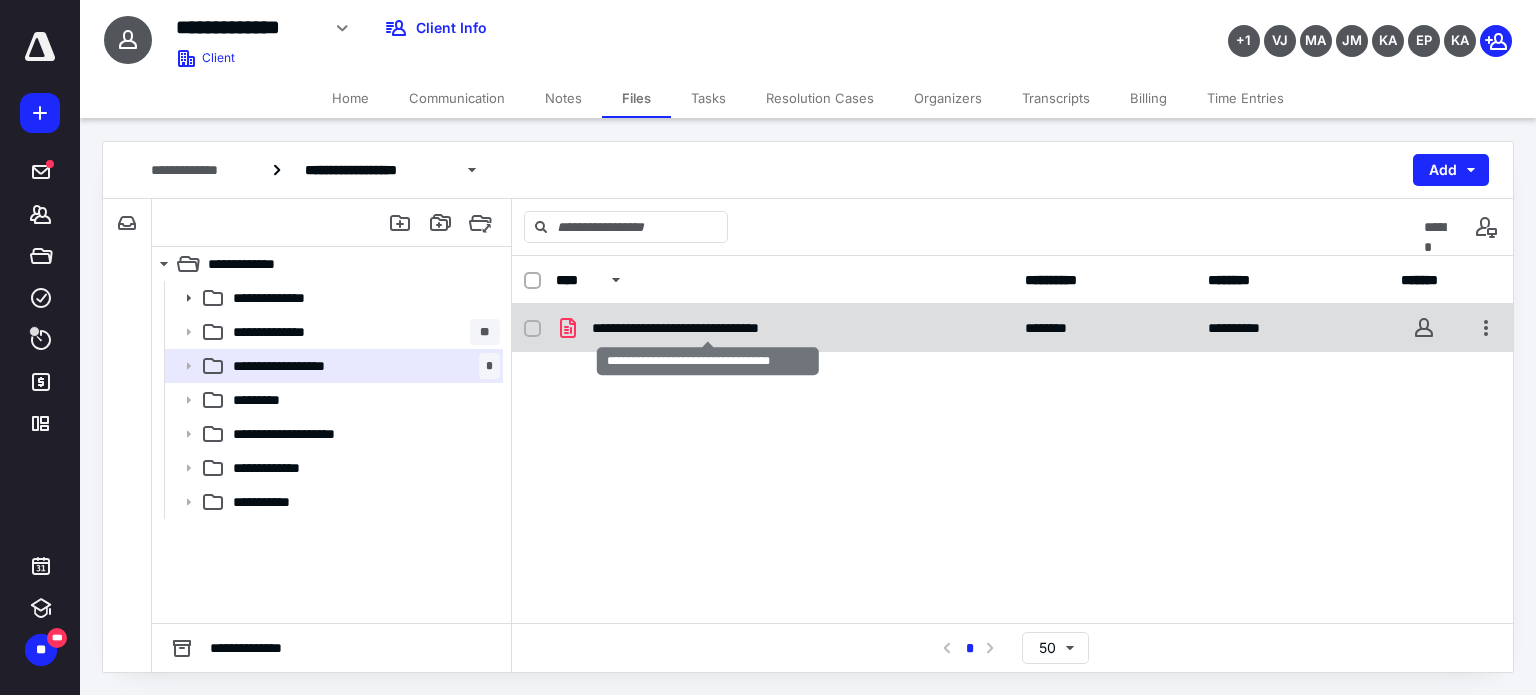 click on "**********" at bounding box center [708, 328] 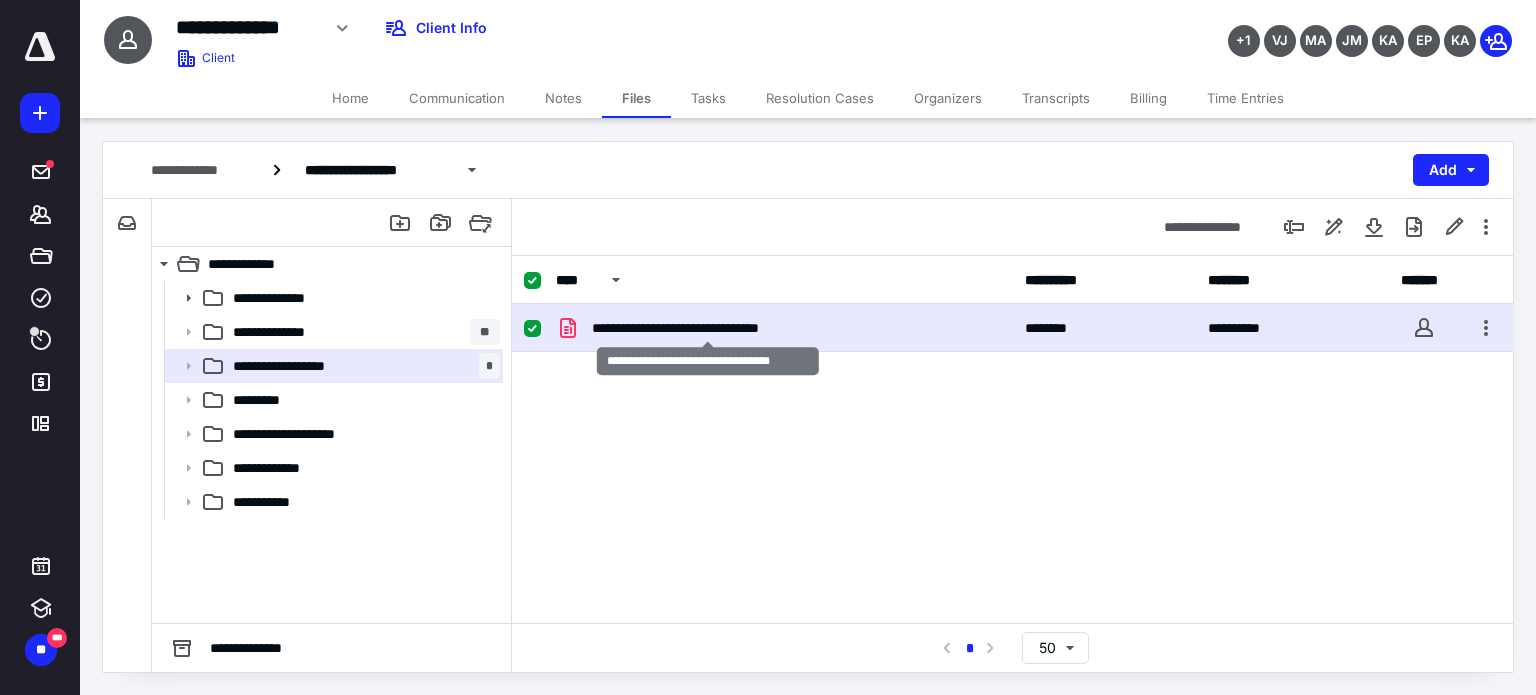 click on "**********" at bounding box center [708, 328] 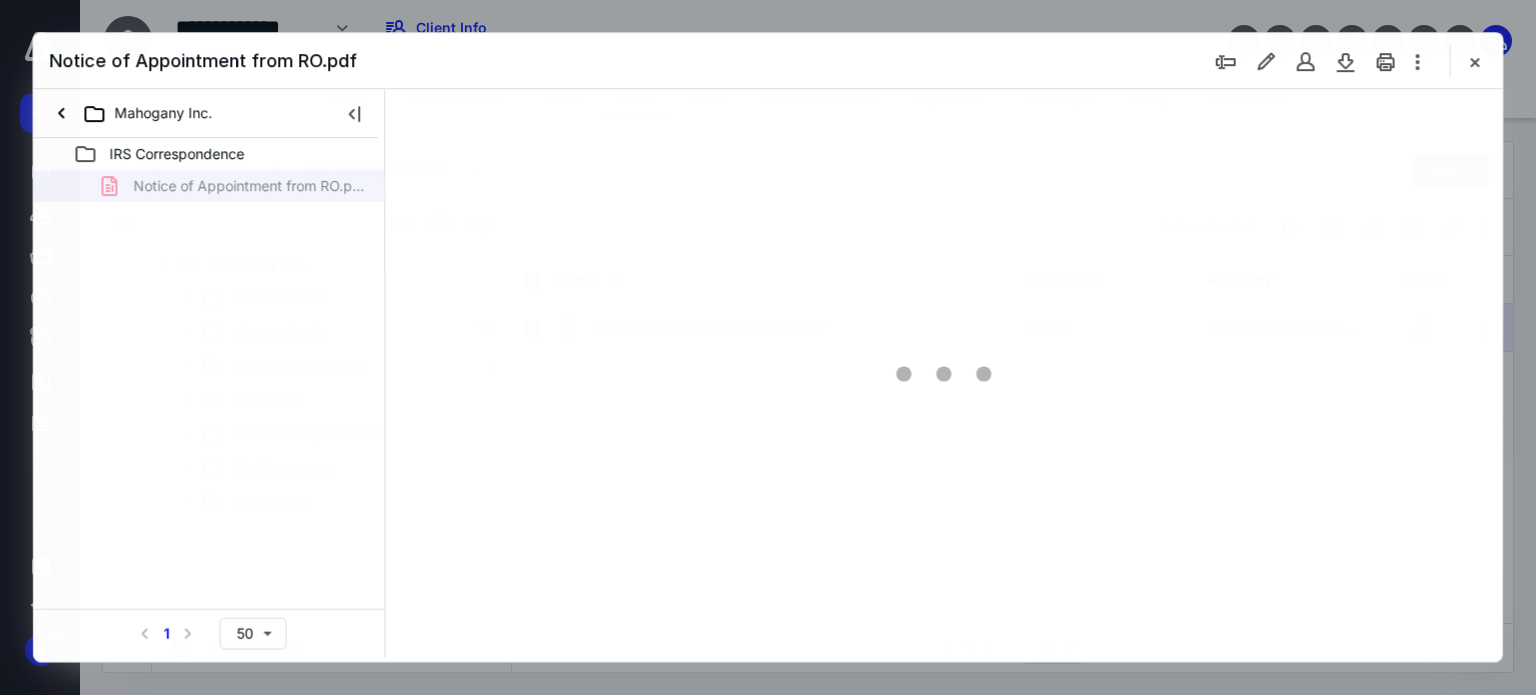 scroll, scrollTop: 0, scrollLeft: 0, axis: both 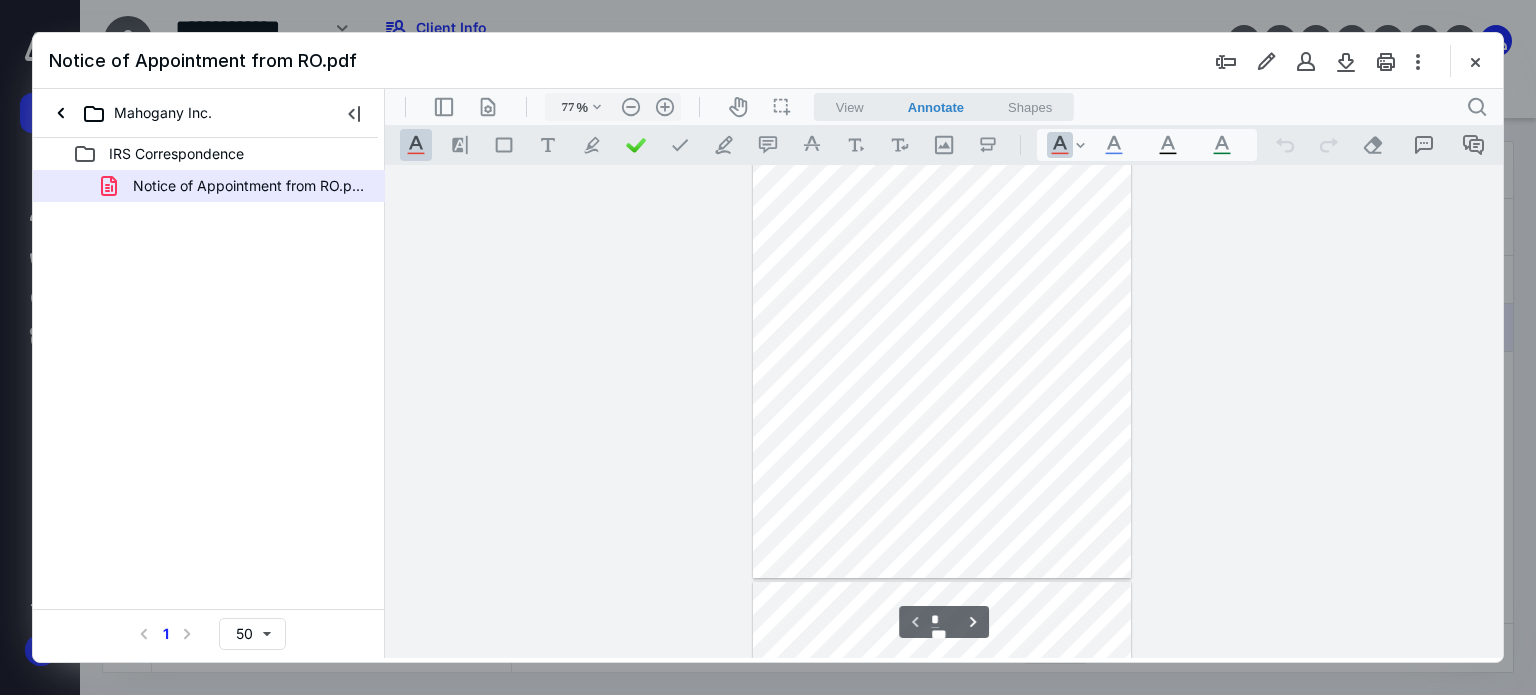 type on "85" 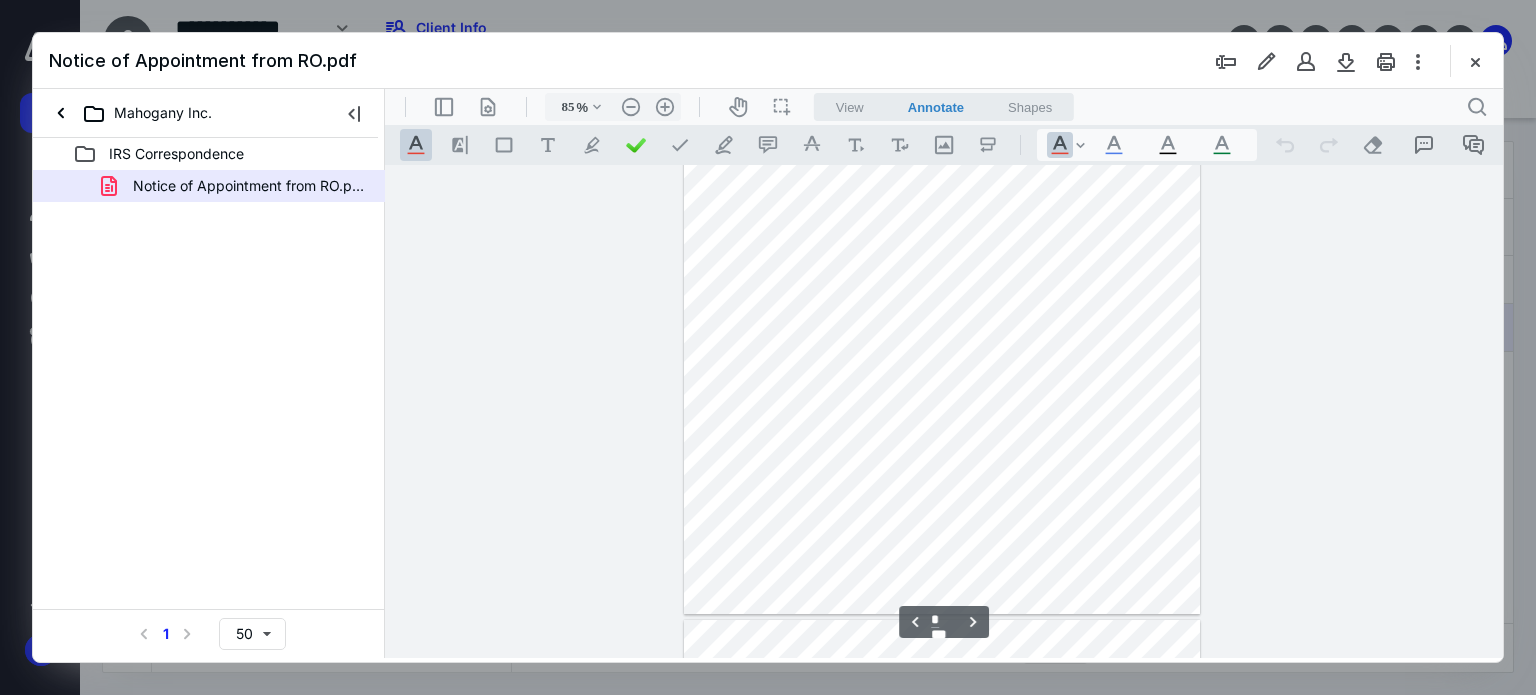 scroll, scrollTop: 2068, scrollLeft: 0, axis: vertical 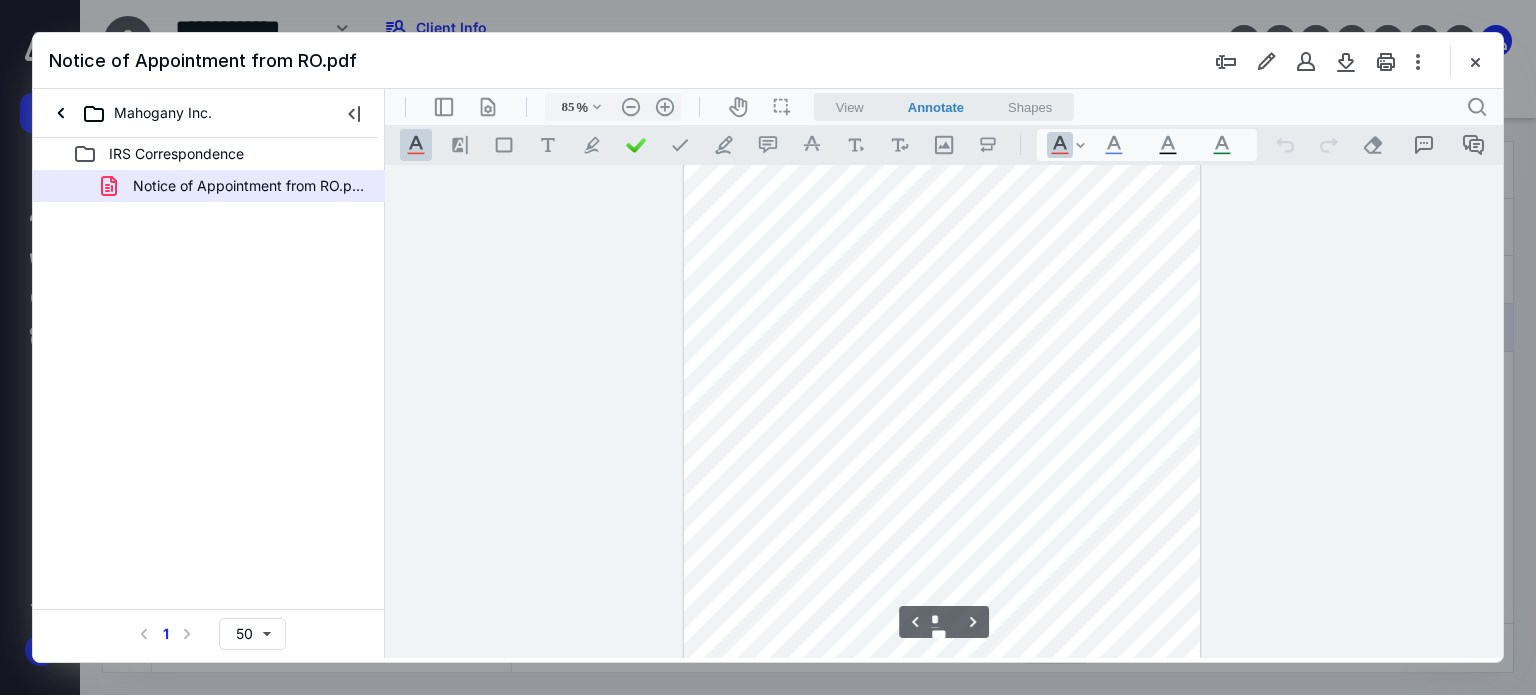 type on "*" 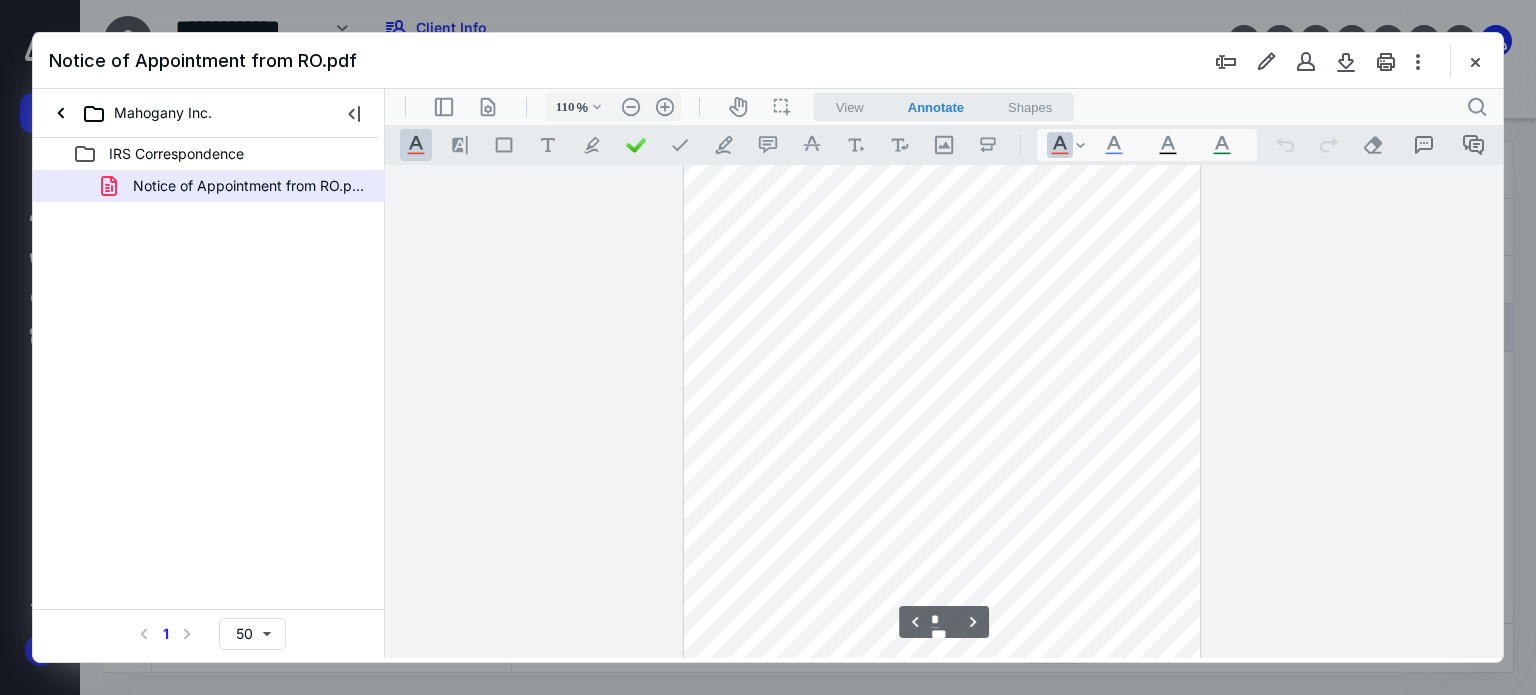 type on "135" 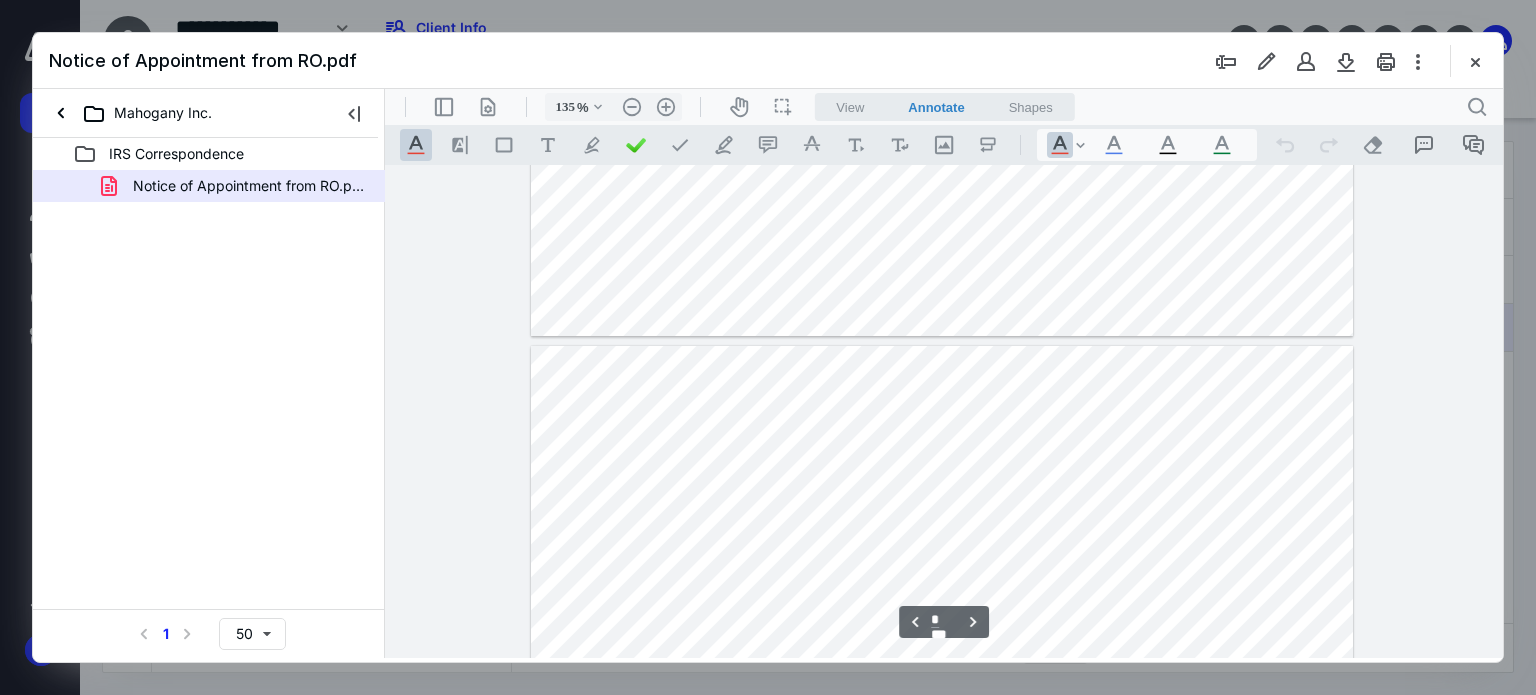 scroll, scrollTop: 6657, scrollLeft: 0, axis: vertical 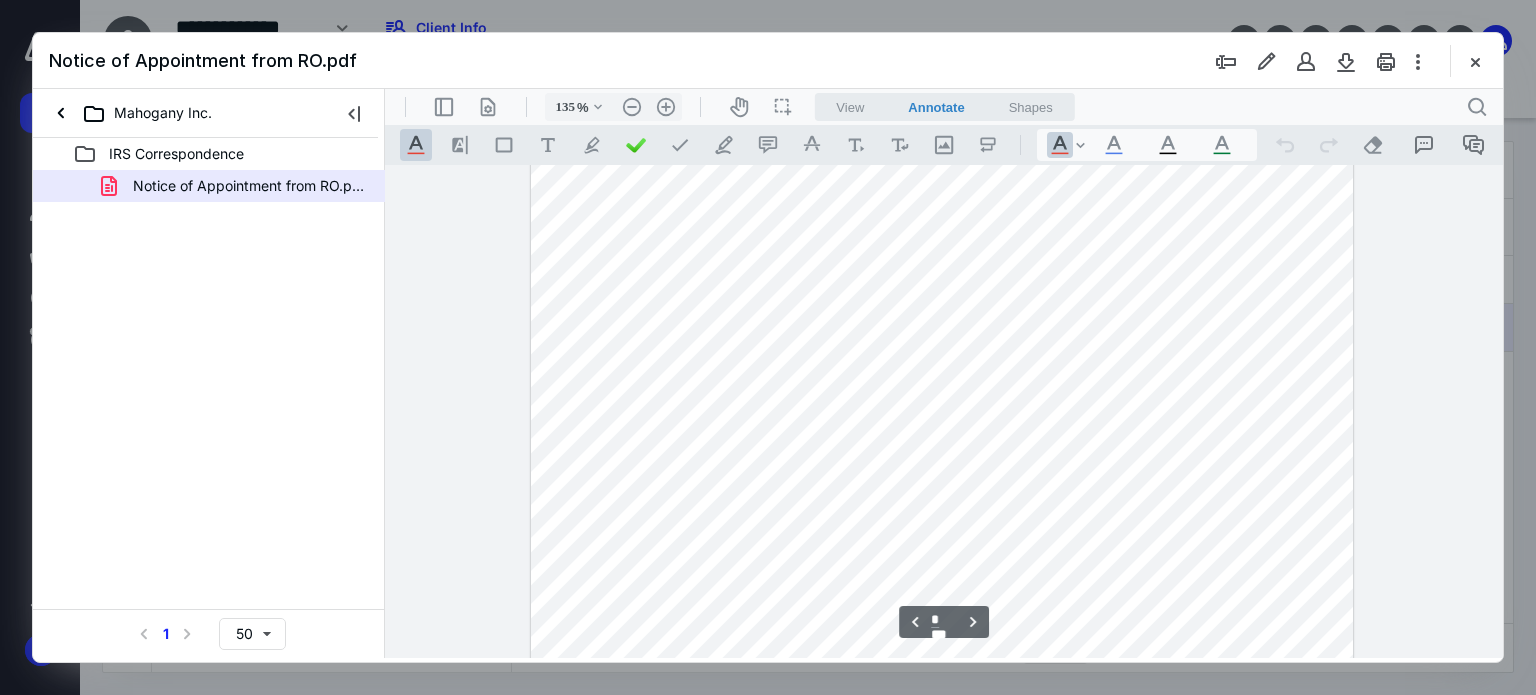 type on "*" 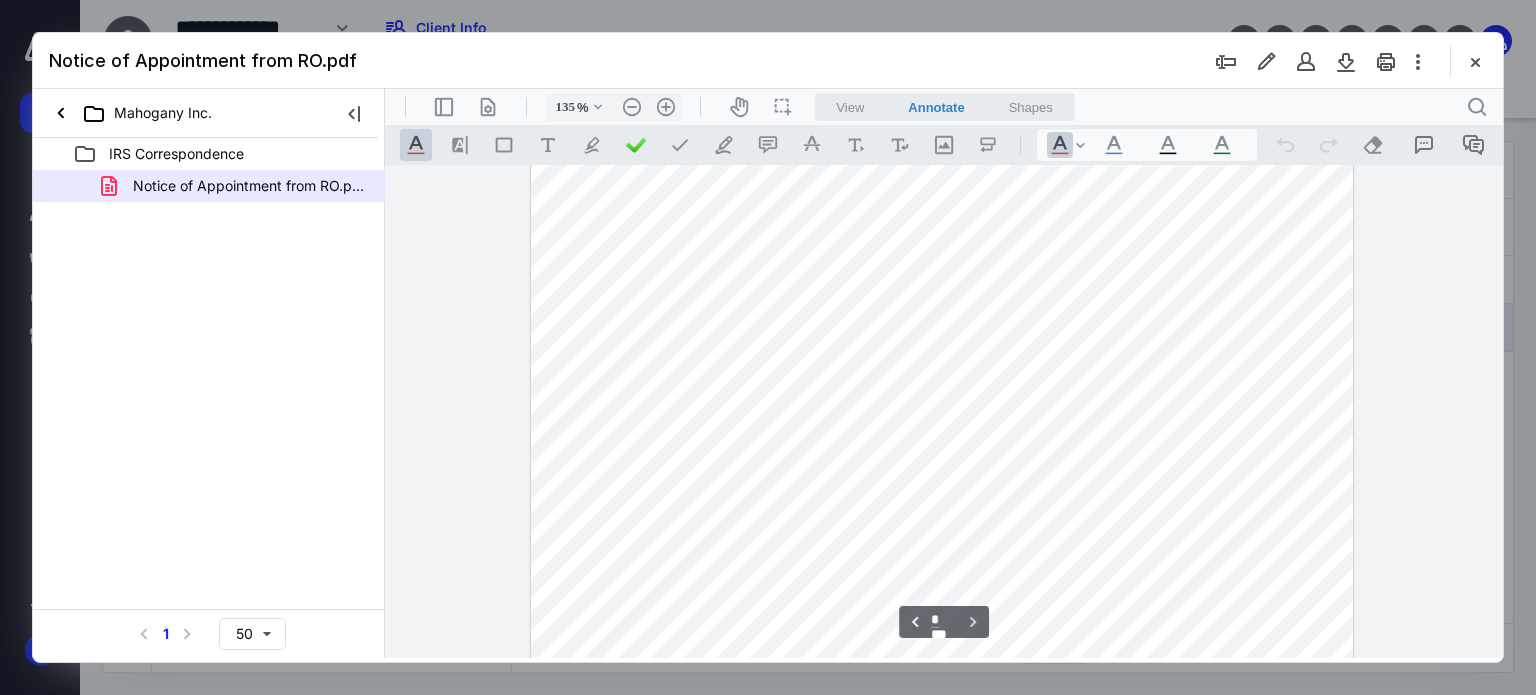 scroll, scrollTop: 8090, scrollLeft: 0, axis: vertical 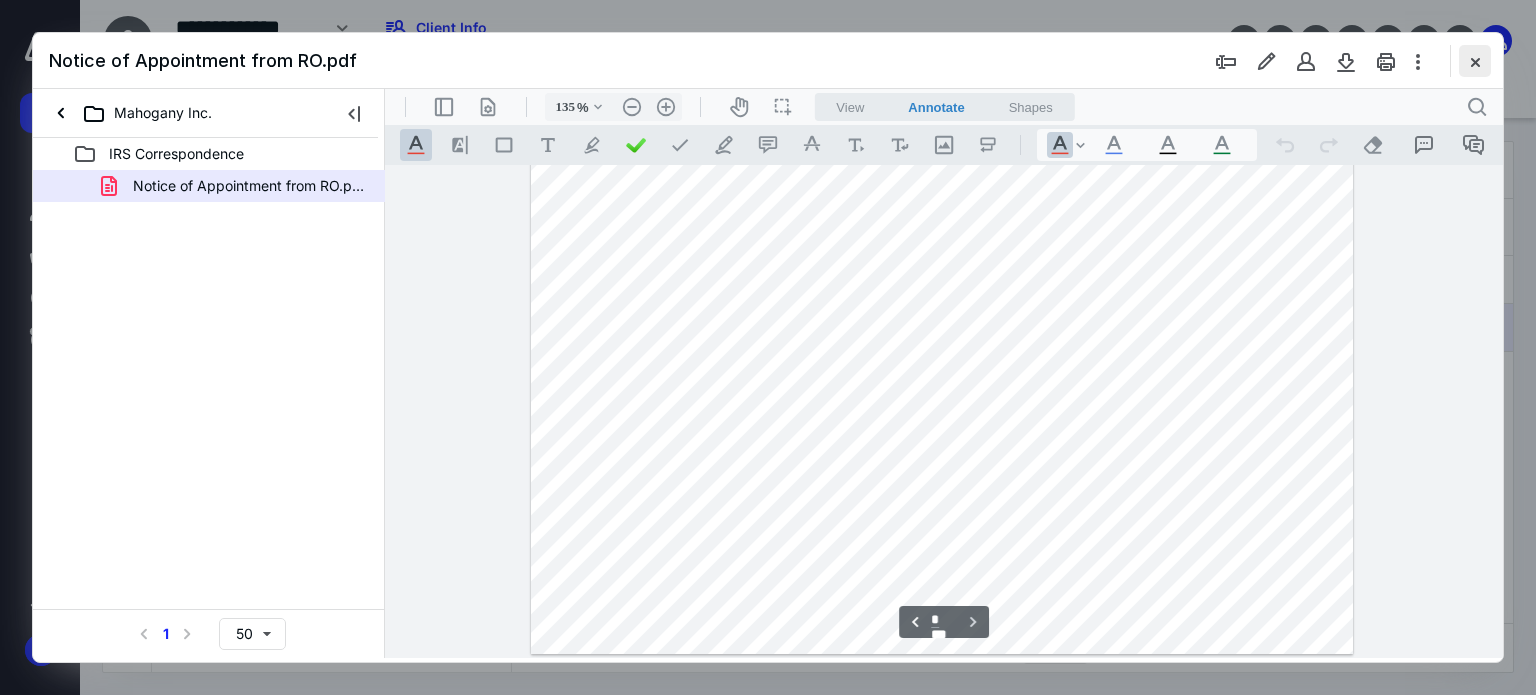 click at bounding box center [1475, 61] 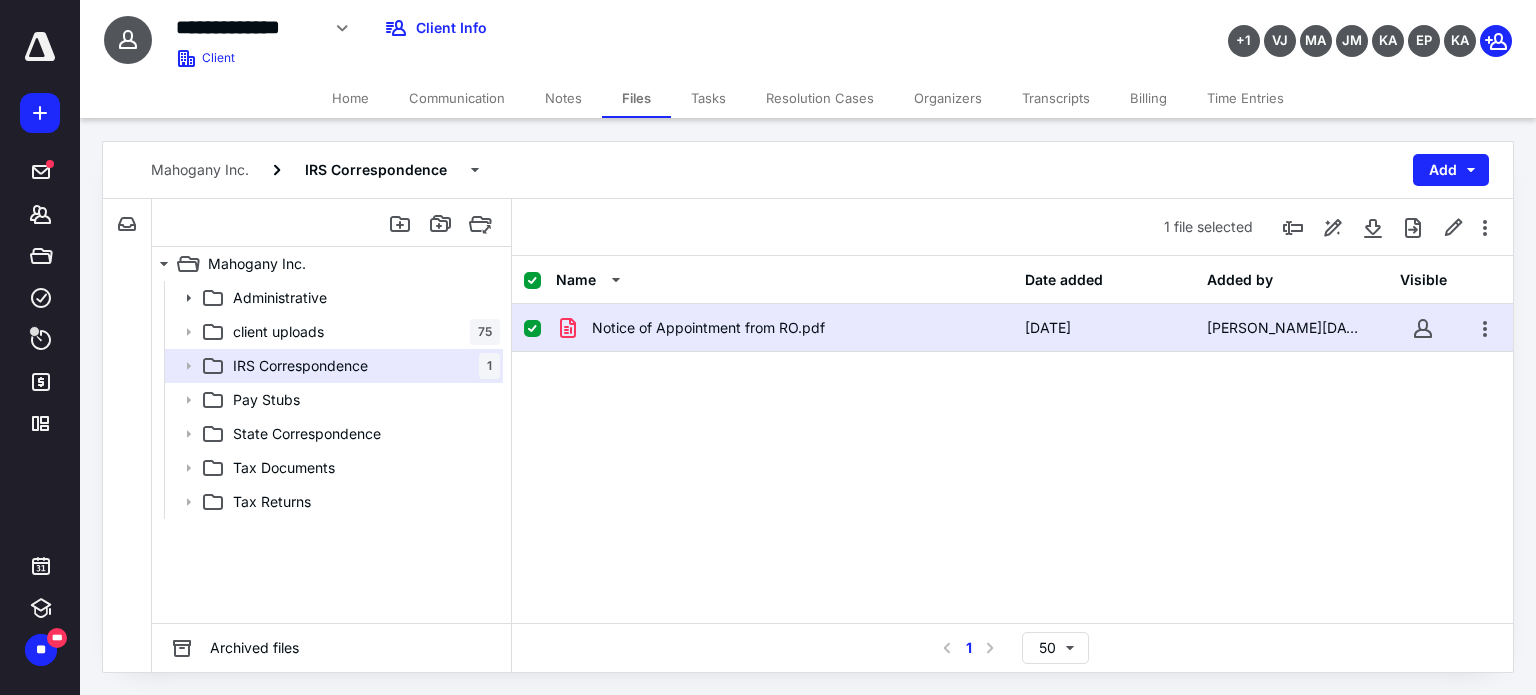 click on "Communication" at bounding box center (457, 98) 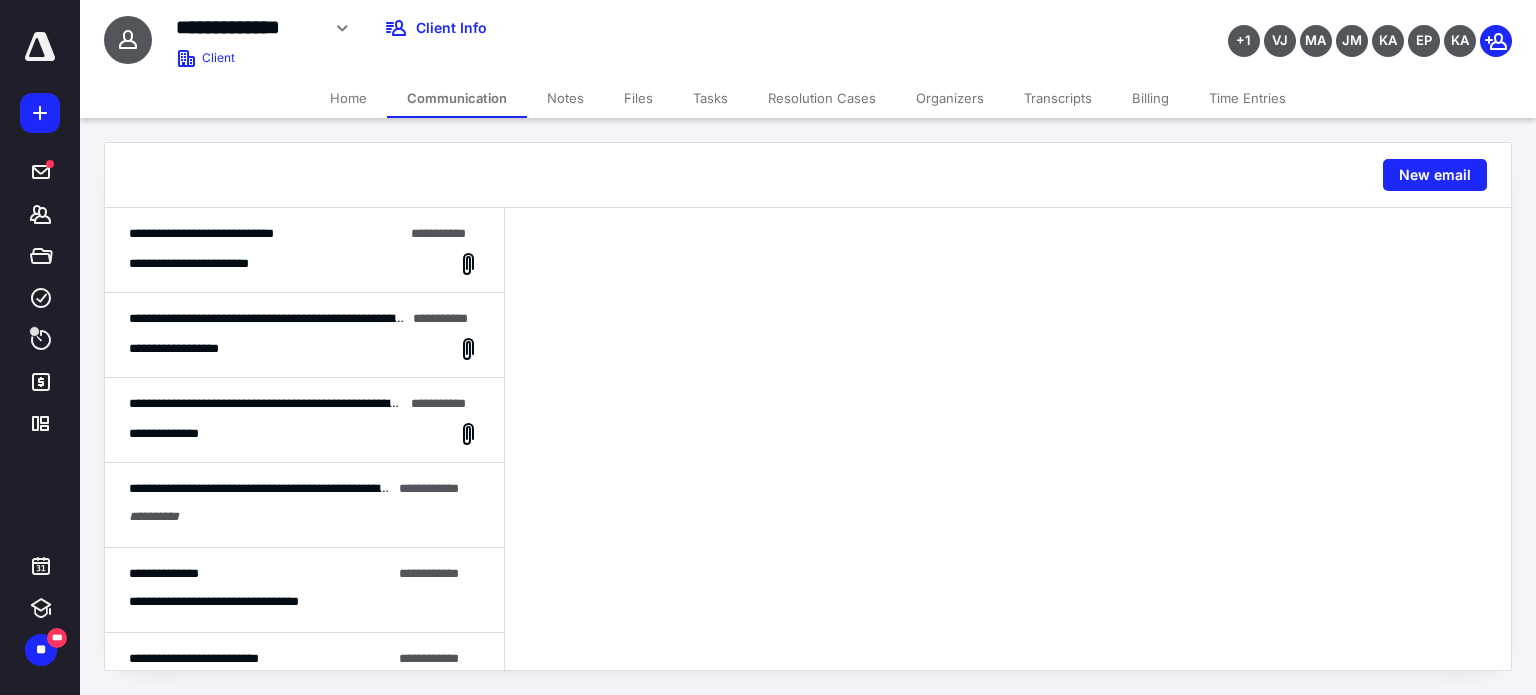 click on "Communication" at bounding box center (457, 98) 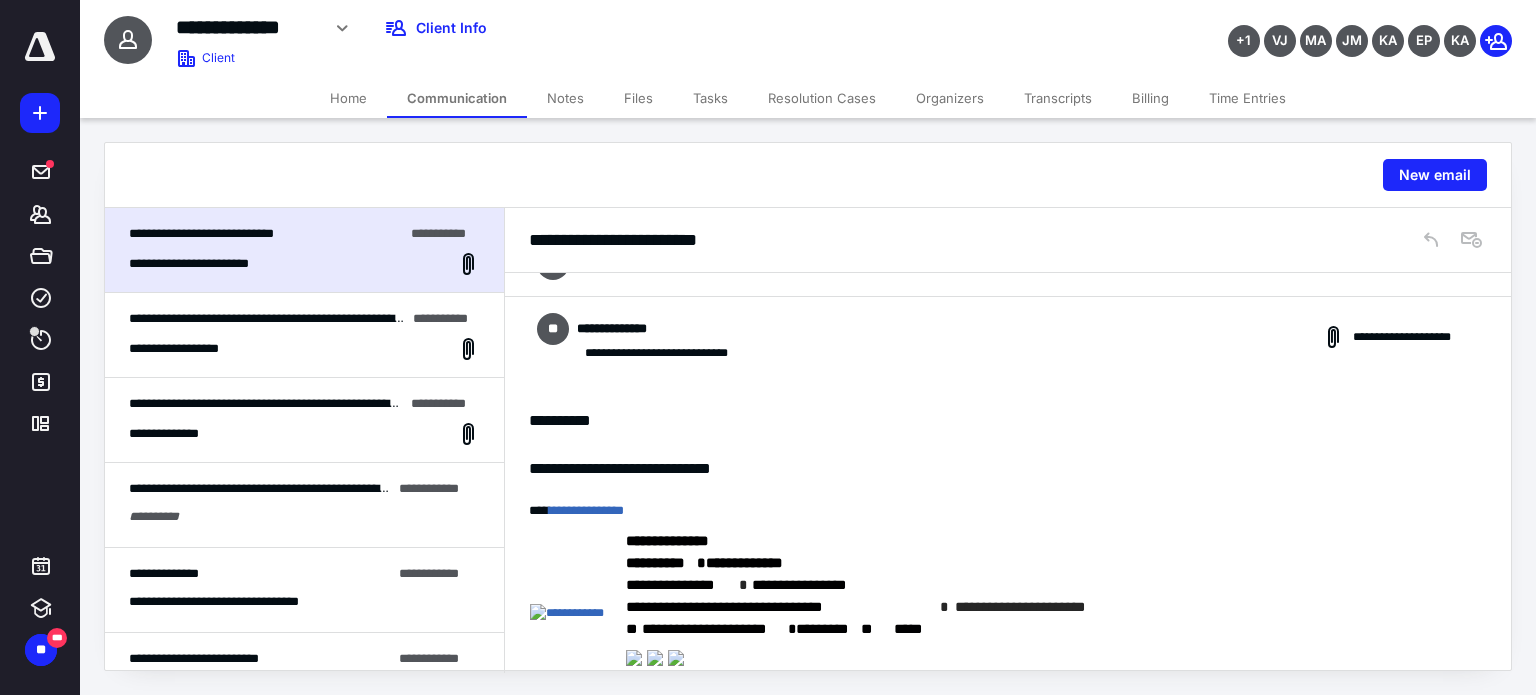 scroll, scrollTop: 276, scrollLeft: 0, axis: vertical 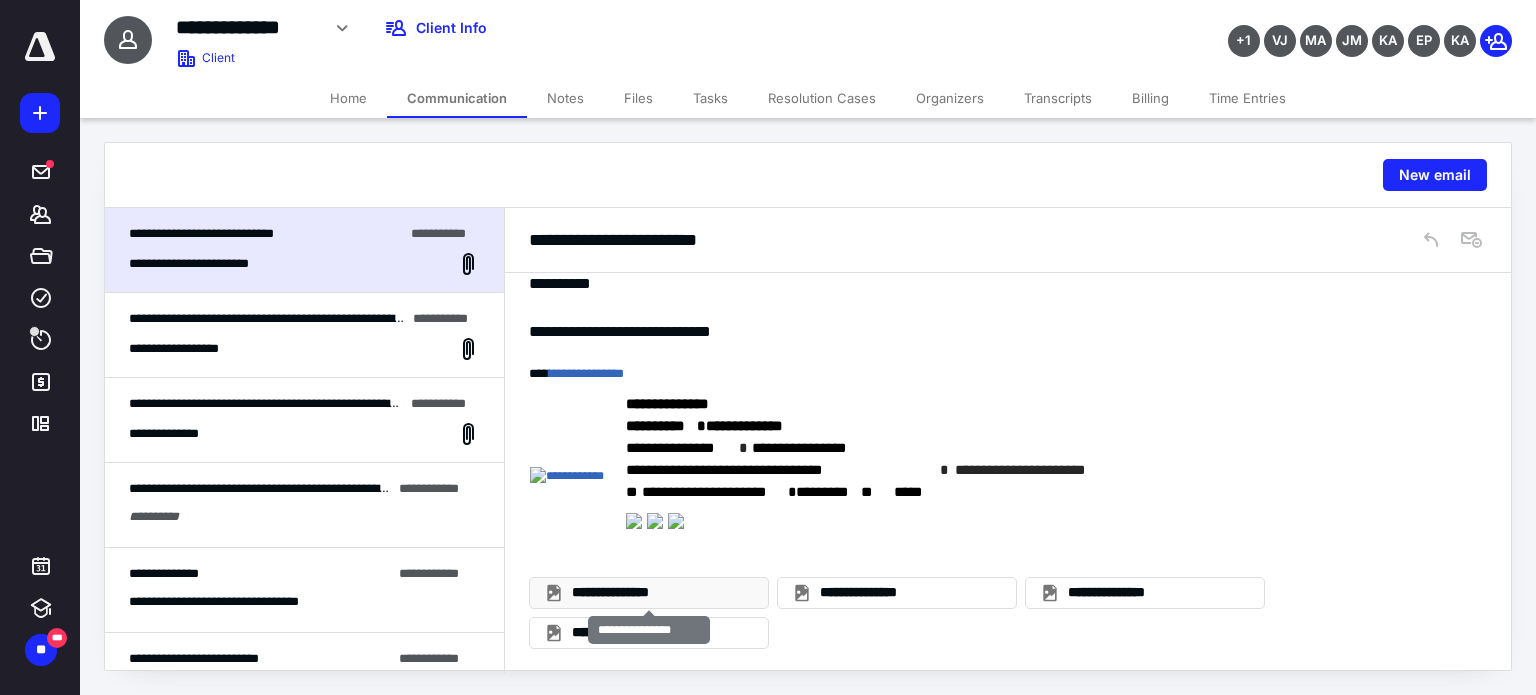 click on "**********" at bounding box center [661, 593] 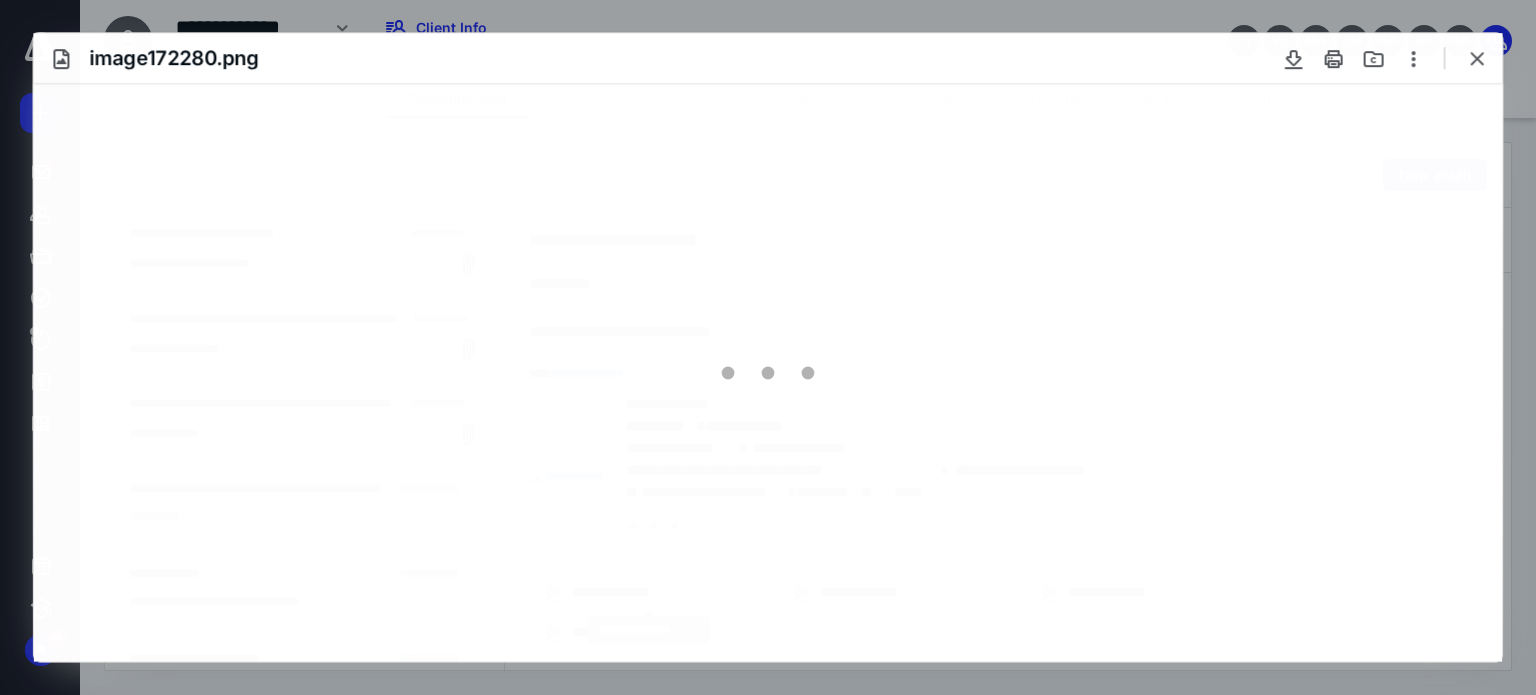 scroll, scrollTop: 0, scrollLeft: 0, axis: both 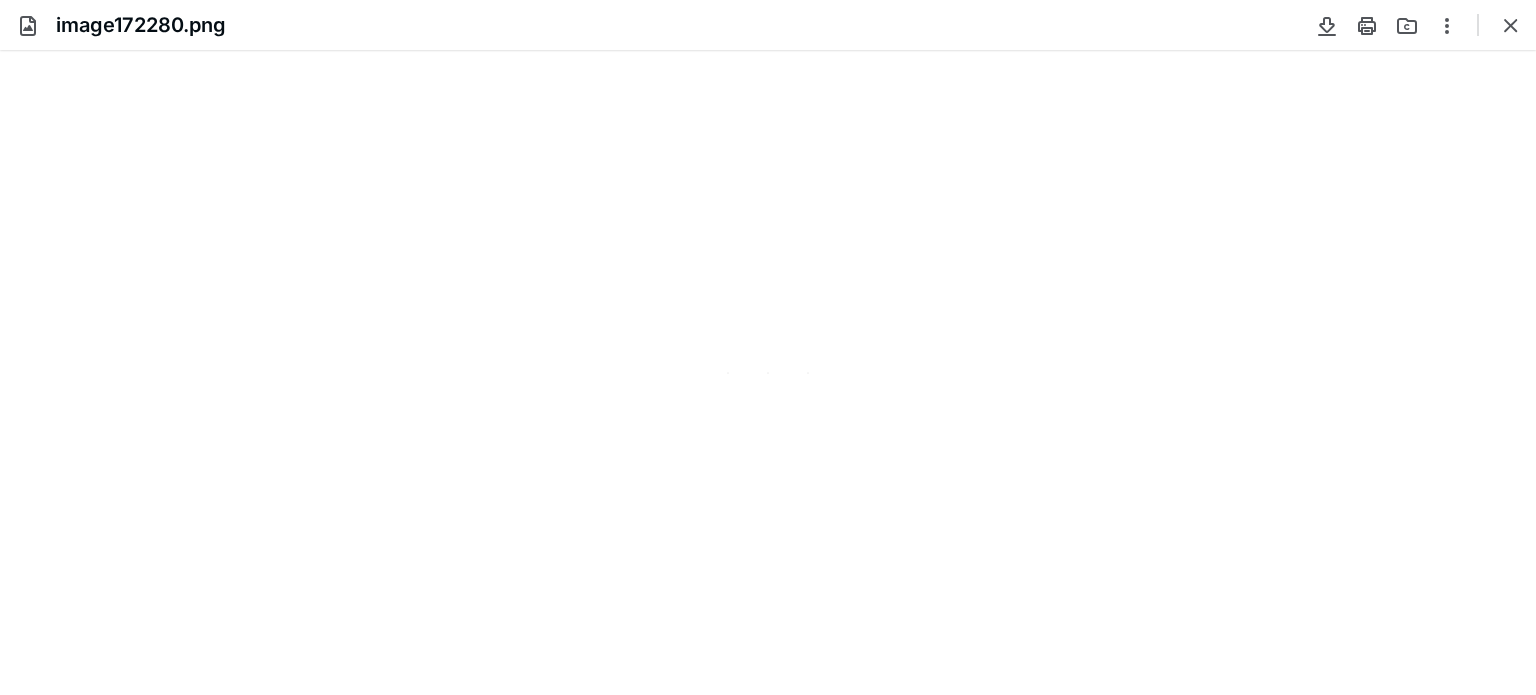 type on "99" 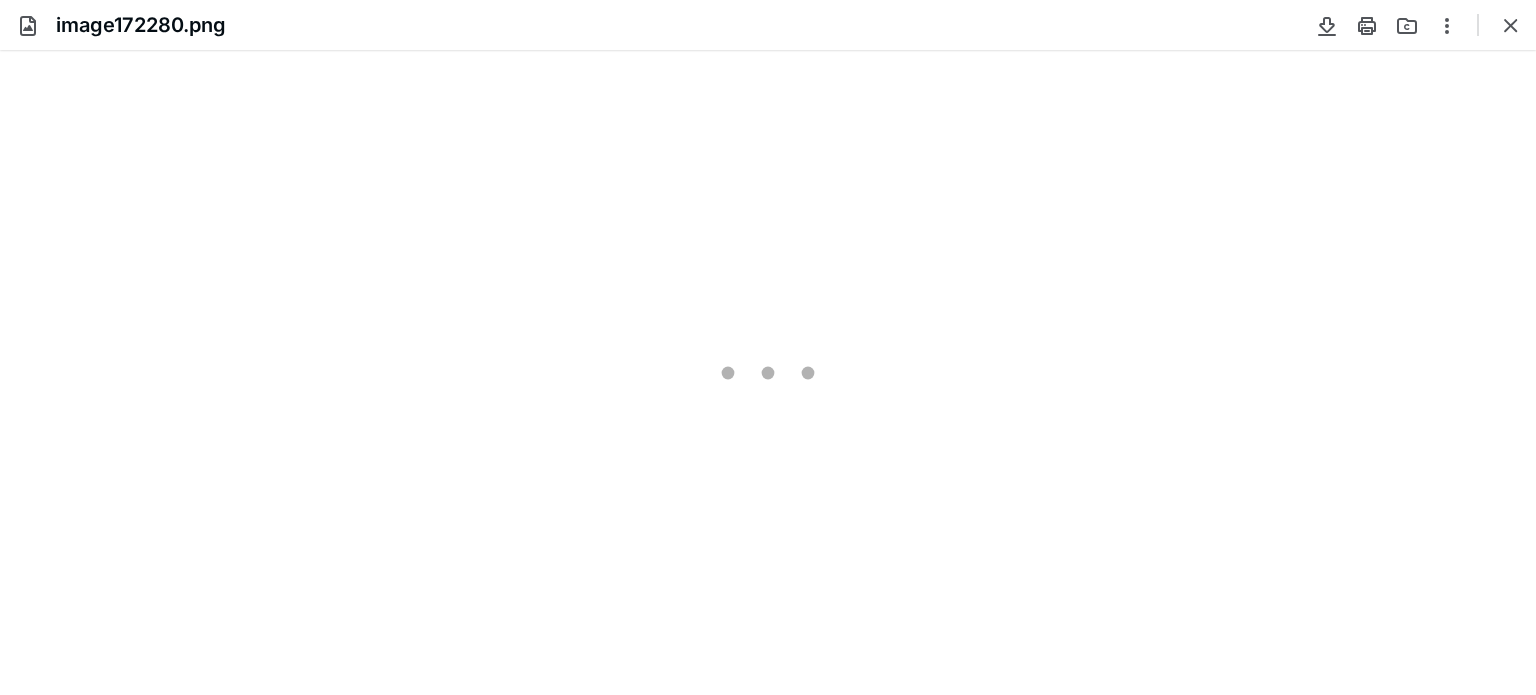 scroll, scrollTop: 0, scrollLeft: 0, axis: both 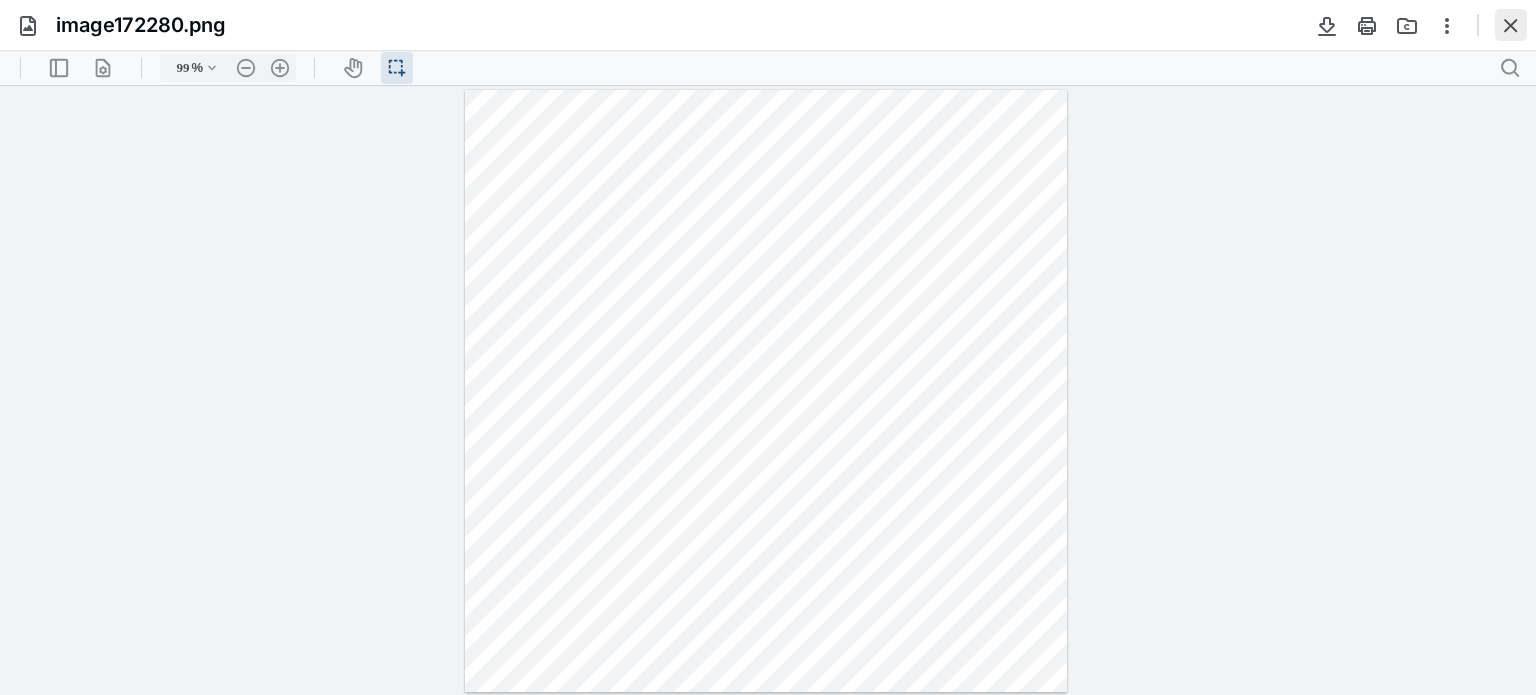 click at bounding box center [1511, 25] 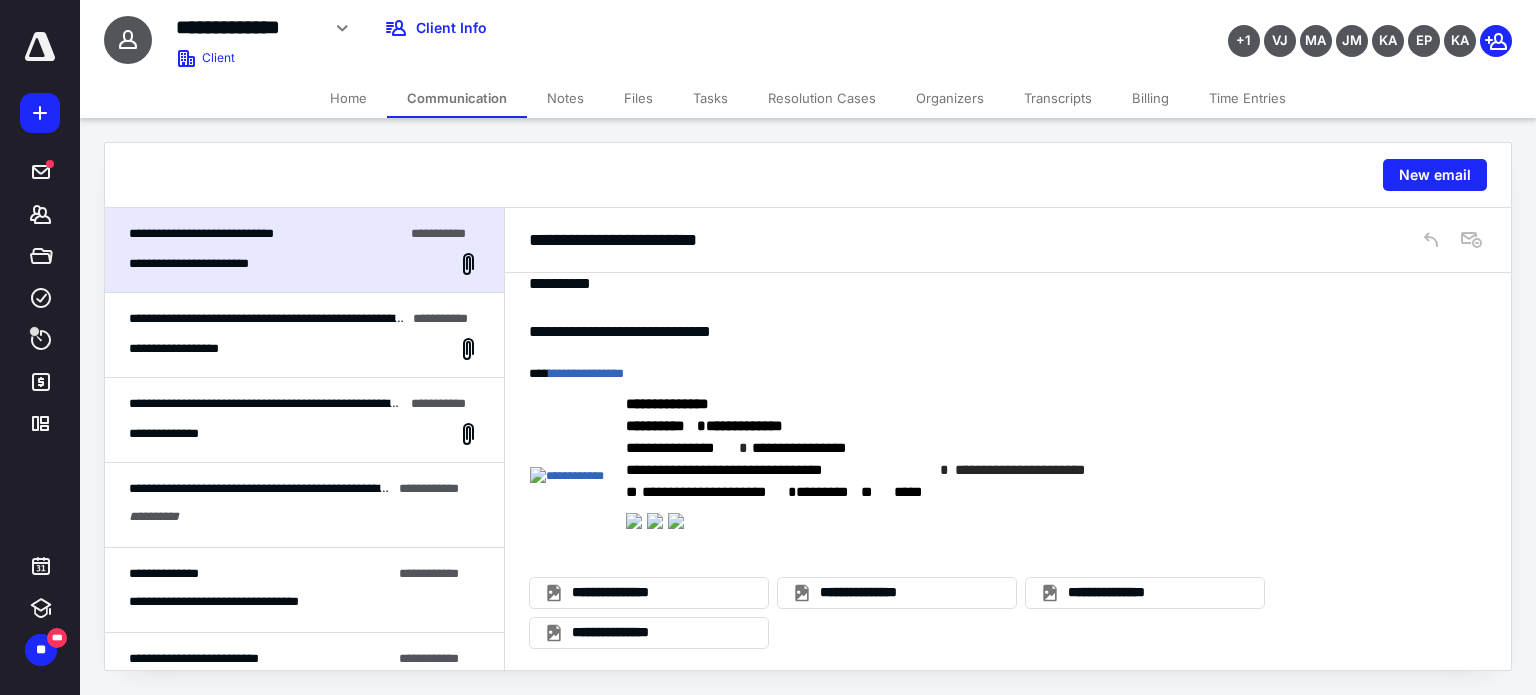 click on "**********" at bounding box center (304, 349) 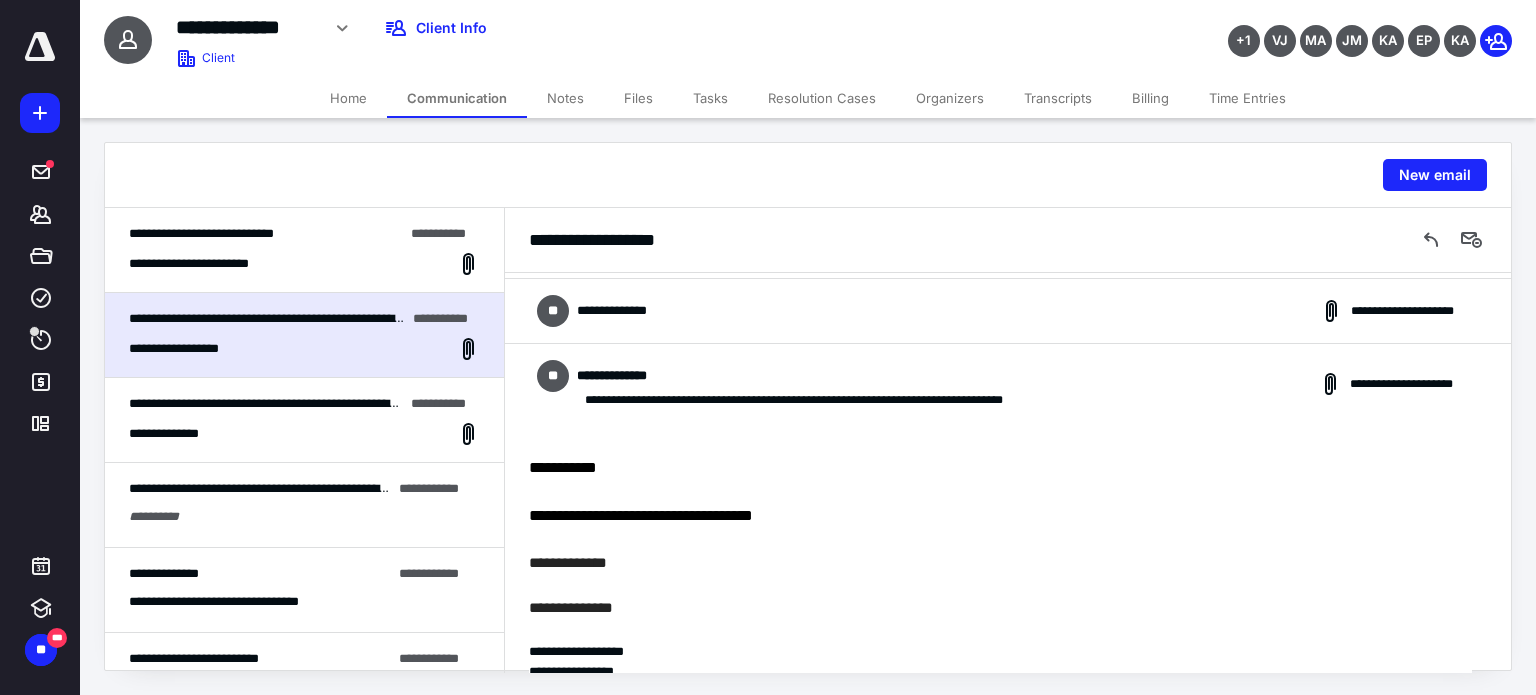 scroll, scrollTop: 611, scrollLeft: 0, axis: vertical 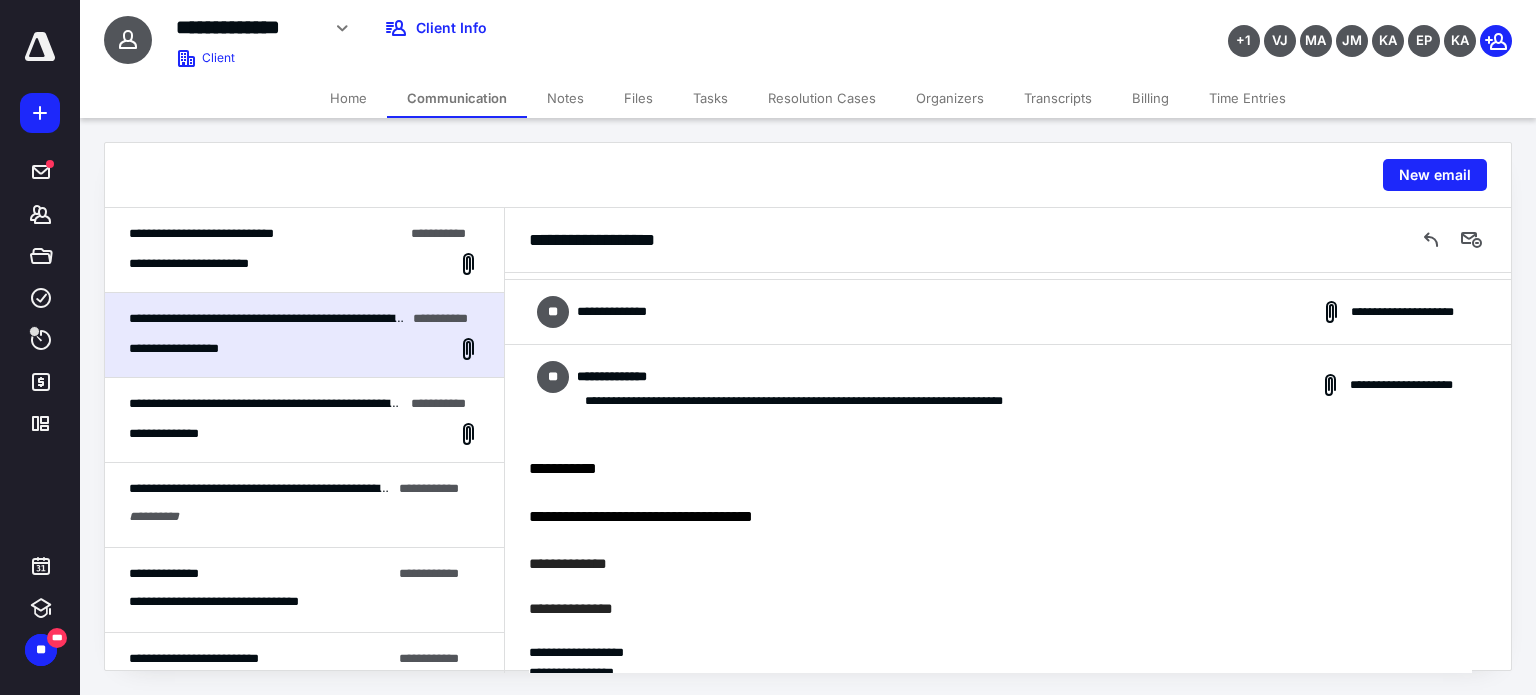click on "**********" at bounding box center [304, 264] 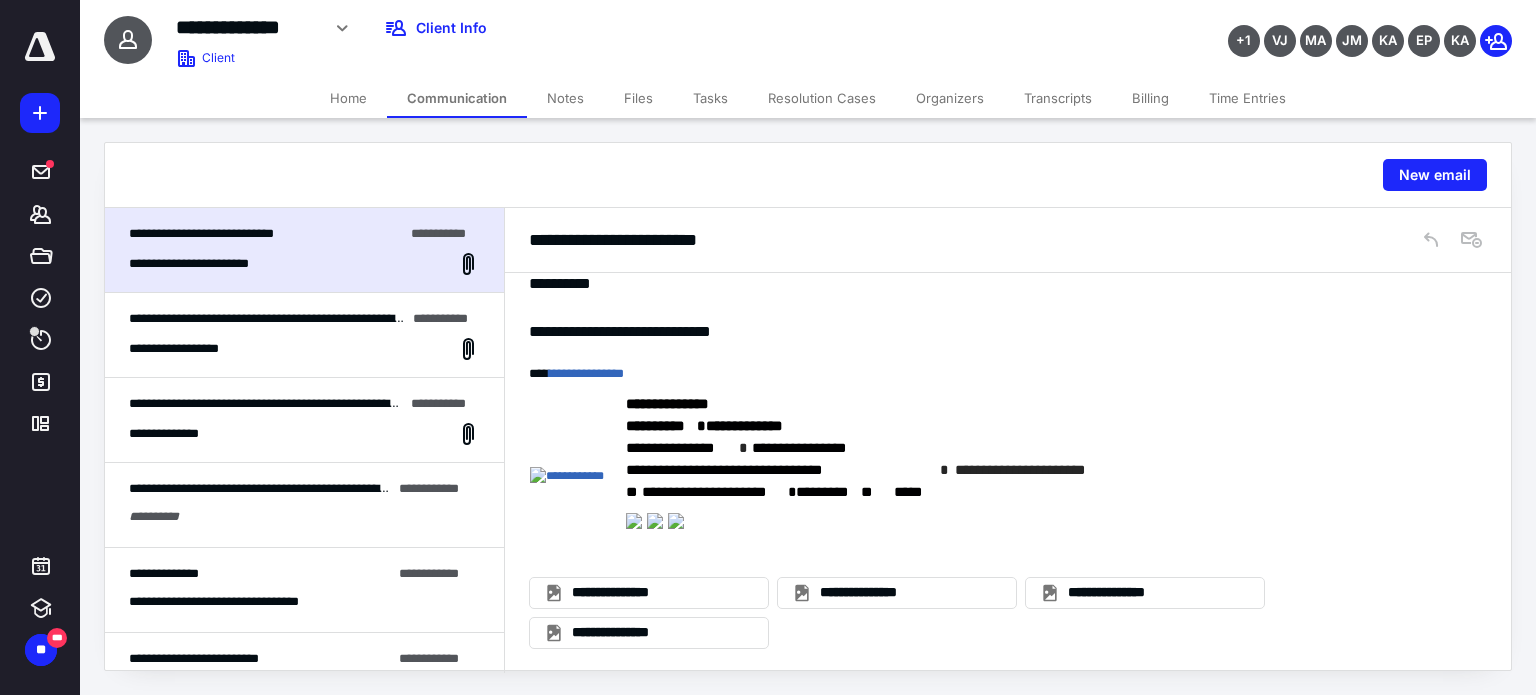 scroll, scrollTop: 0, scrollLeft: 0, axis: both 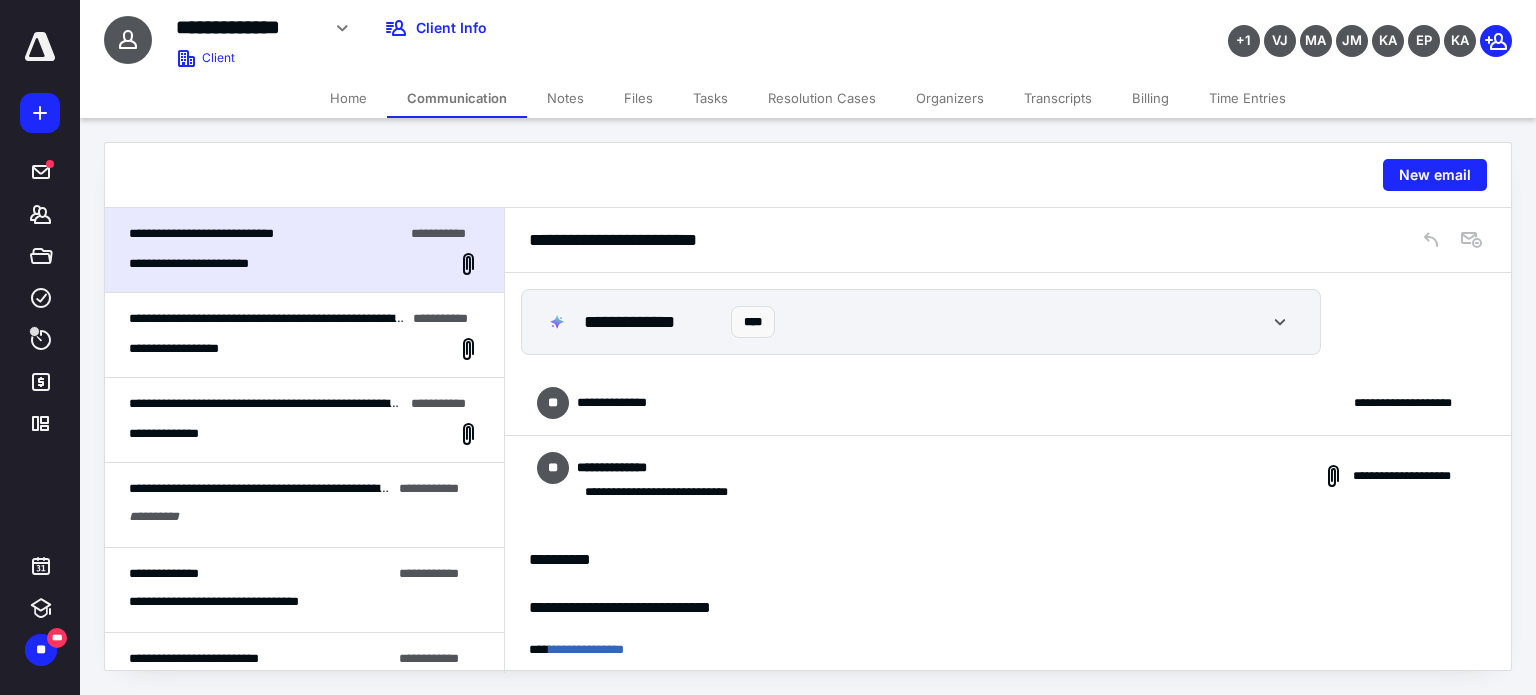 click on "**********" at bounding box center [1008, 403] 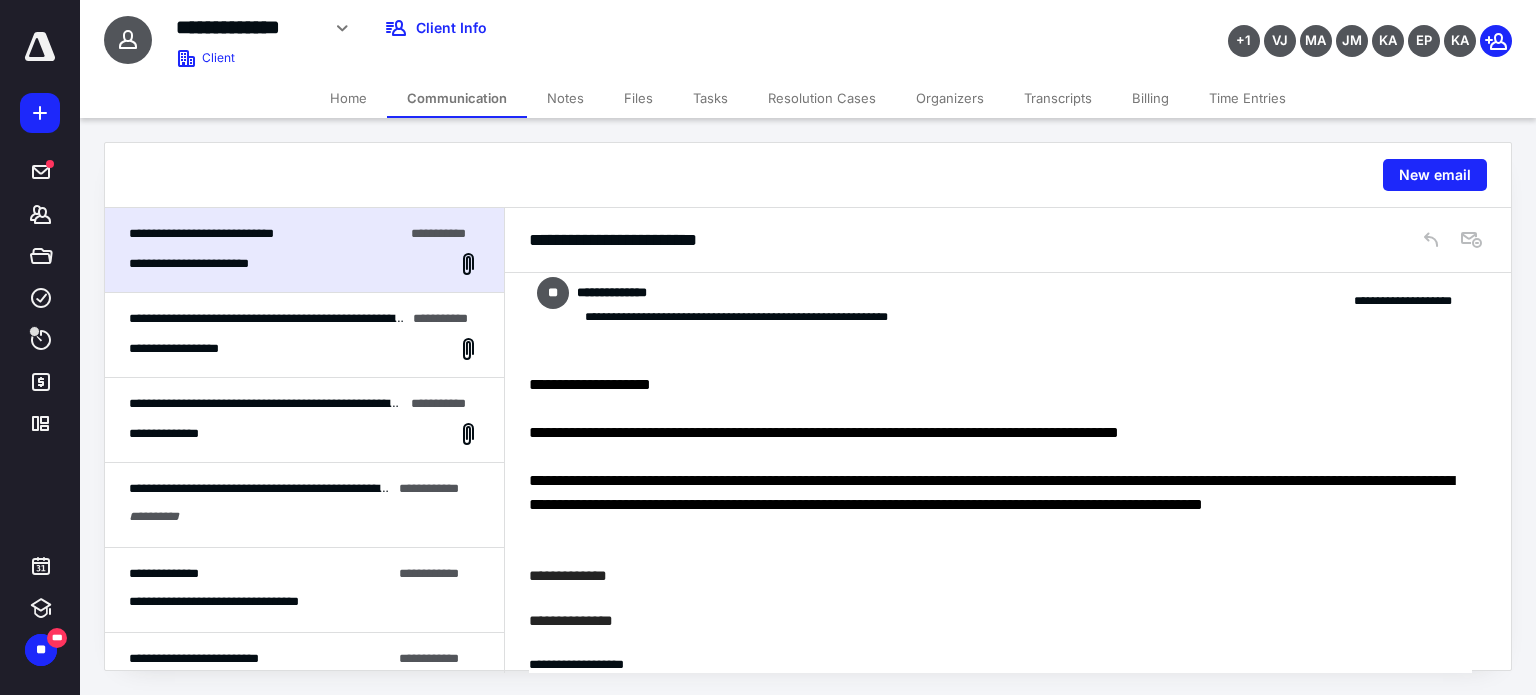 scroll, scrollTop: 111, scrollLeft: 0, axis: vertical 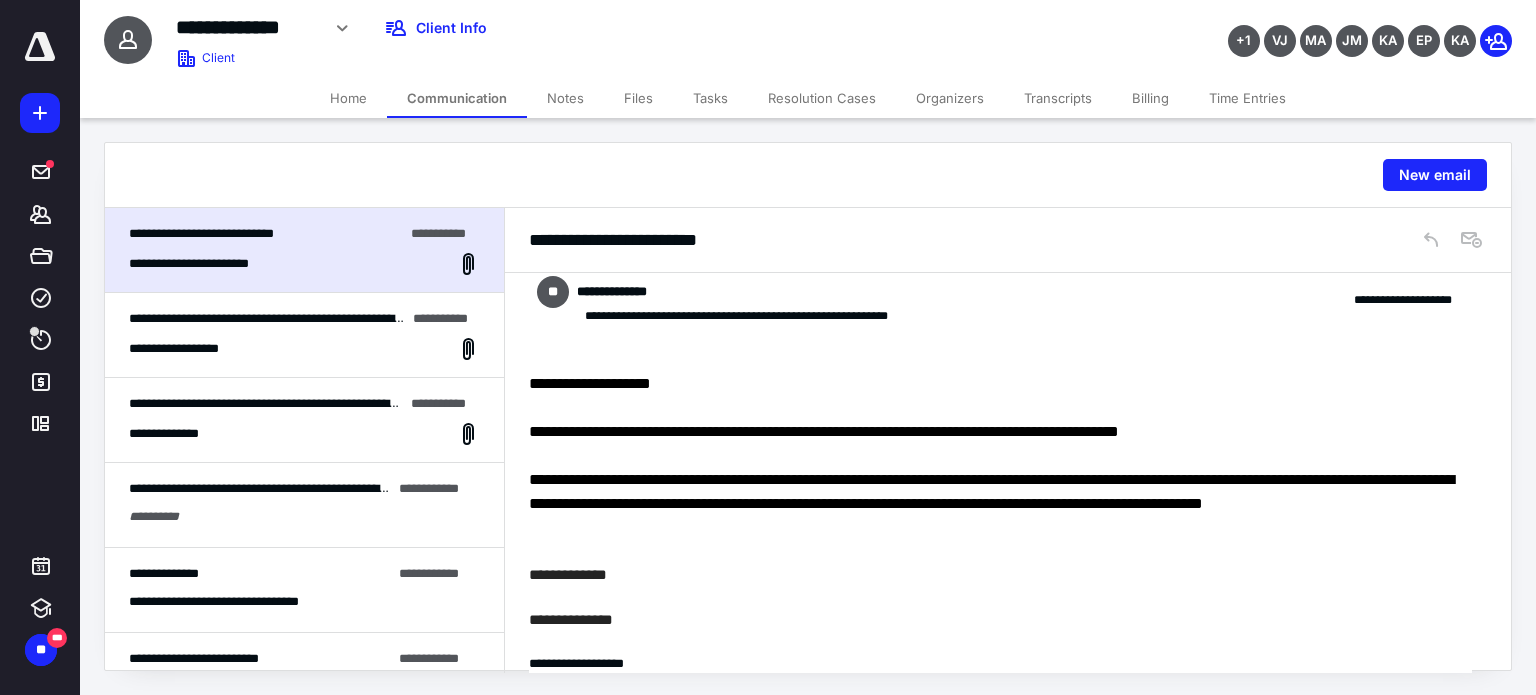 click at bounding box center (1000, 408) 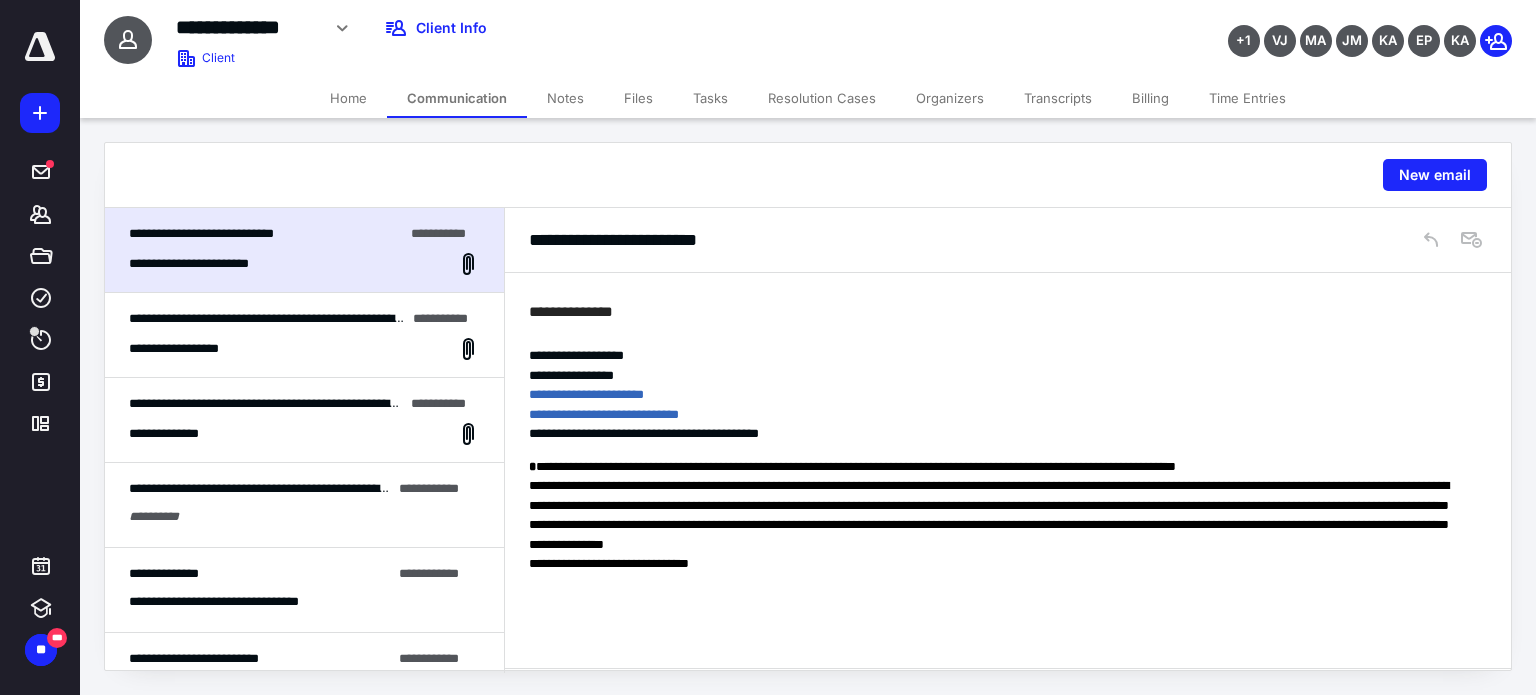 scroll, scrollTop: 420, scrollLeft: 0, axis: vertical 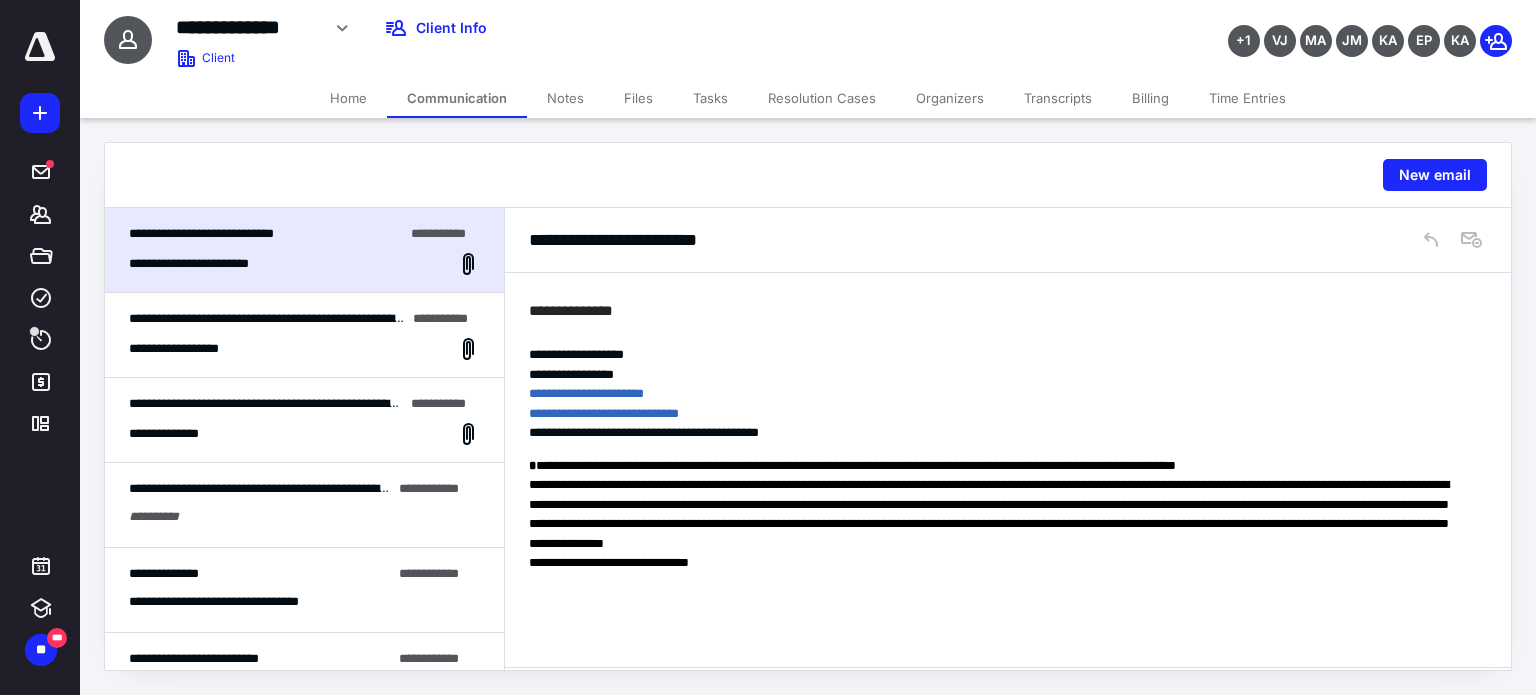 click on "**********" at bounding box center [304, 434] 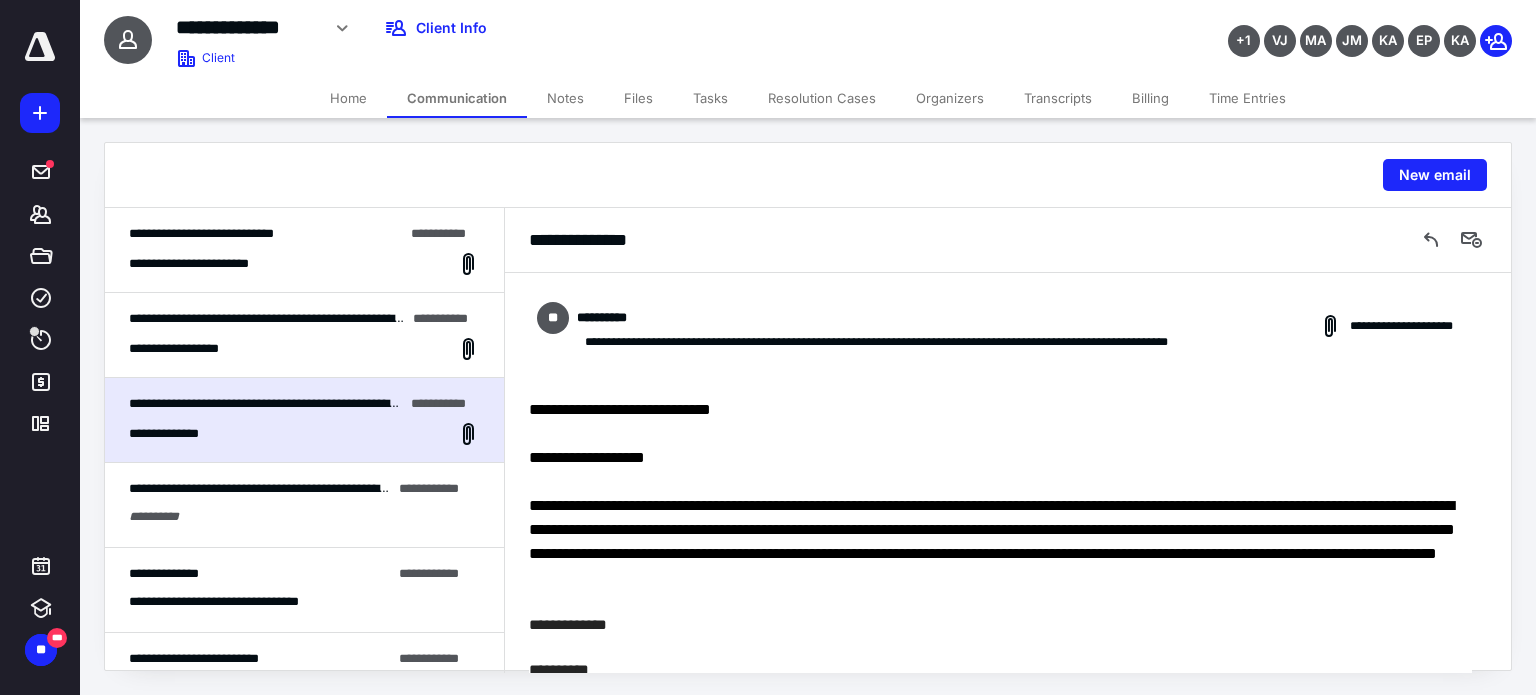 scroll, scrollTop: 0, scrollLeft: 0, axis: both 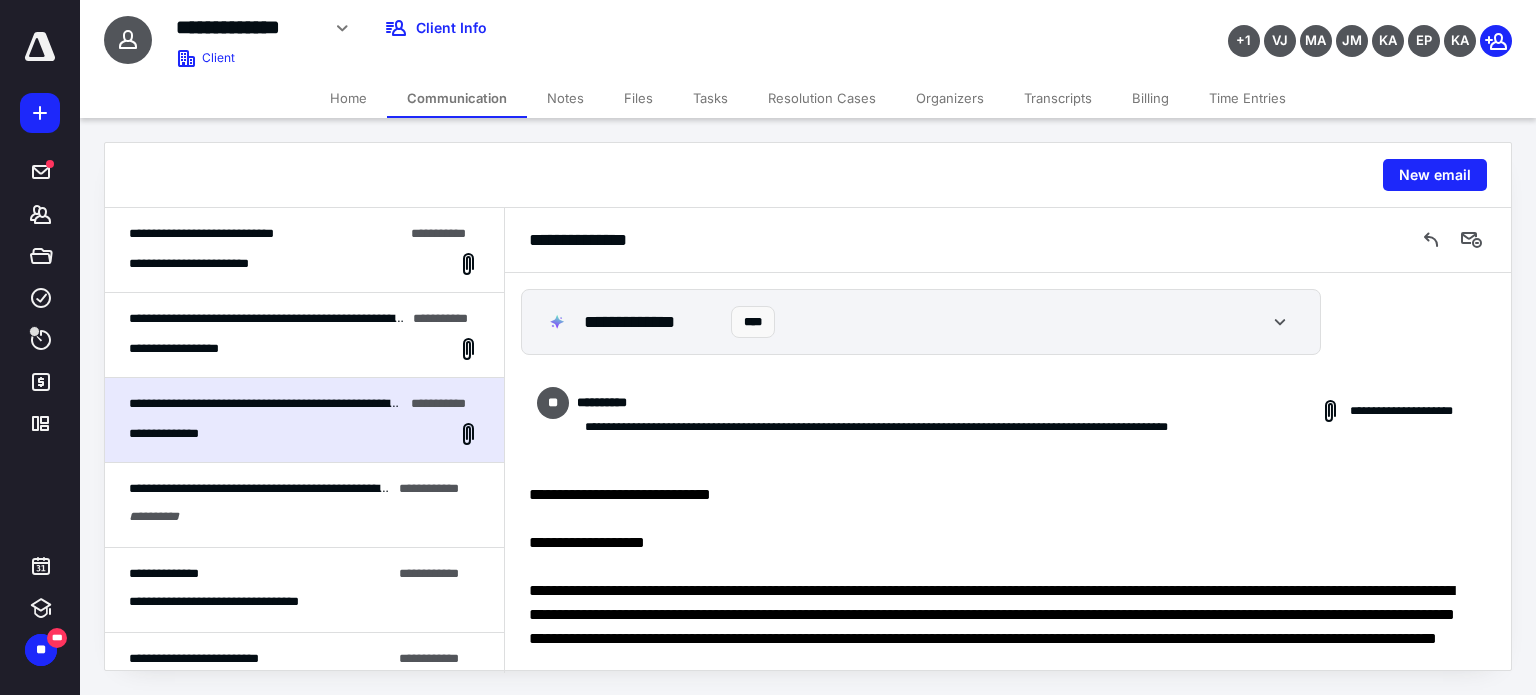 click on "**********" at bounding box center (208, 264) 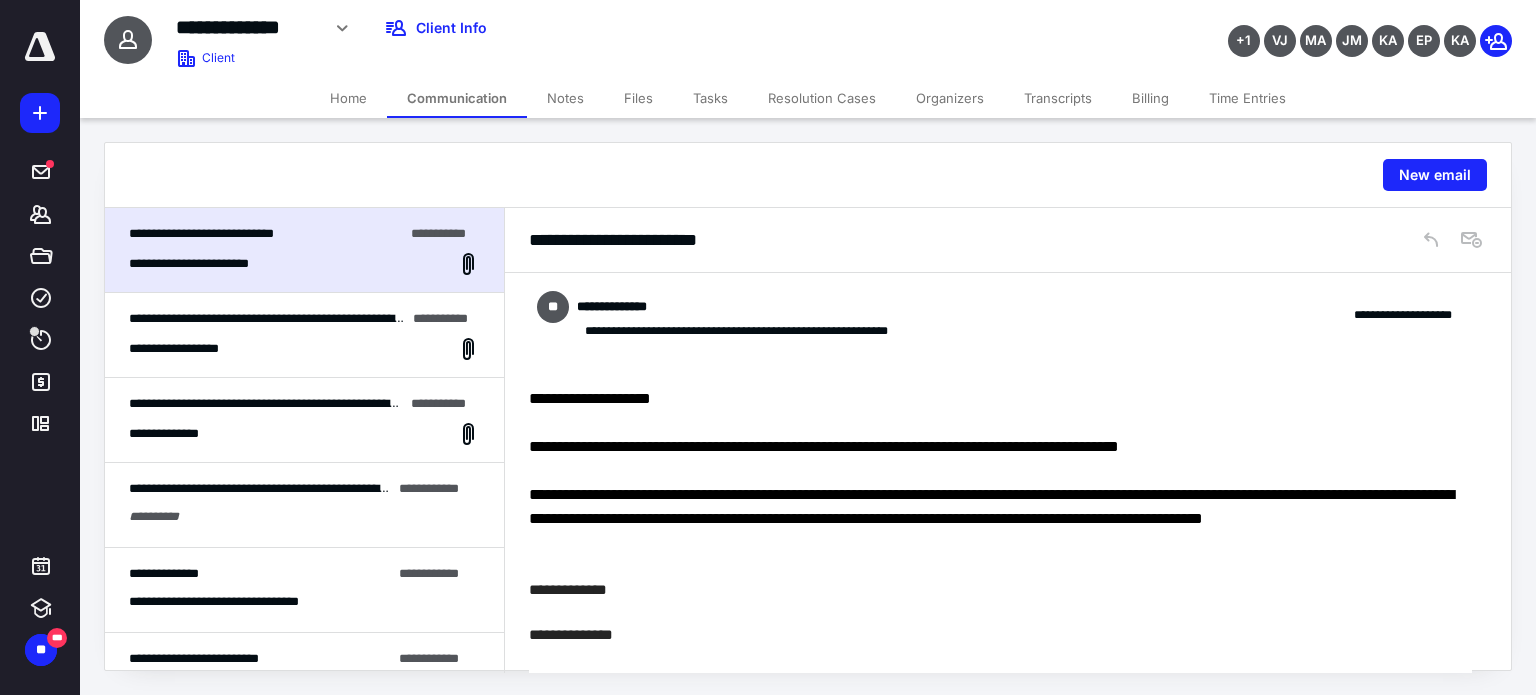 scroll, scrollTop: 0, scrollLeft: 0, axis: both 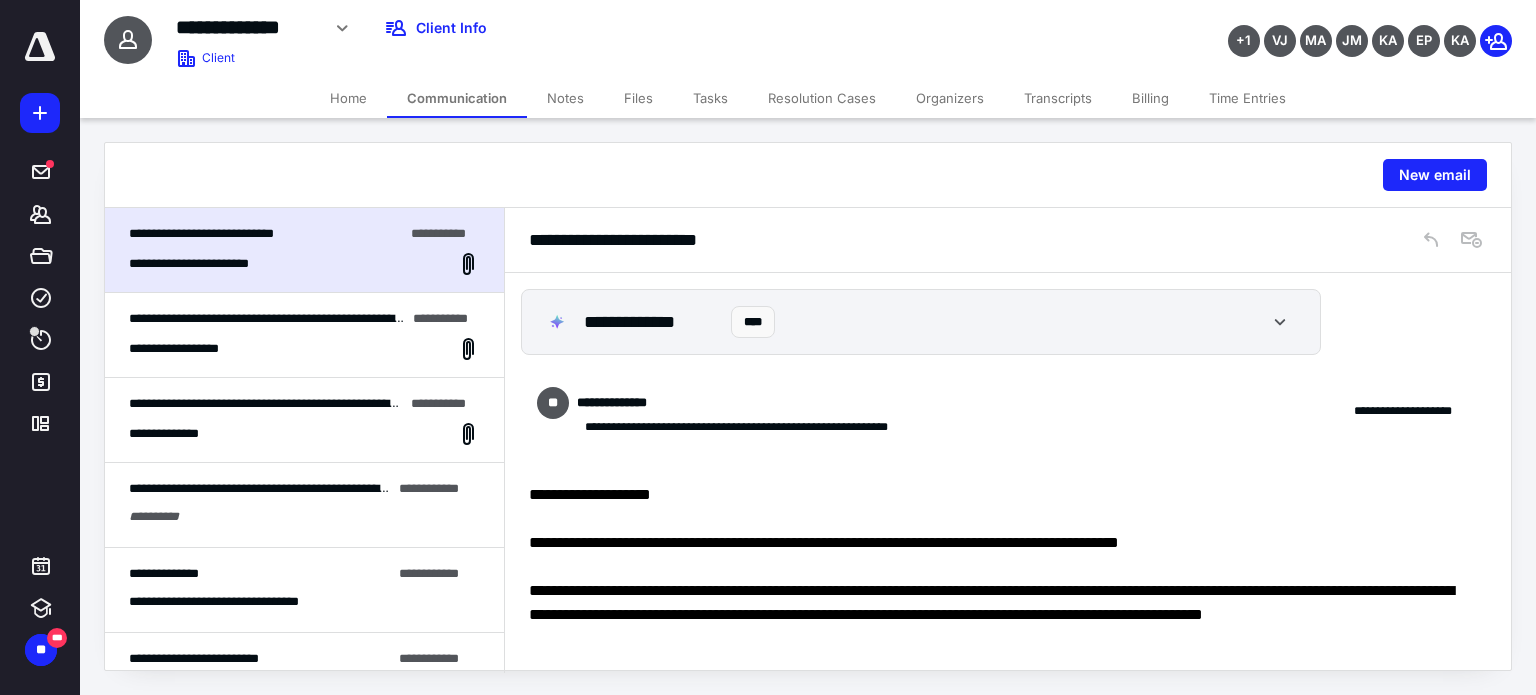 click on "Home" at bounding box center [348, 98] 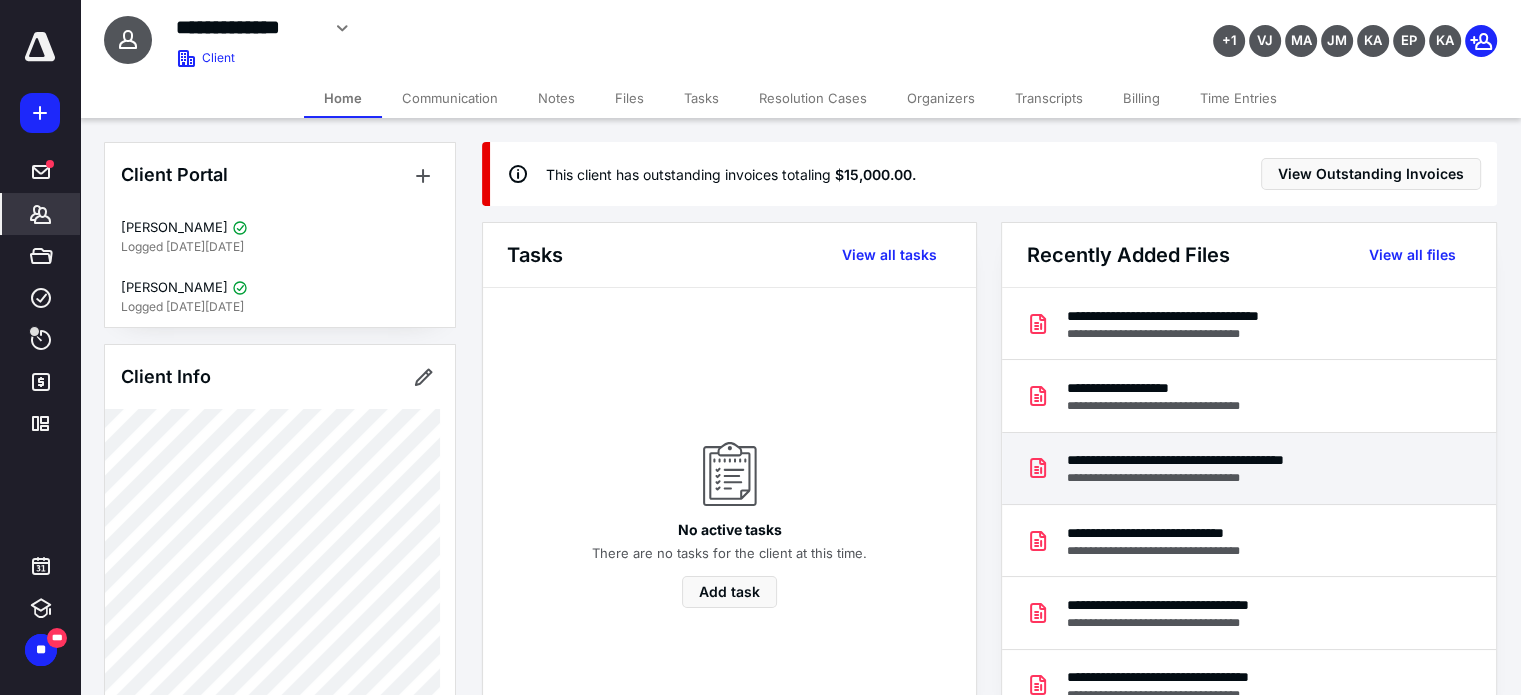 click on "**********" at bounding box center [1214, 460] 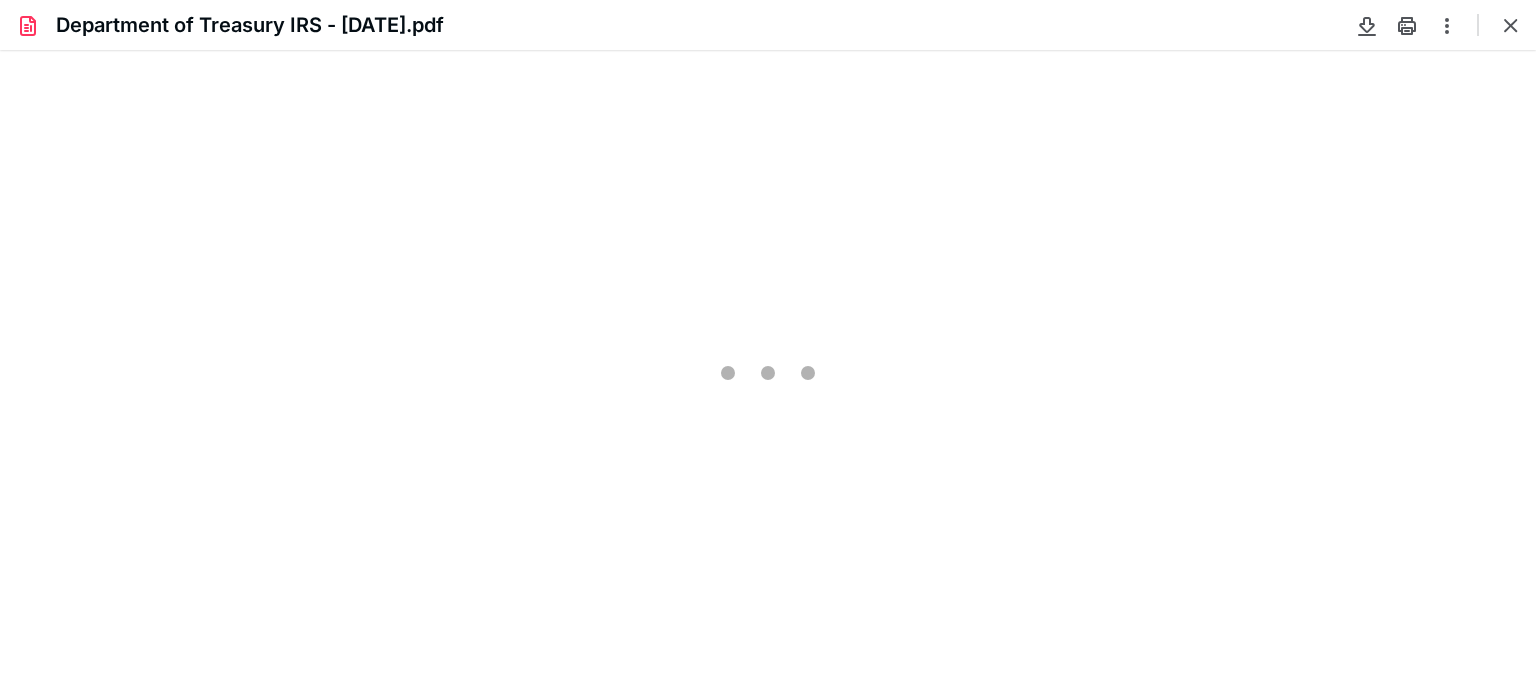 scroll, scrollTop: 0, scrollLeft: 0, axis: both 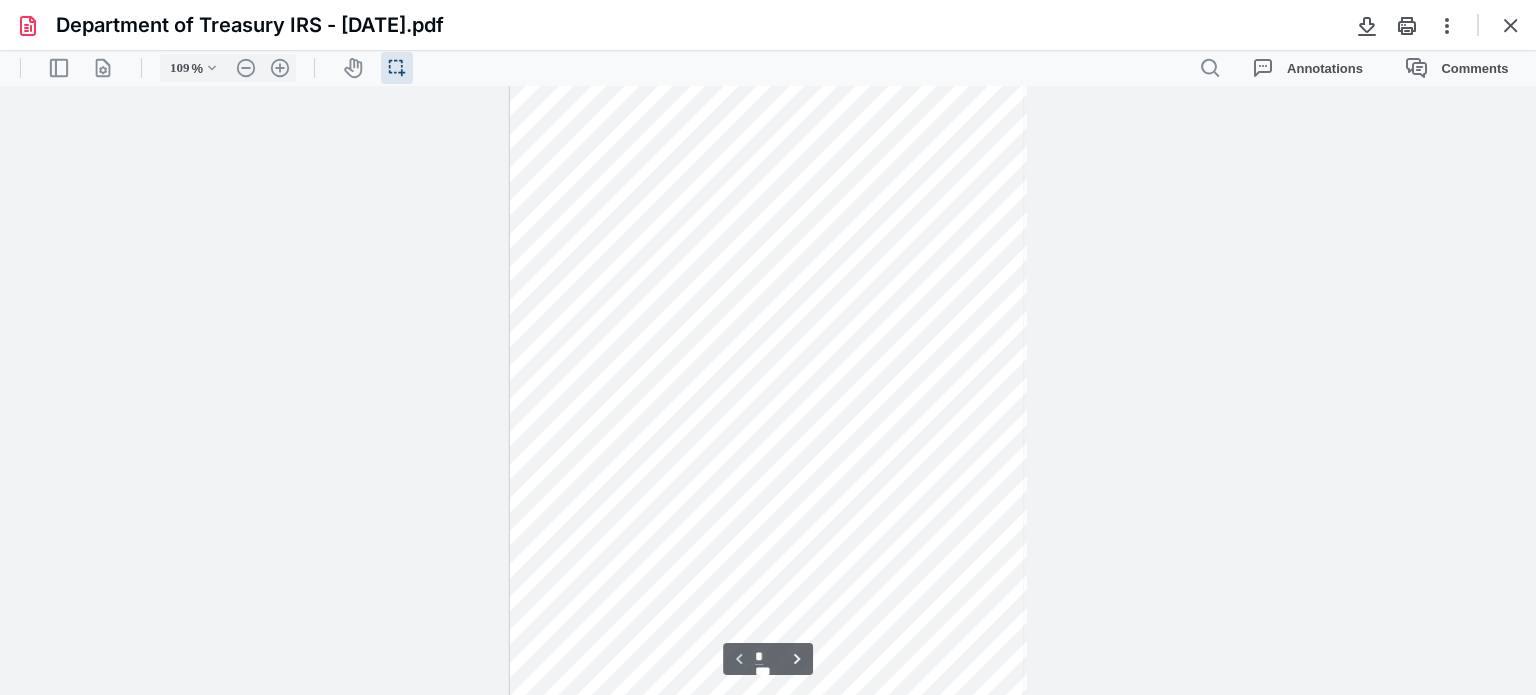 type on "134" 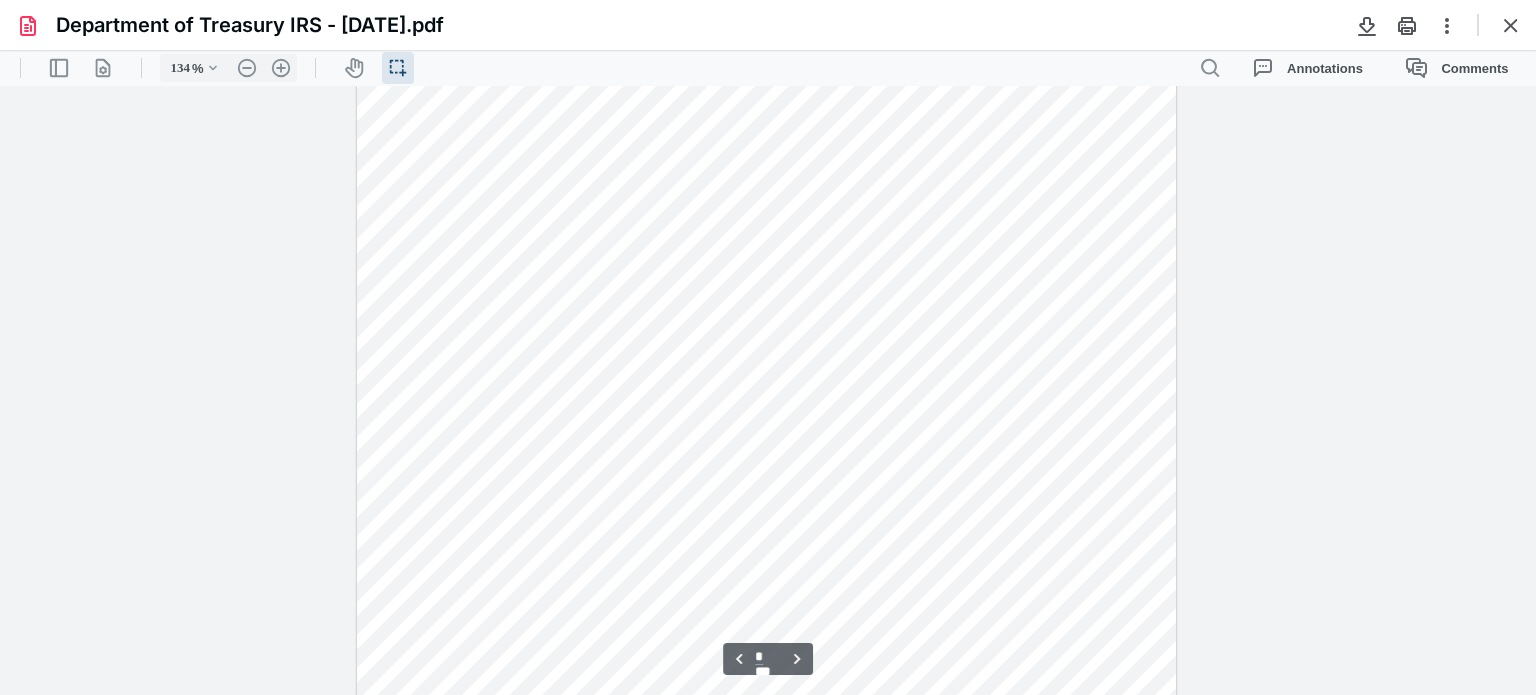 scroll, scrollTop: 1432, scrollLeft: 0, axis: vertical 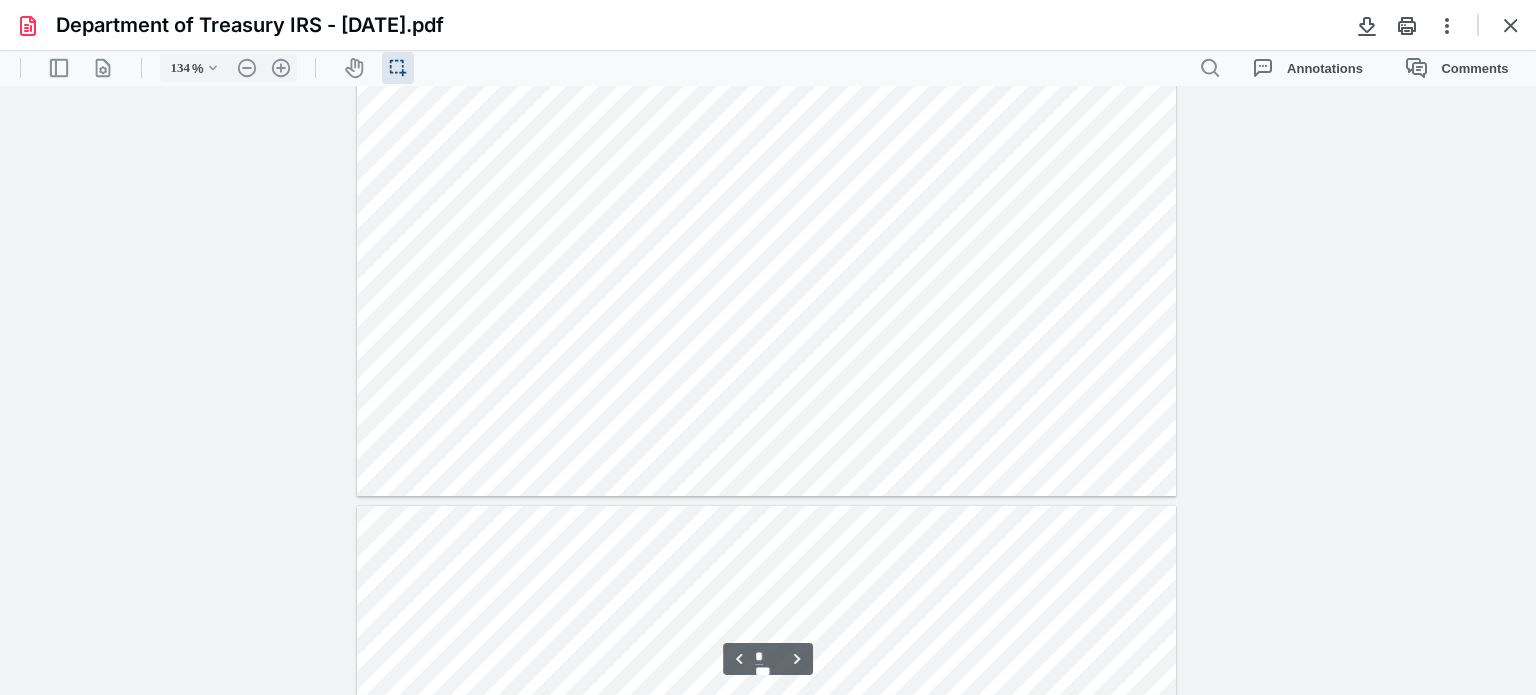 type on "*" 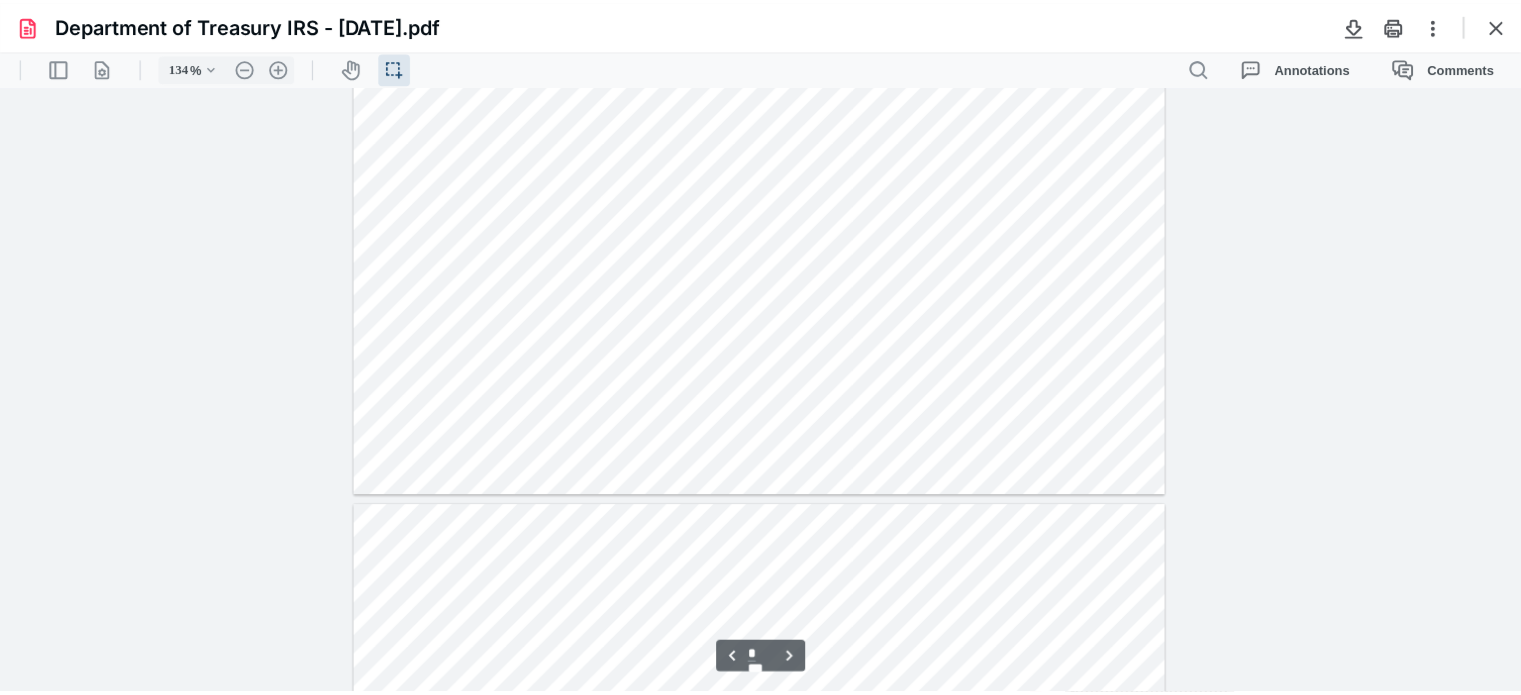 scroll, scrollTop: 2012, scrollLeft: 0, axis: vertical 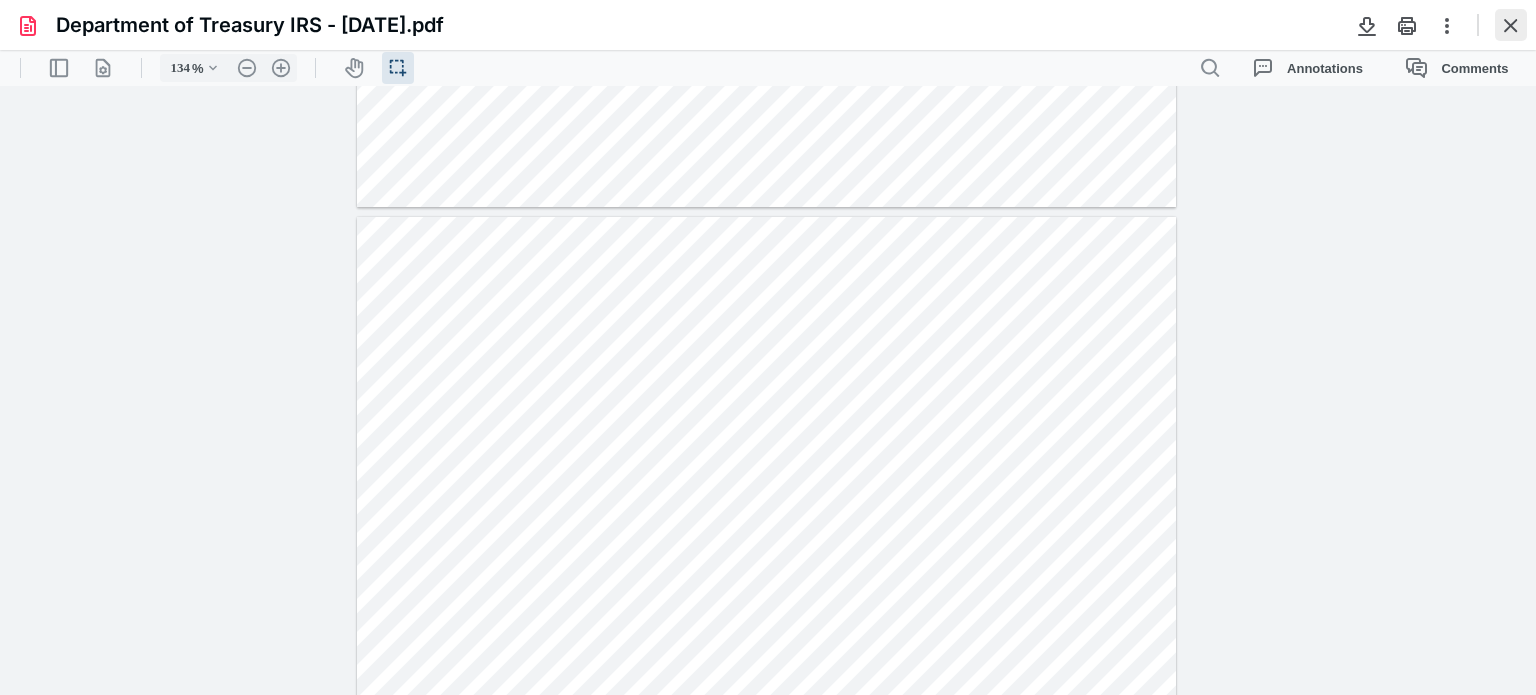 click at bounding box center [1511, 25] 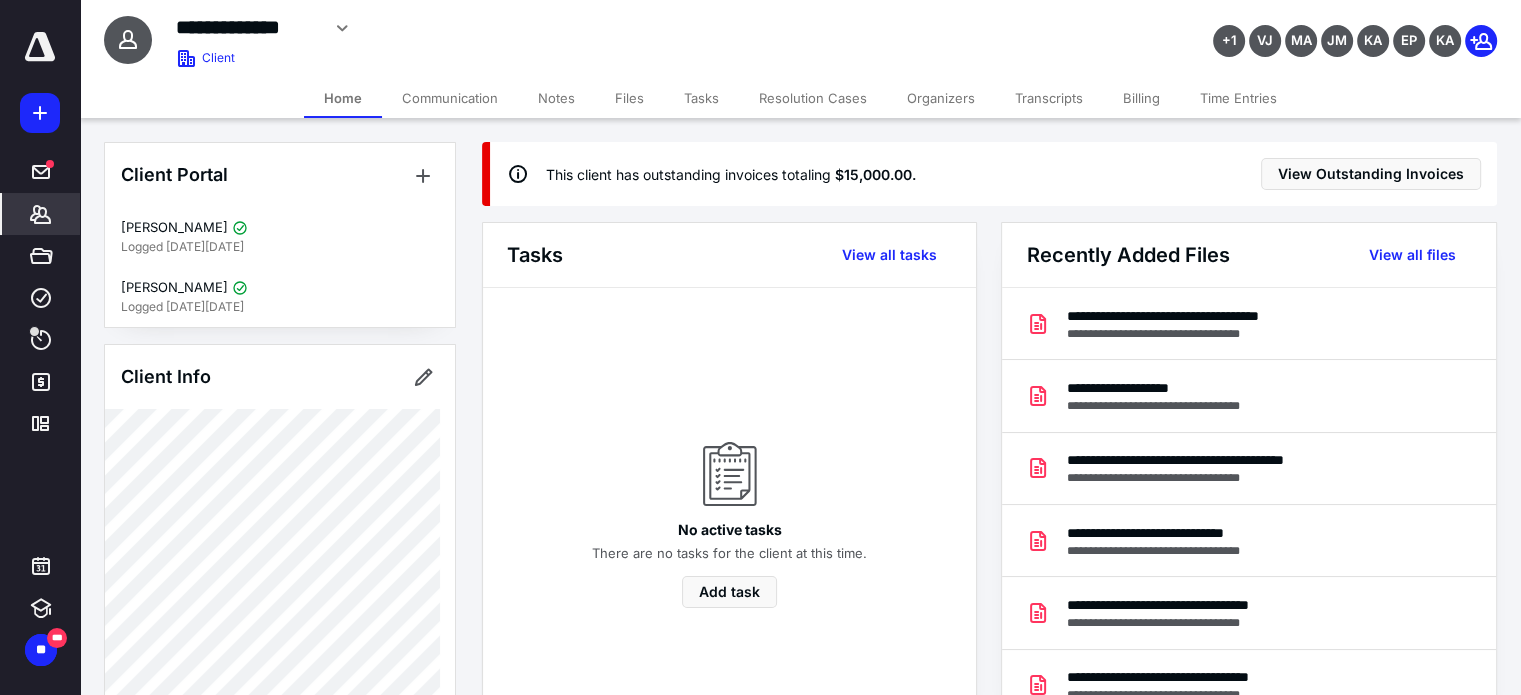 click on "Notes" at bounding box center [556, 98] 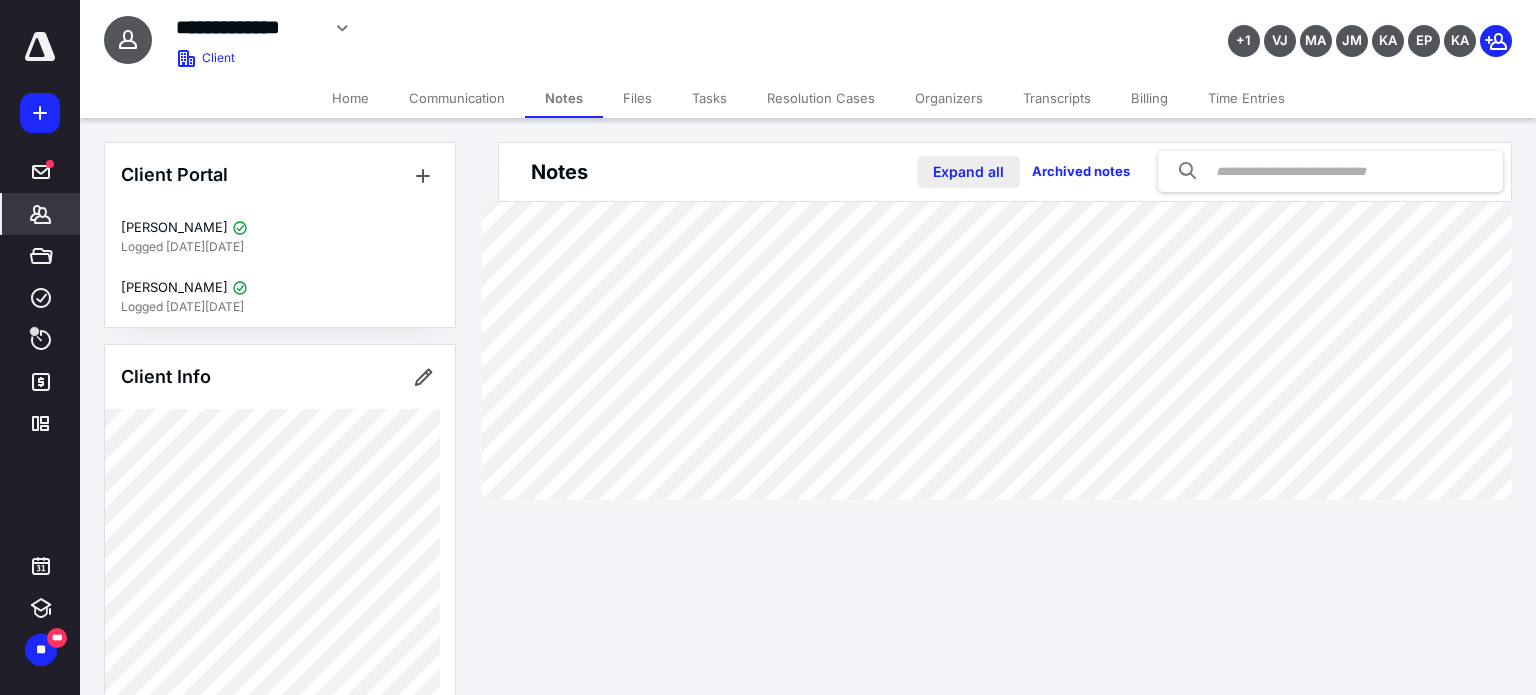 click on "Expand all" at bounding box center [968, 172] 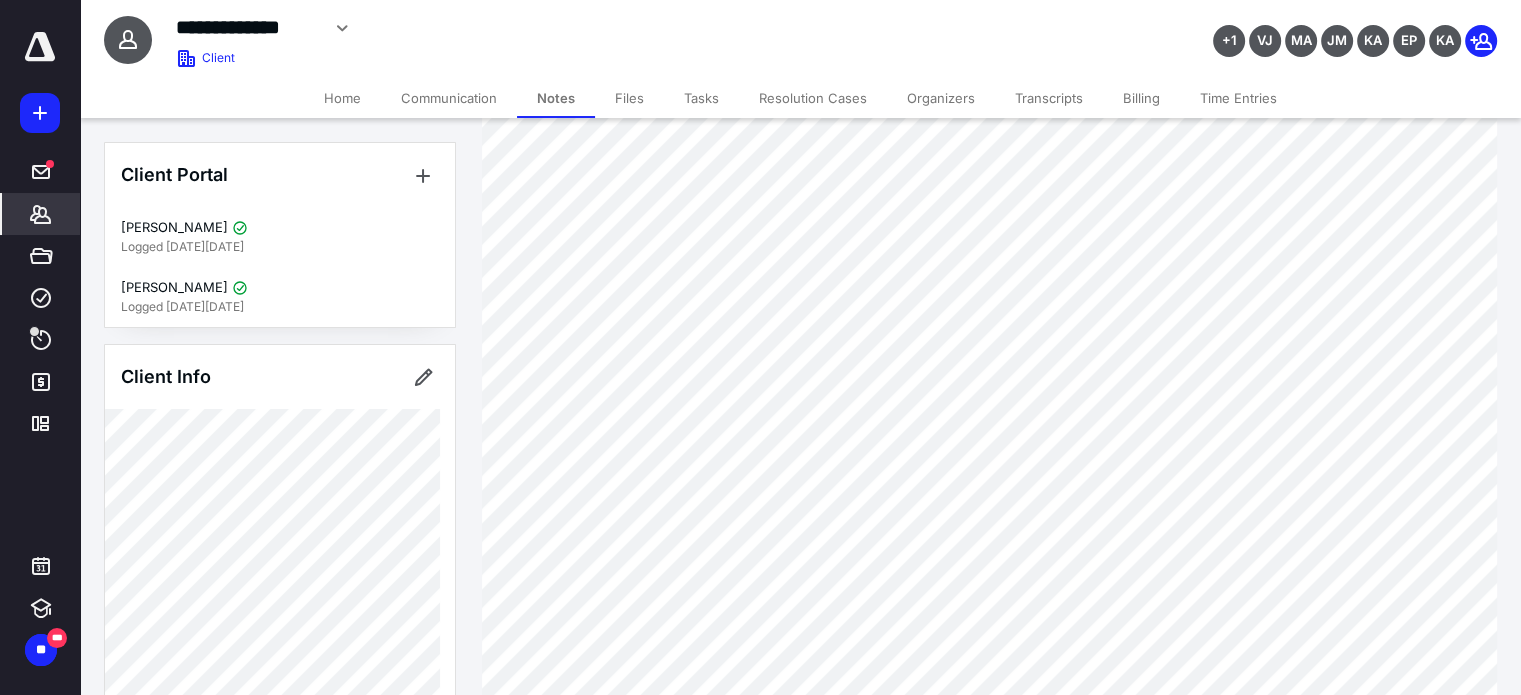 scroll, scrollTop: 0, scrollLeft: 0, axis: both 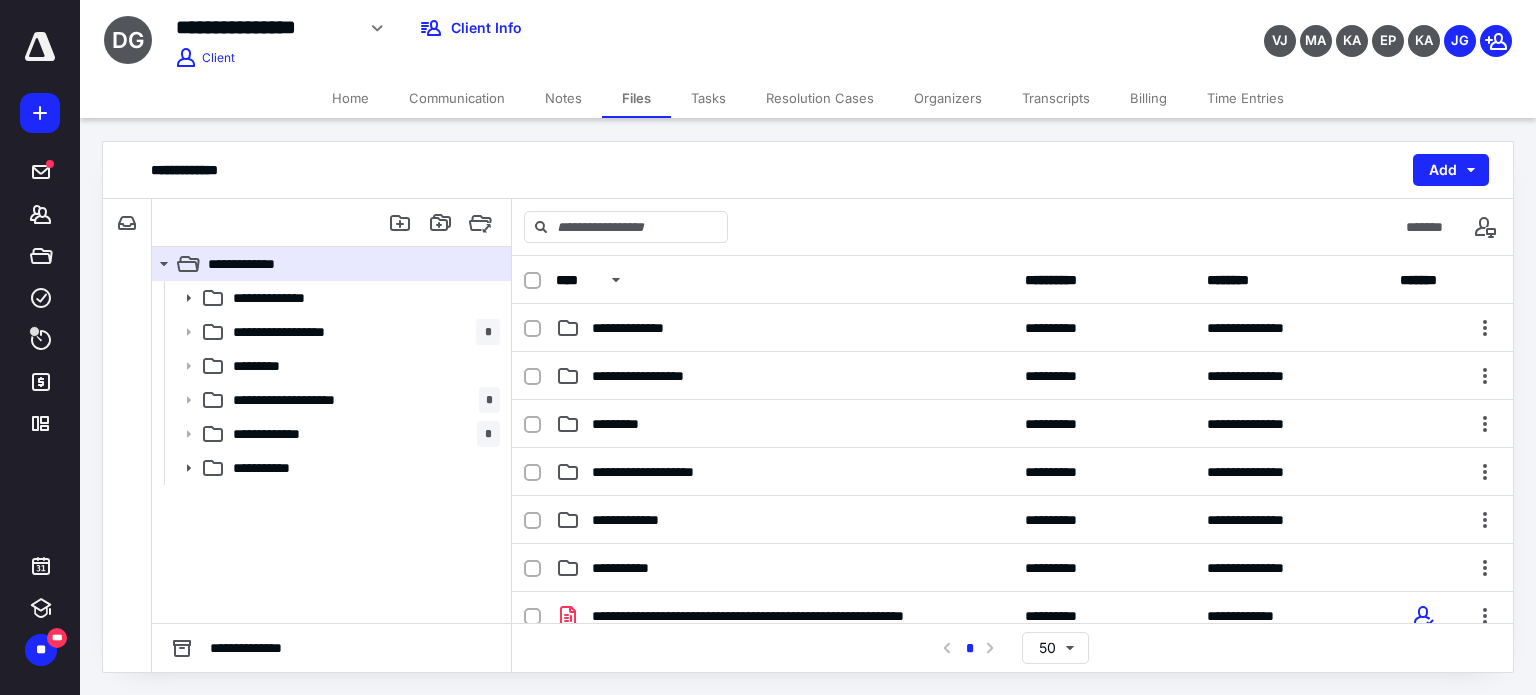 click on "Home" at bounding box center [350, 98] 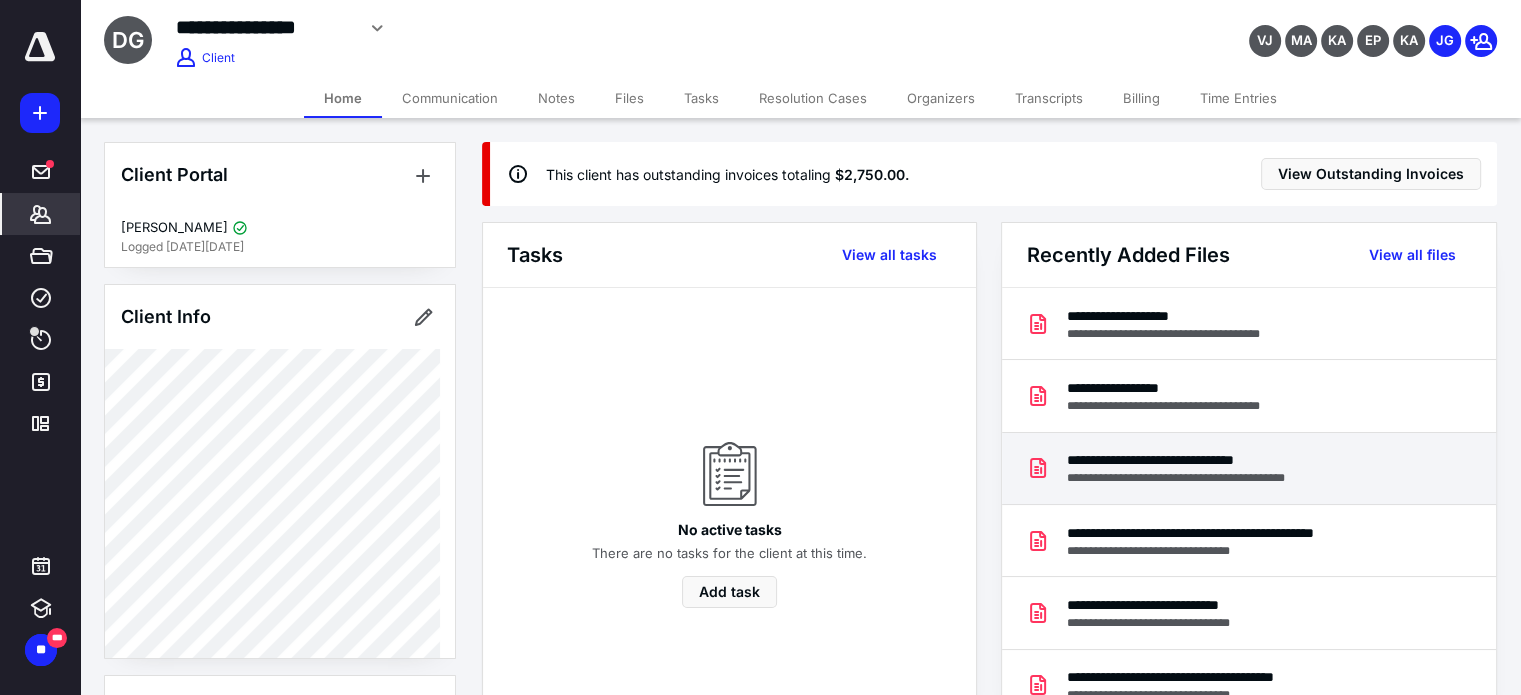click on "**********" at bounding box center [1191, 478] 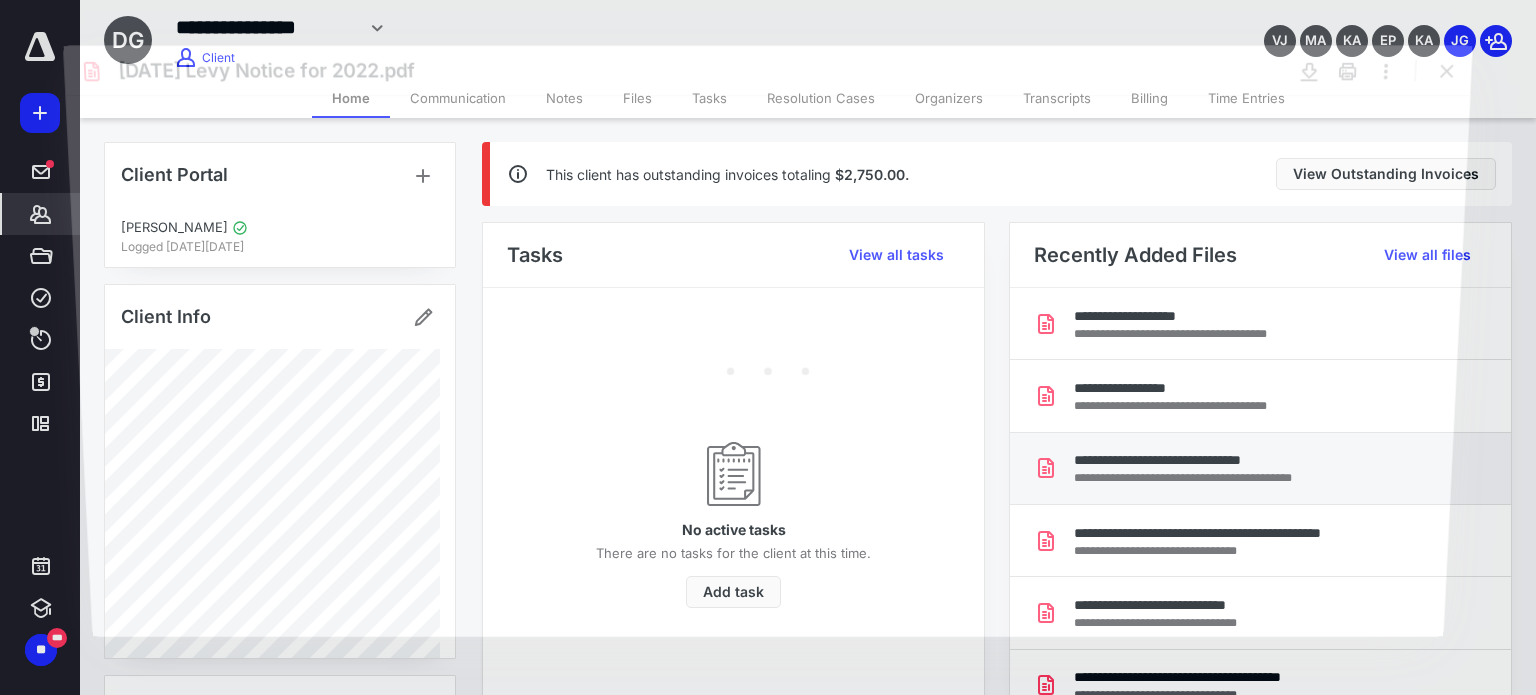 scroll, scrollTop: 0, scrollLeft: 0, axis: both 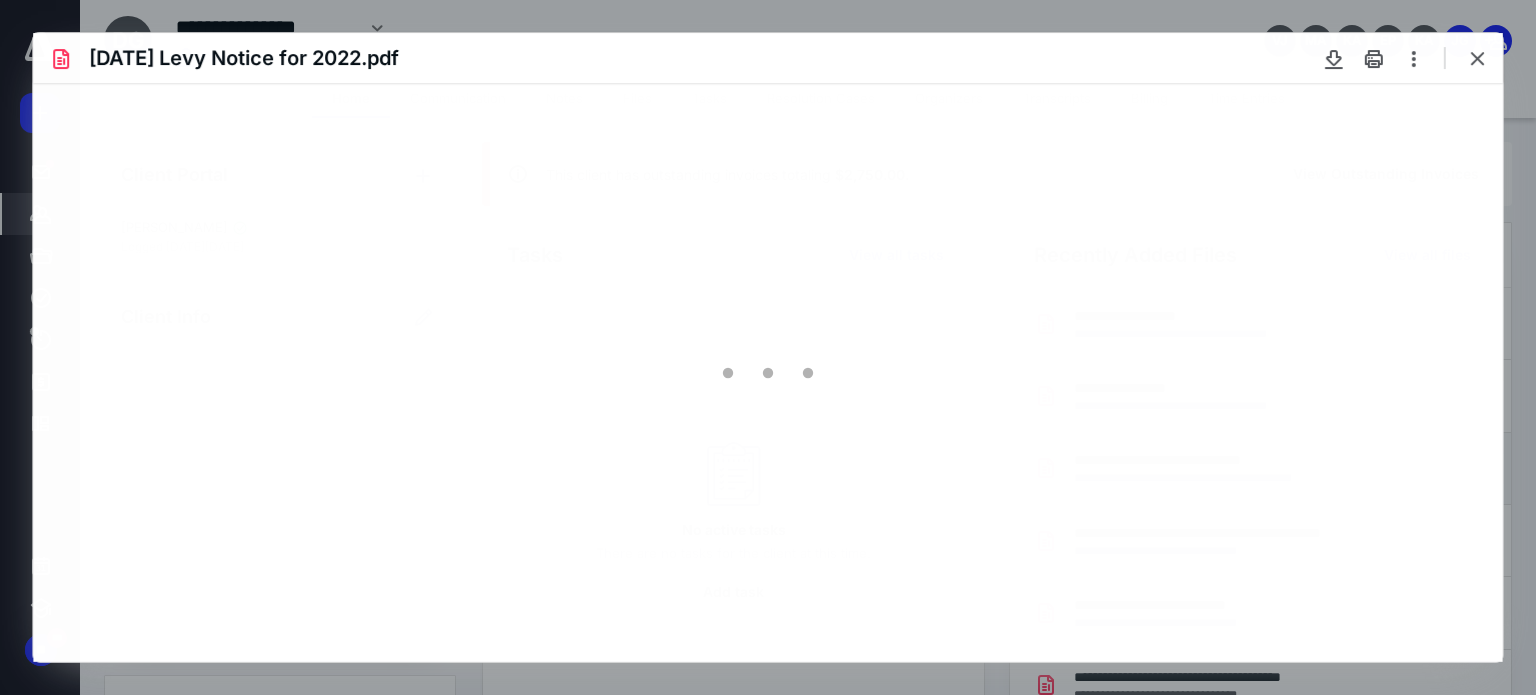 click at bounding box center [768, 372] 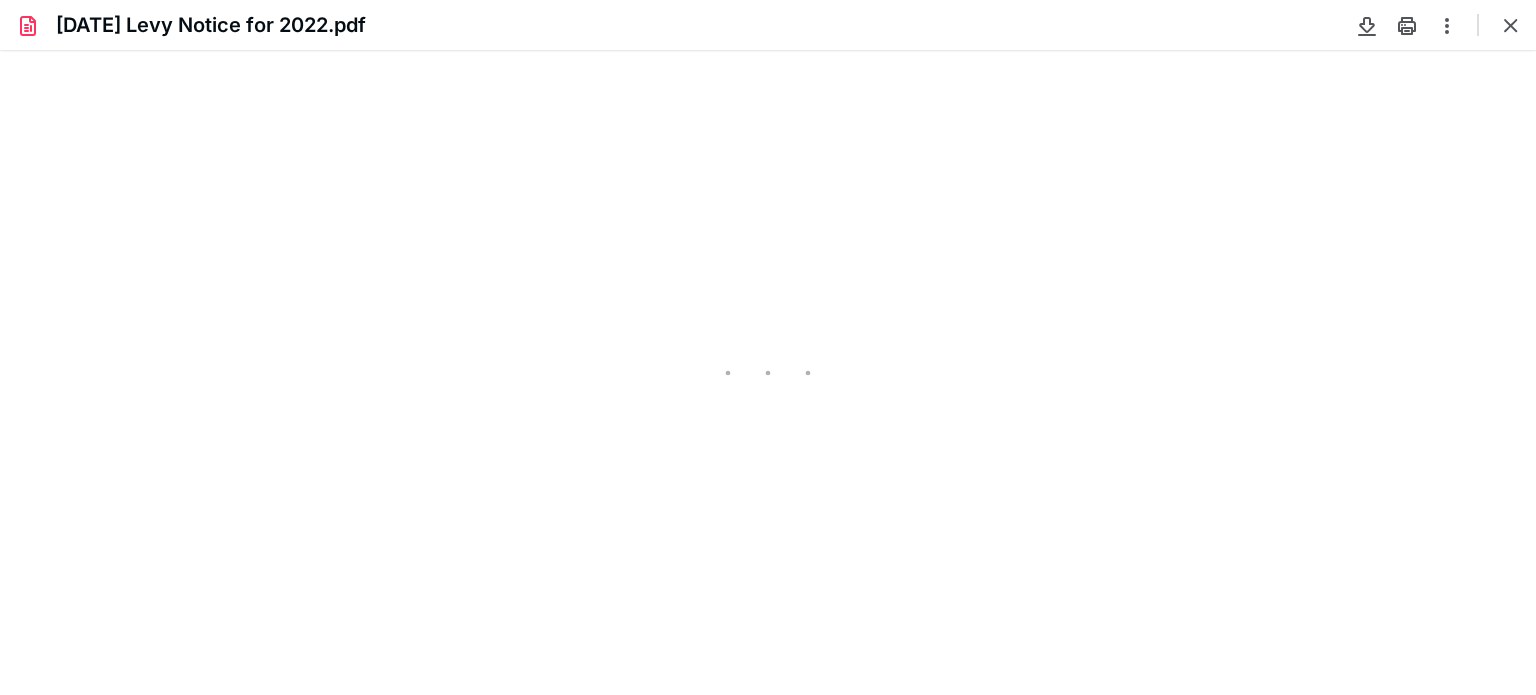 type on "77" 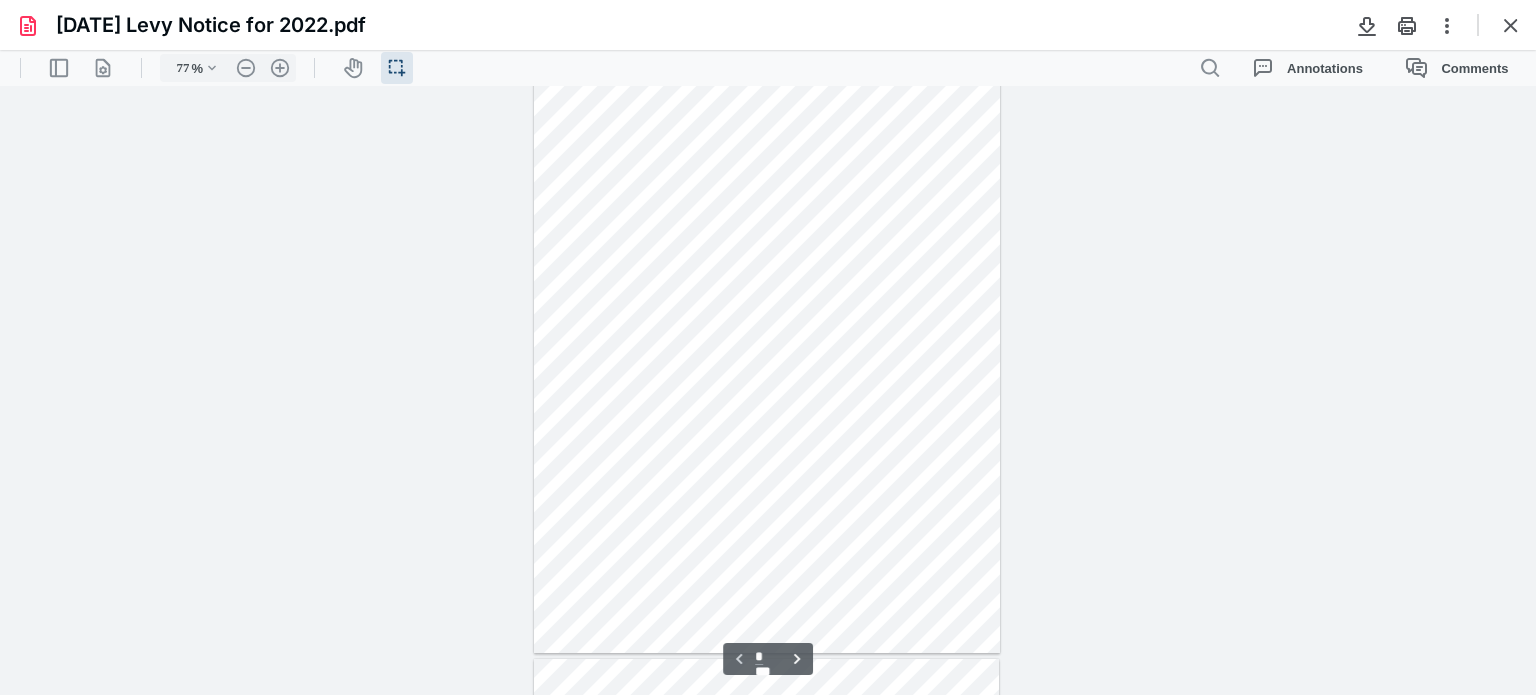 scroll, scrollTop: 0, scrollLeft: 0, axis: both 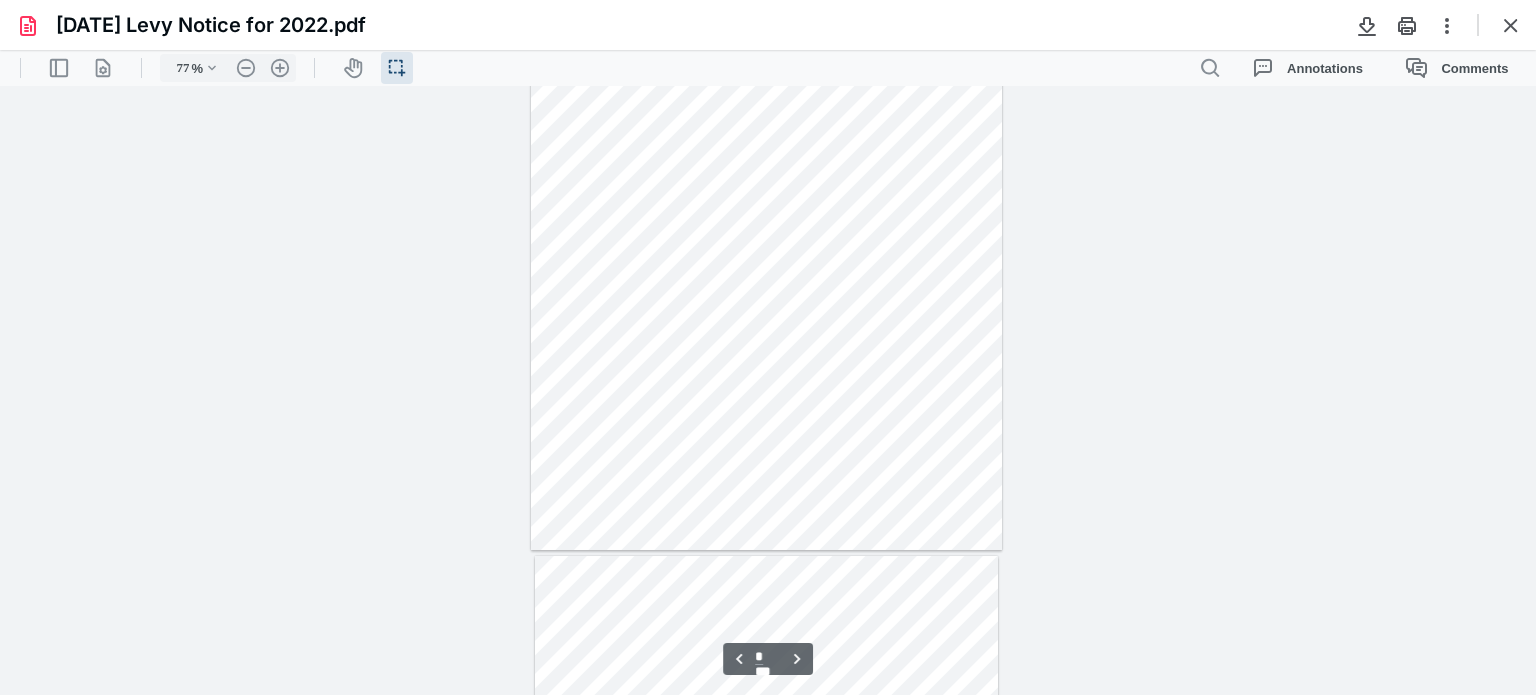 type on "*" 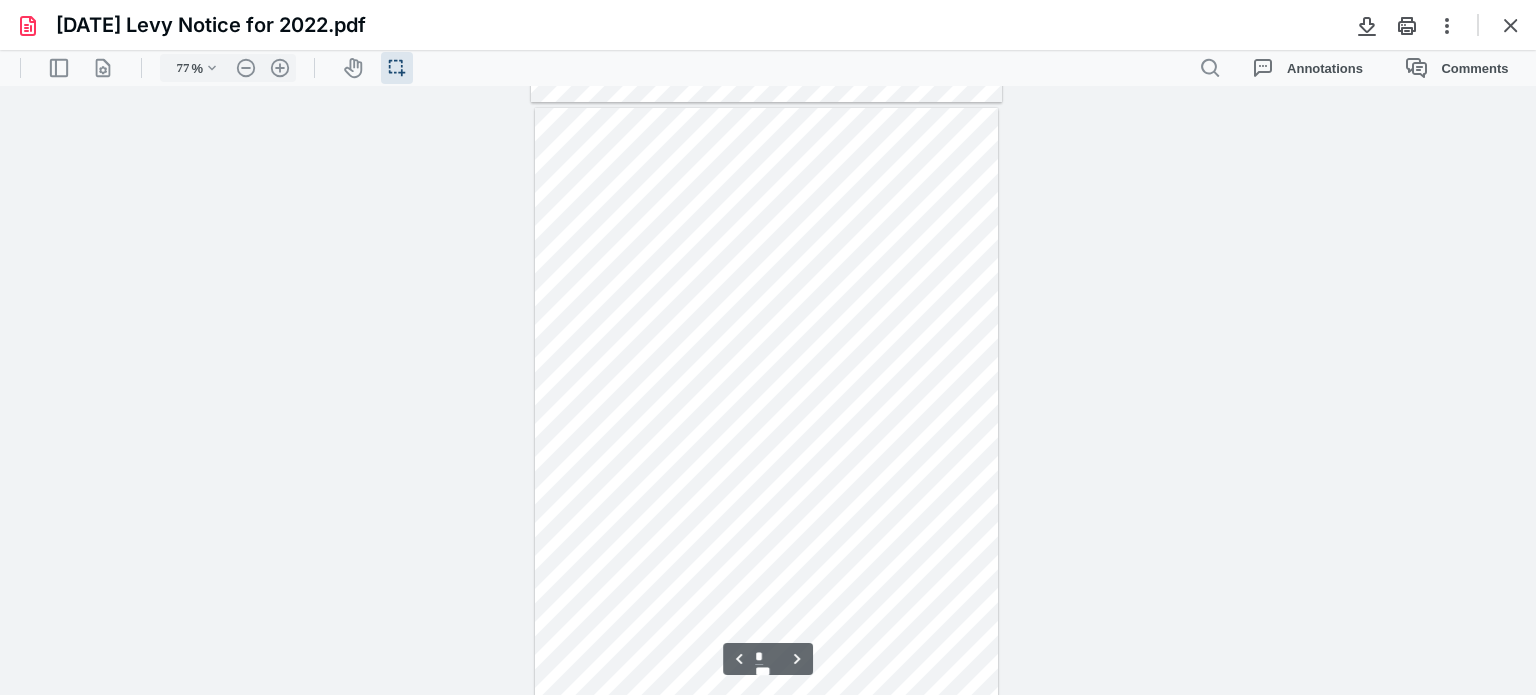 scroll, scrollTop: 1896, scrollLeft: 0, axis: vertical 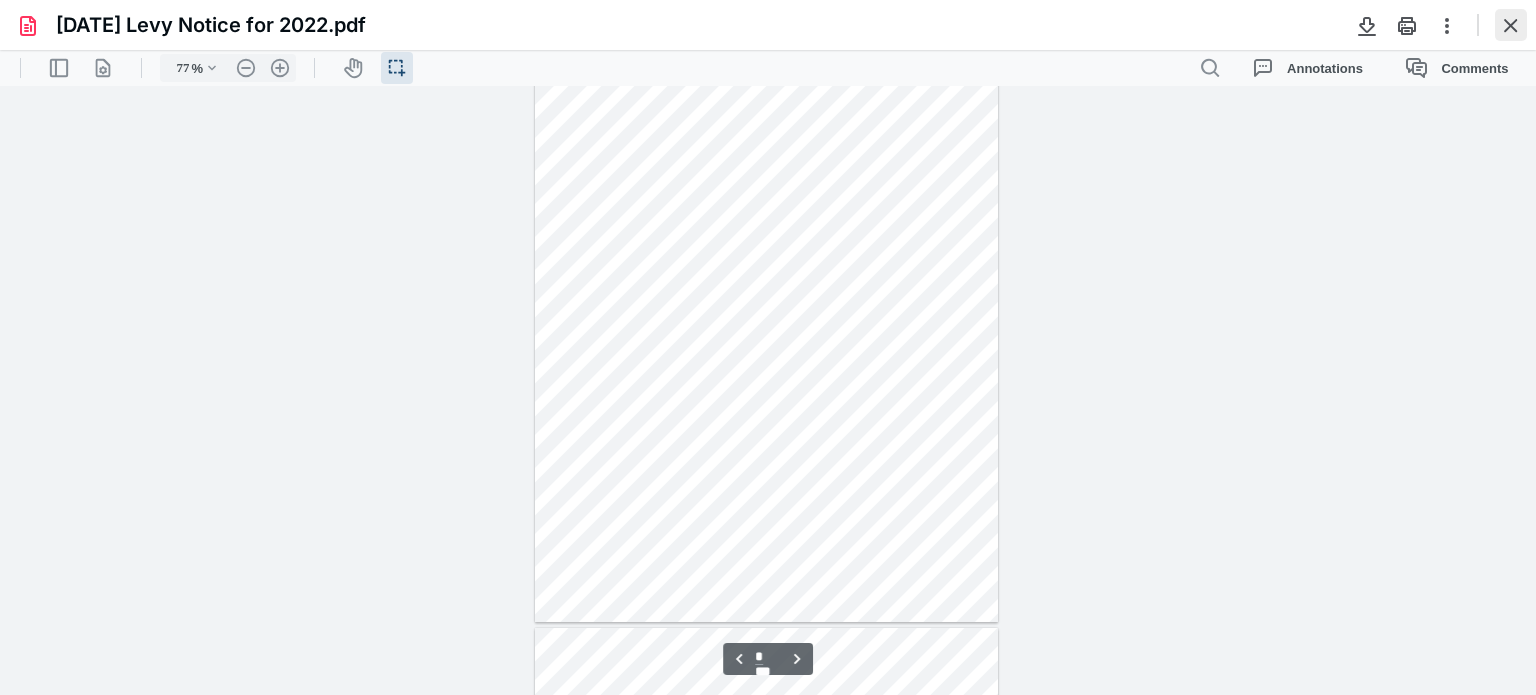 click at bounding box center (1511, 25) 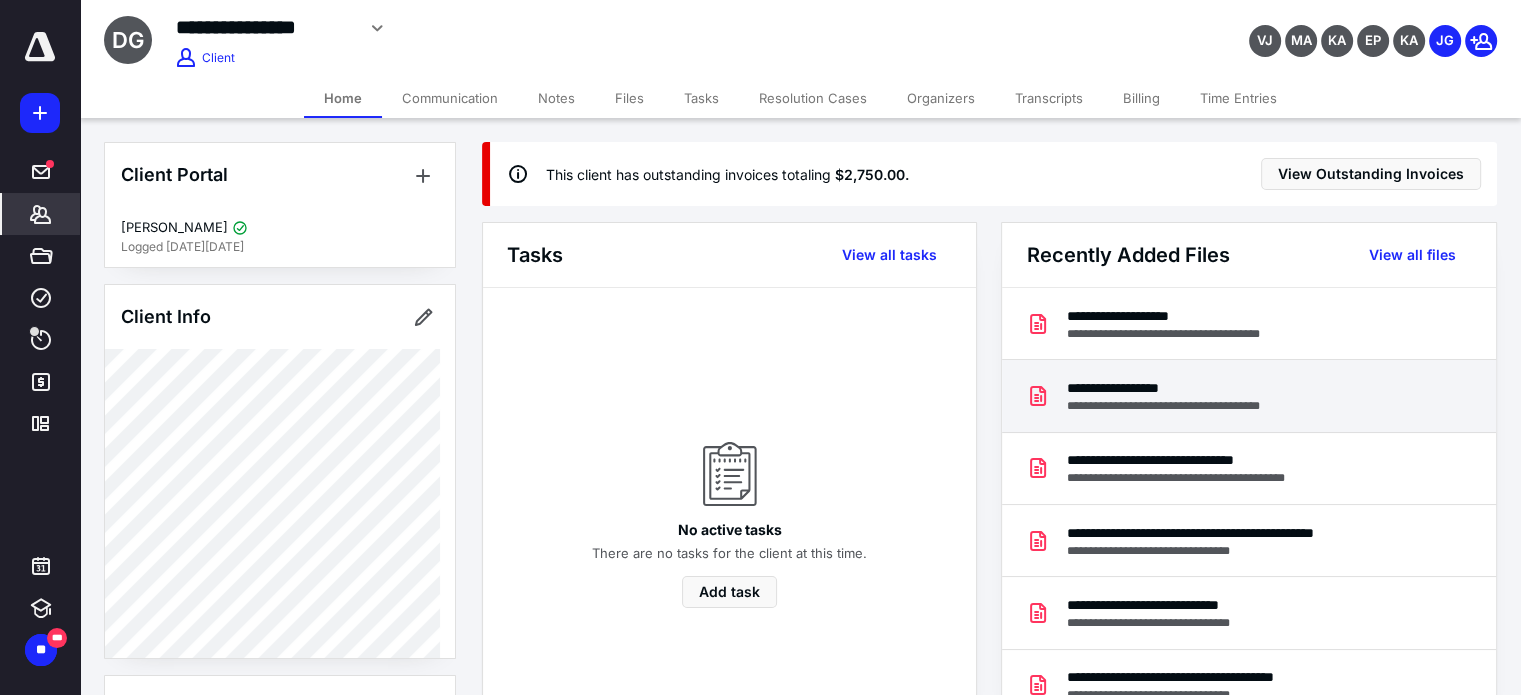 click on "**********" at bounding box center [1185, 406] 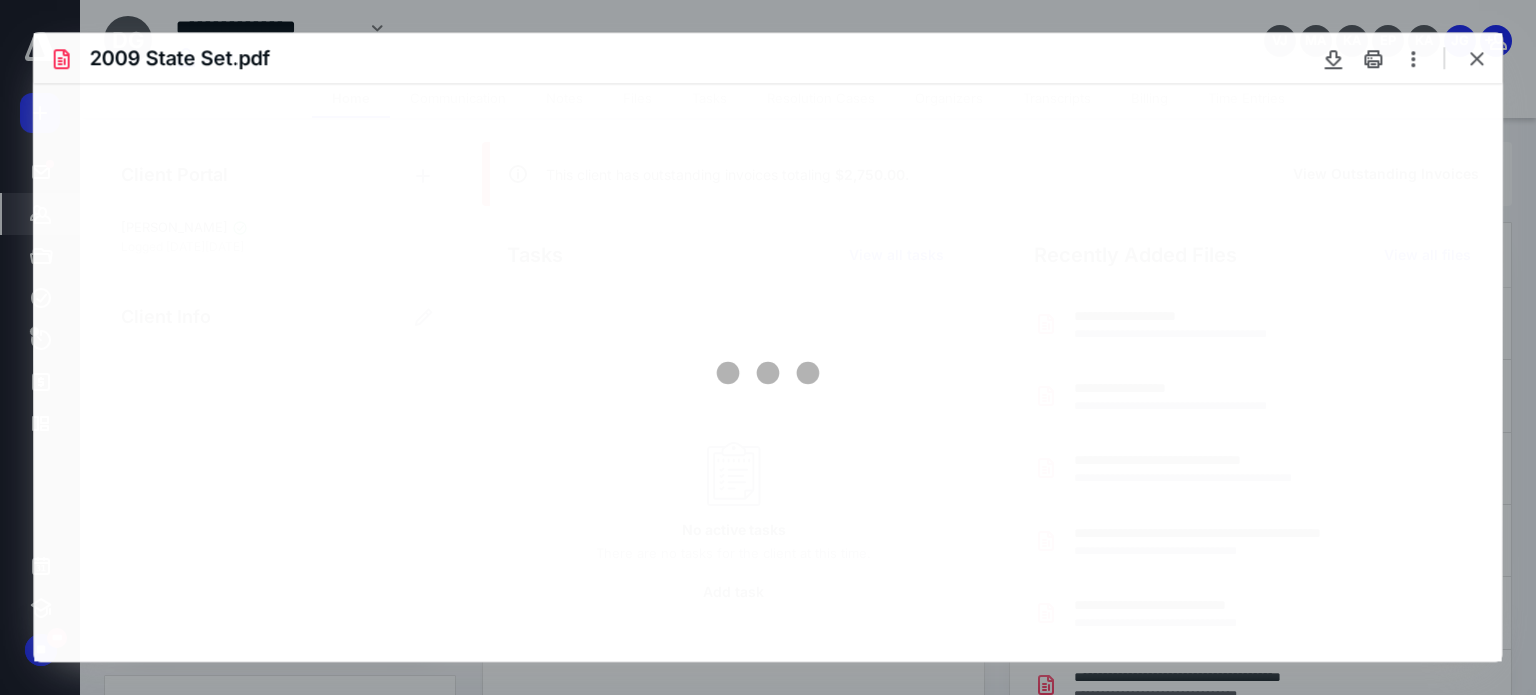 scroll, scrollTop: 0, scrollLeft: 0, axis: both 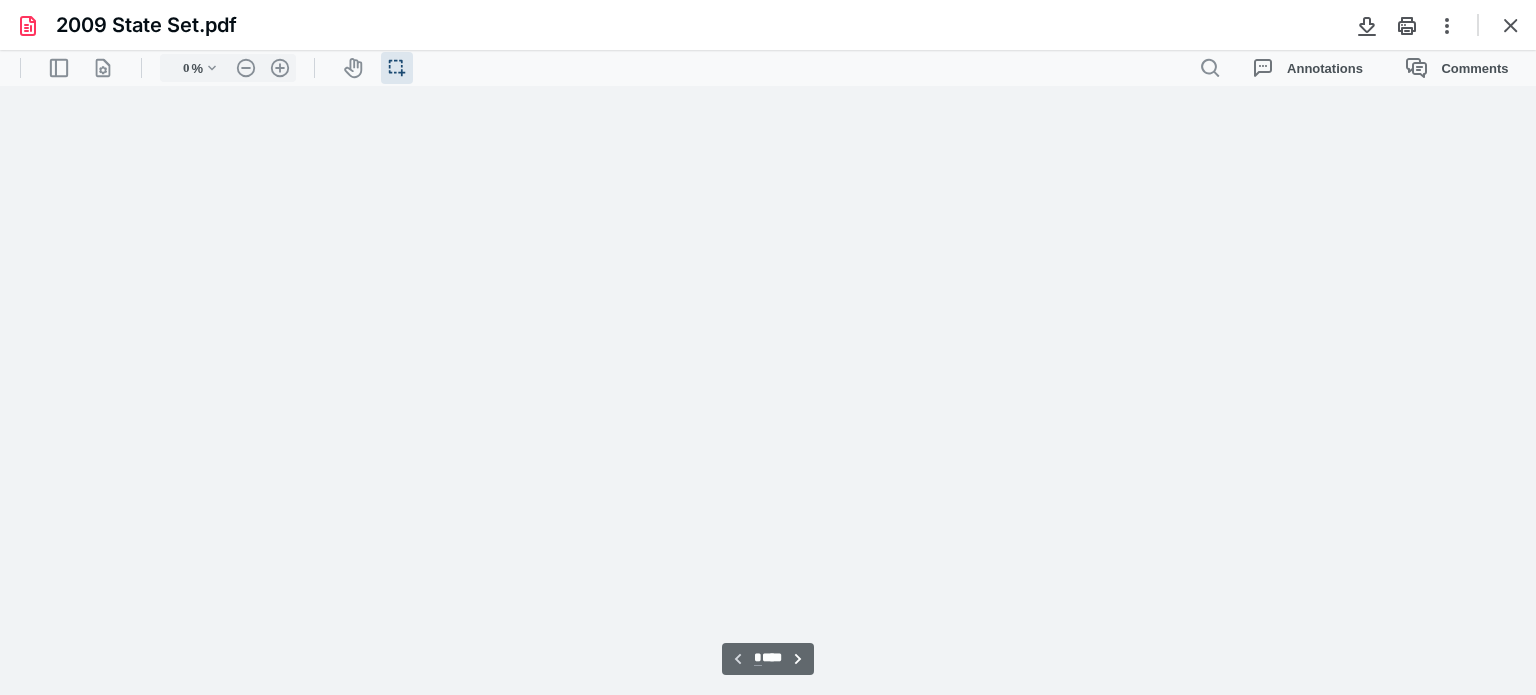 type on "77" 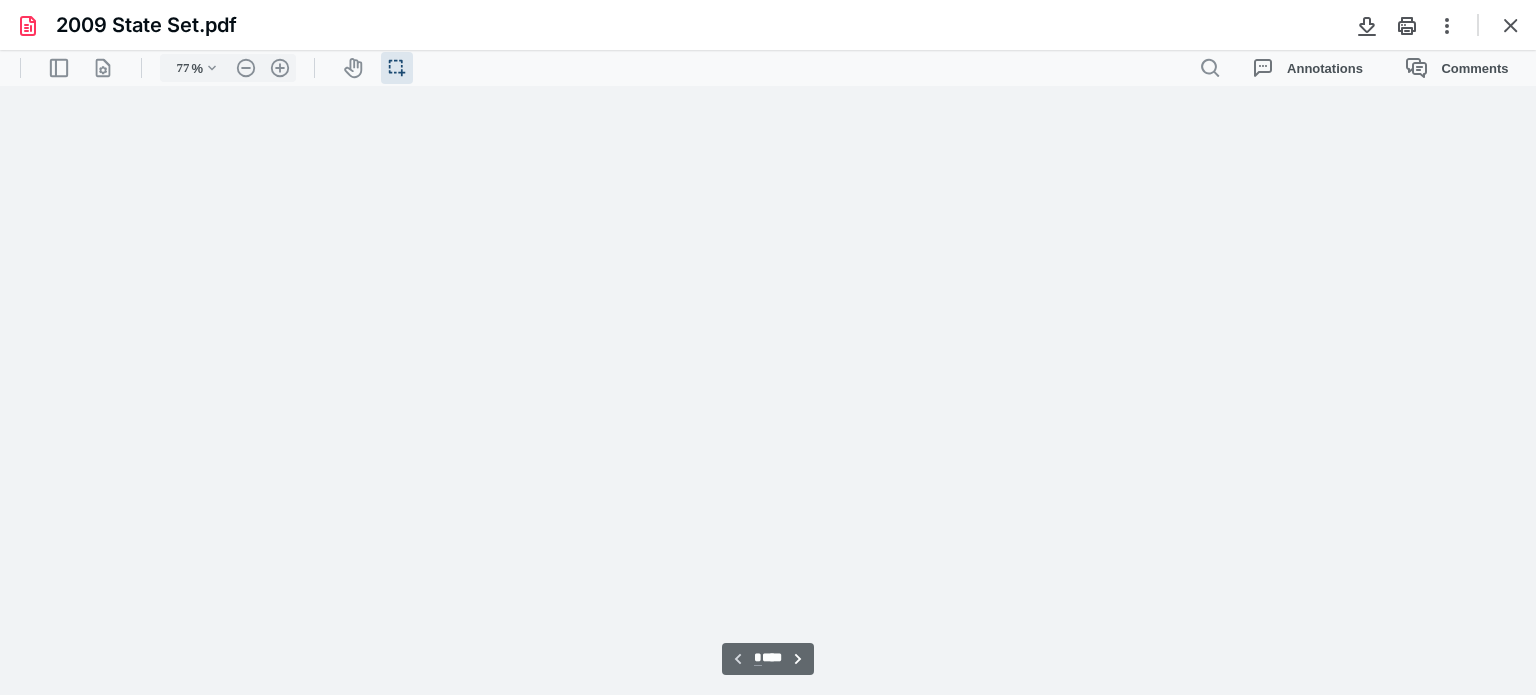 scroll, scrollTop: 39, scrollLeft: 0, axis: vertical 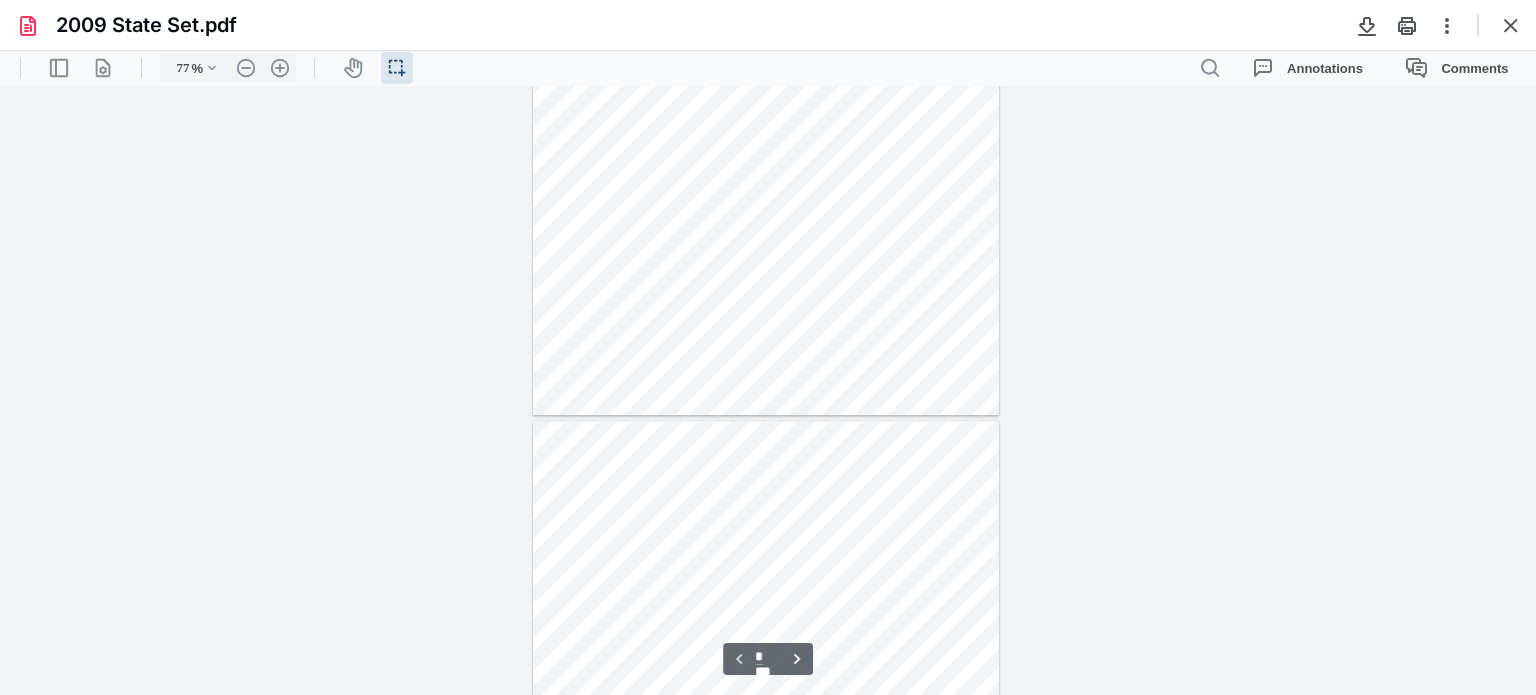 type on "*" 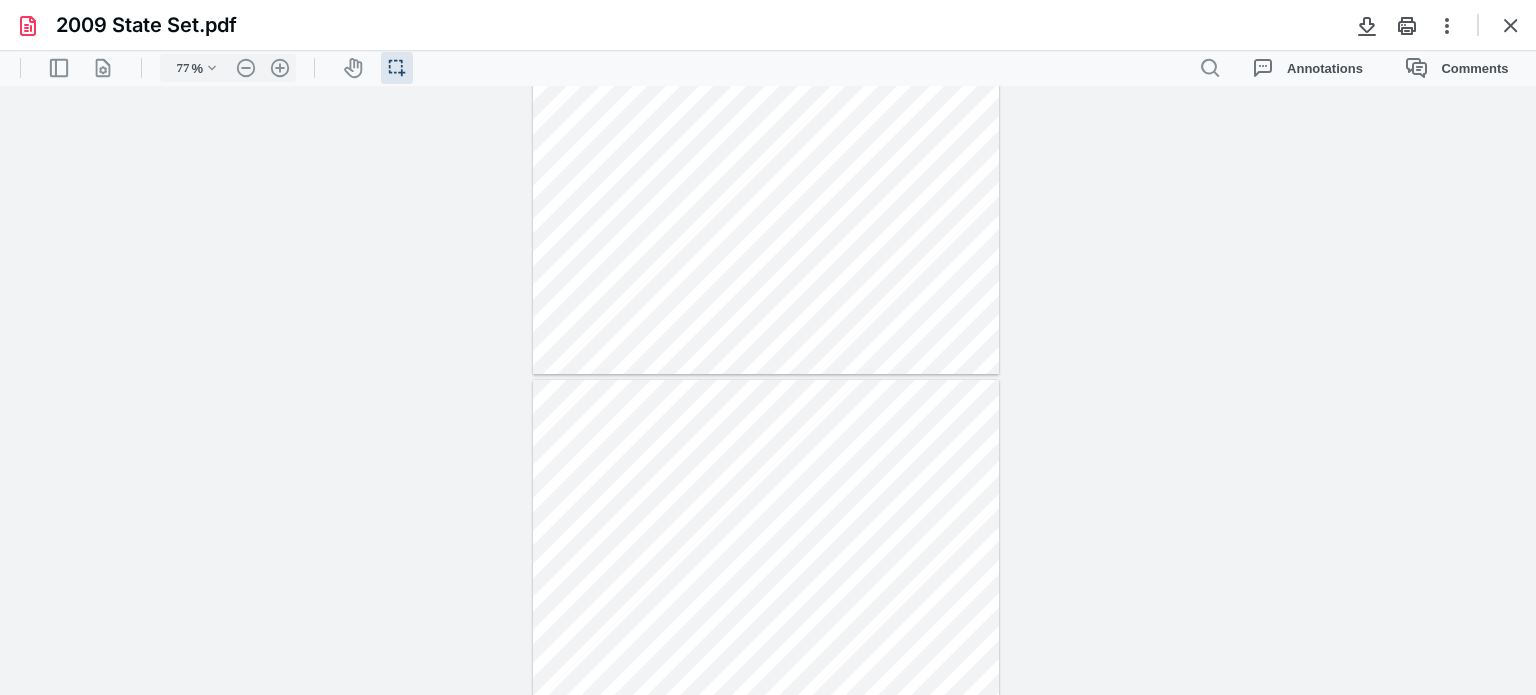 scroll, scrollTop: 608, scrollLeft: 0, axis: vertical 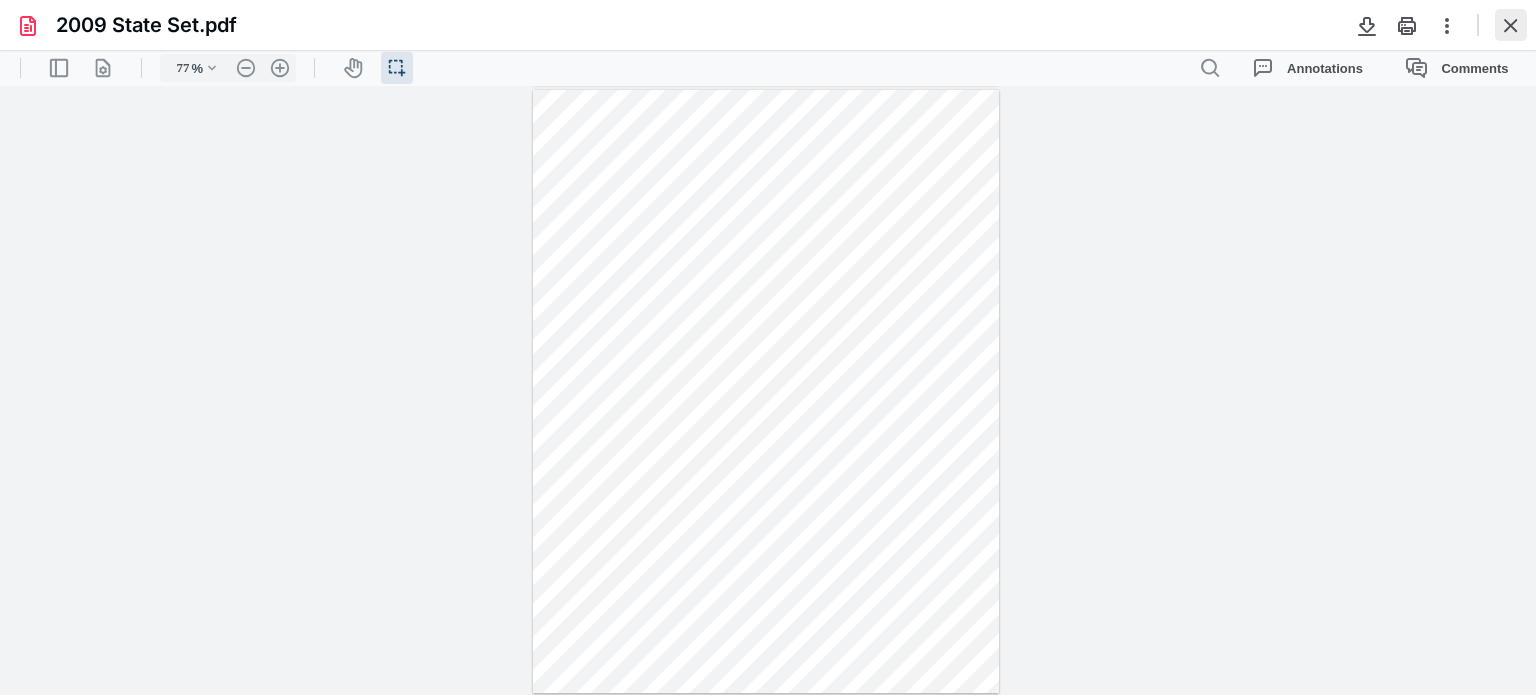 click at bounding box center (1511, 25) 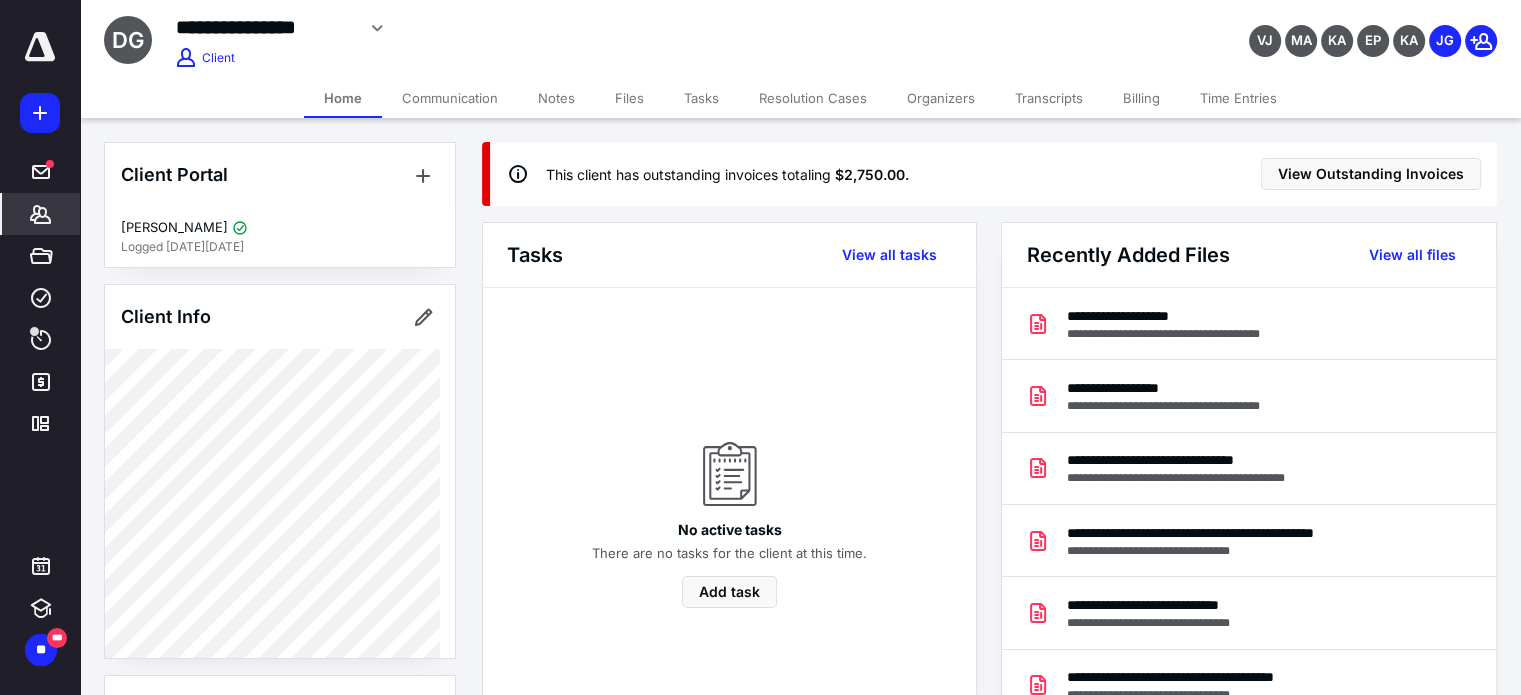 click on "Files" at bounding box center [629, 98] 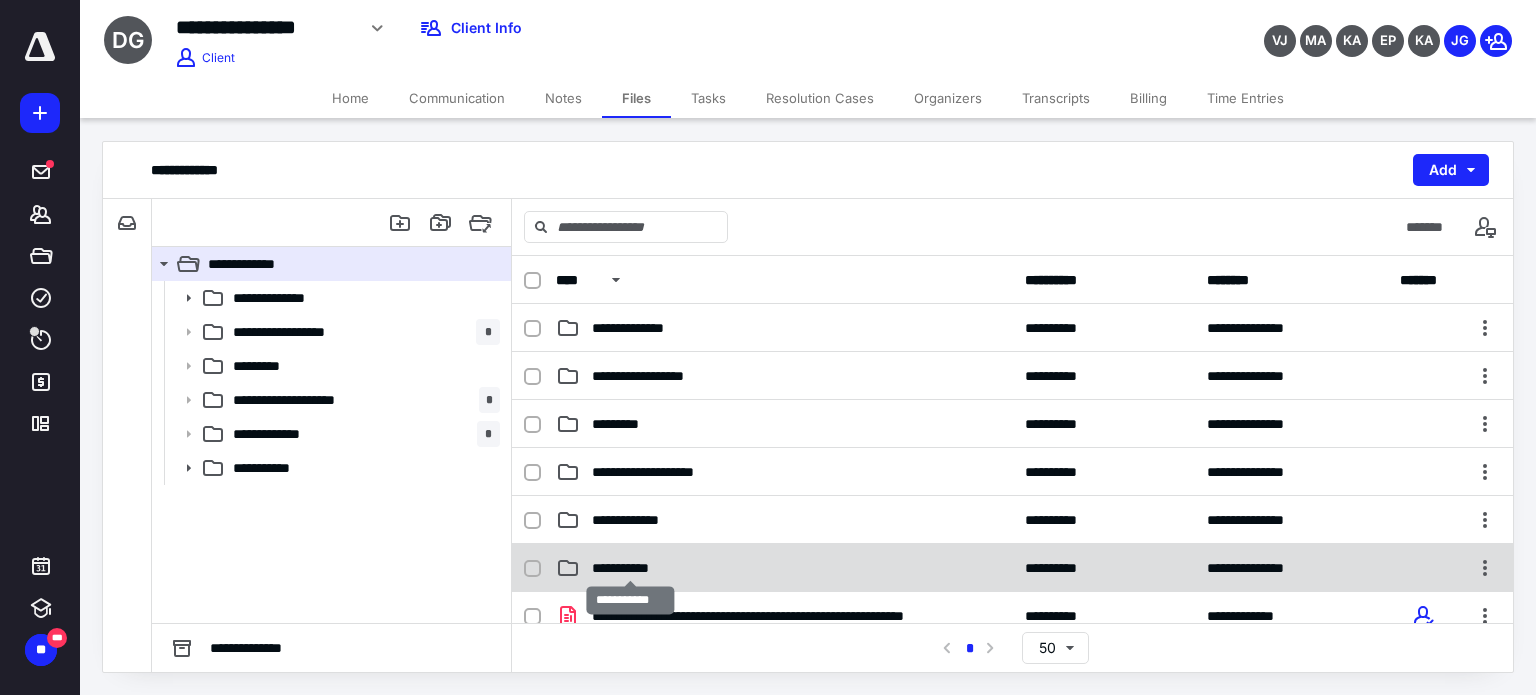 click on "**********" at bounding box center (631, 568) 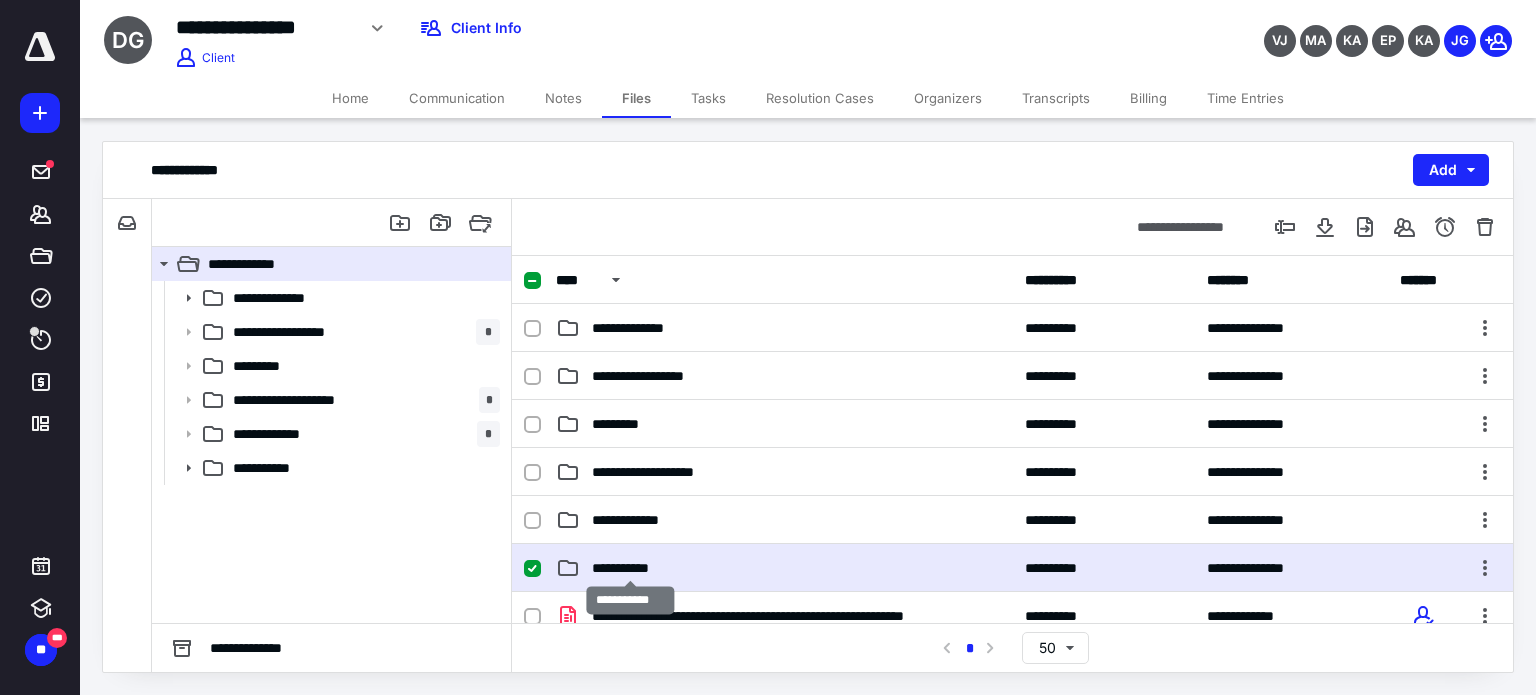click on "**********" at bounding box center [631, 568] 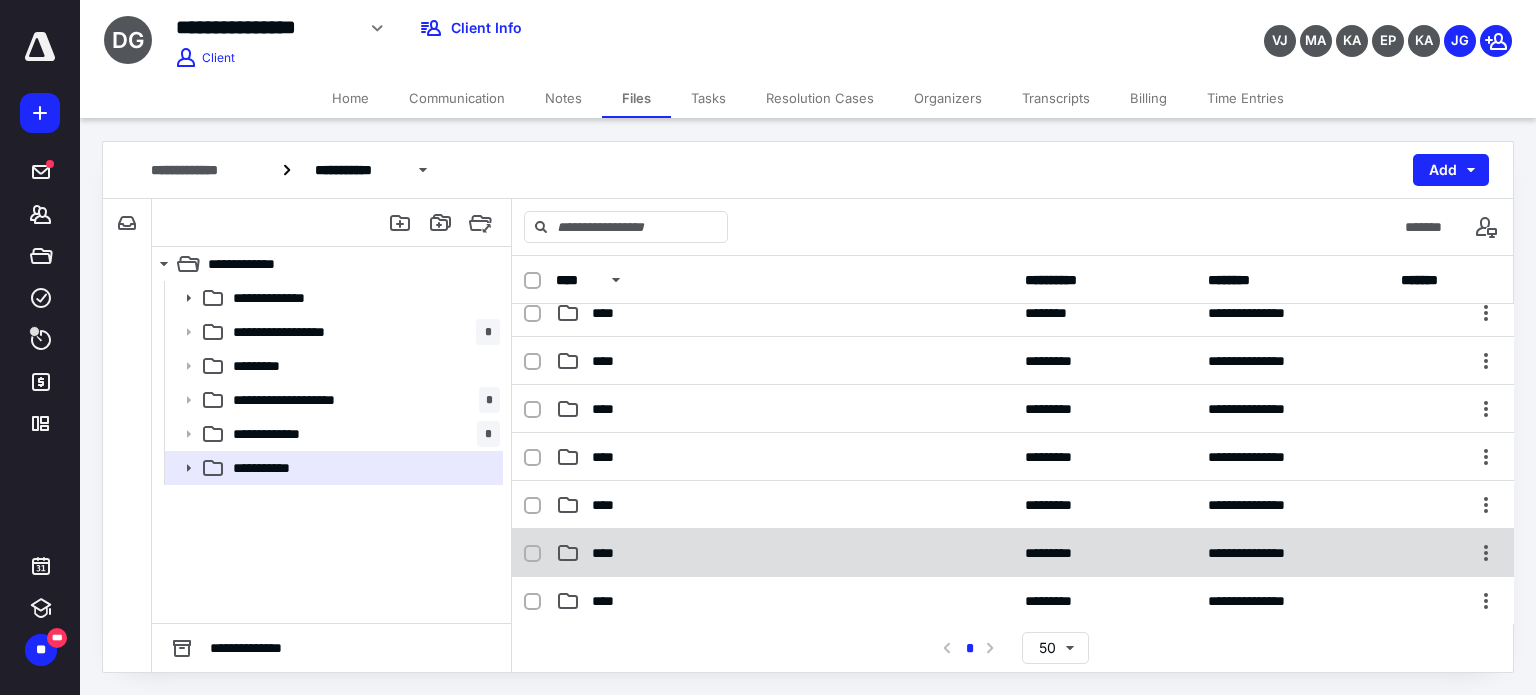 scroll, scrollTop: 0, scrollLeft: 0, axis: both 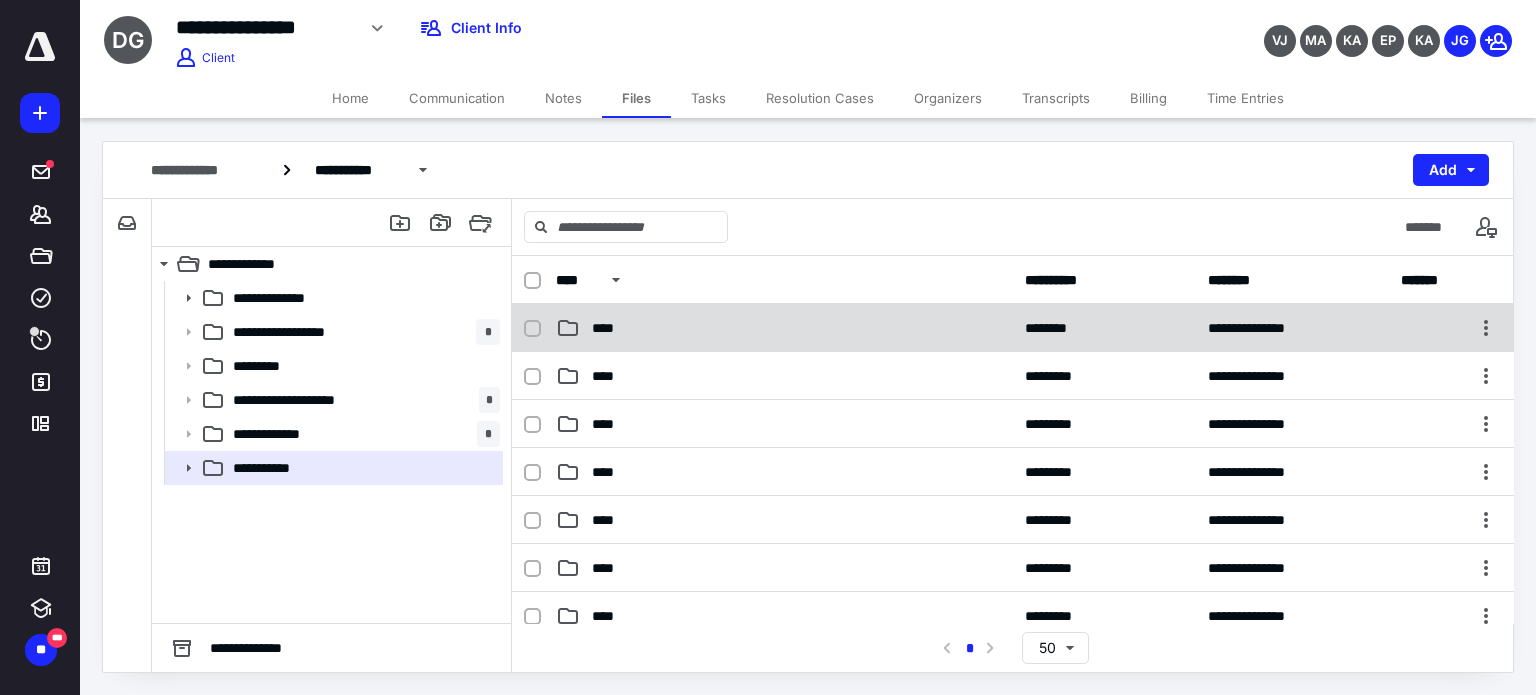 click on "**********" at bounding box center [1013, 328] 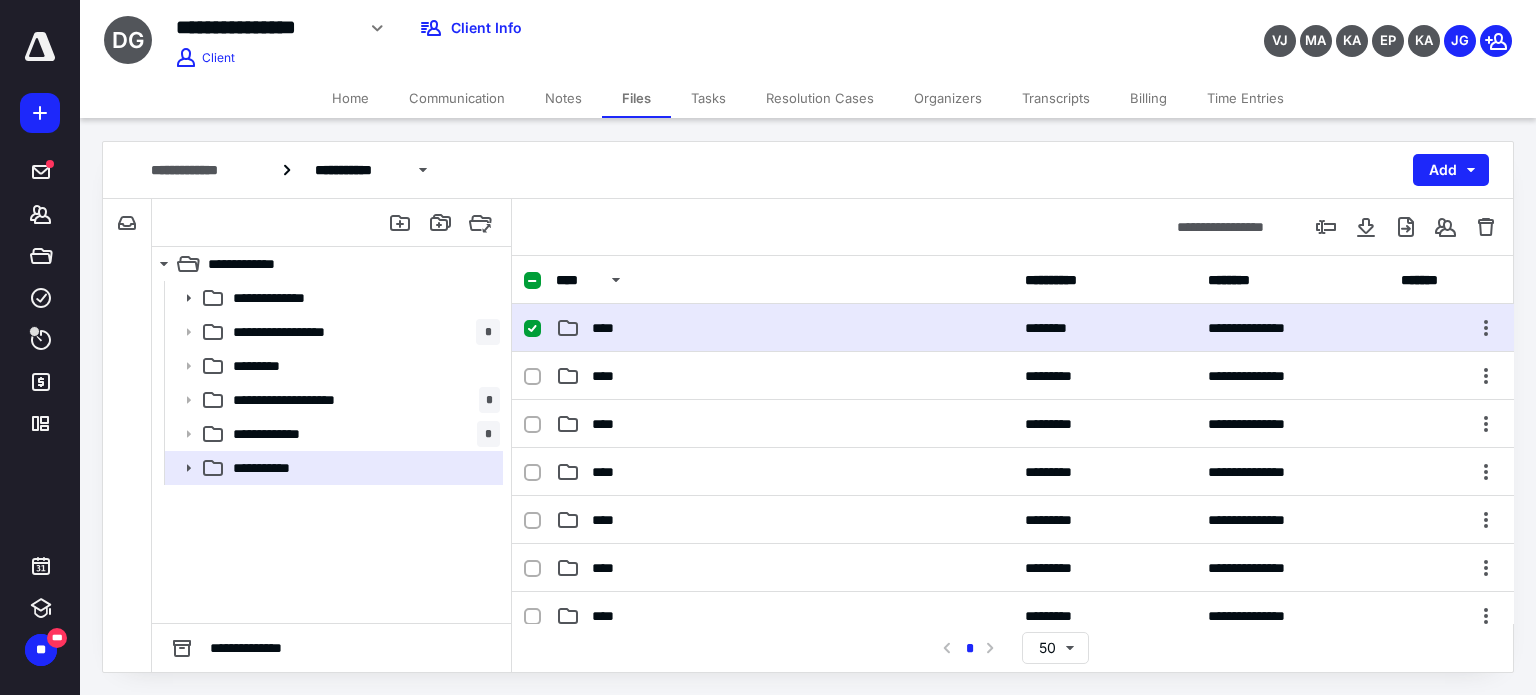 click on "**********" at bounding box center (1013, 328) 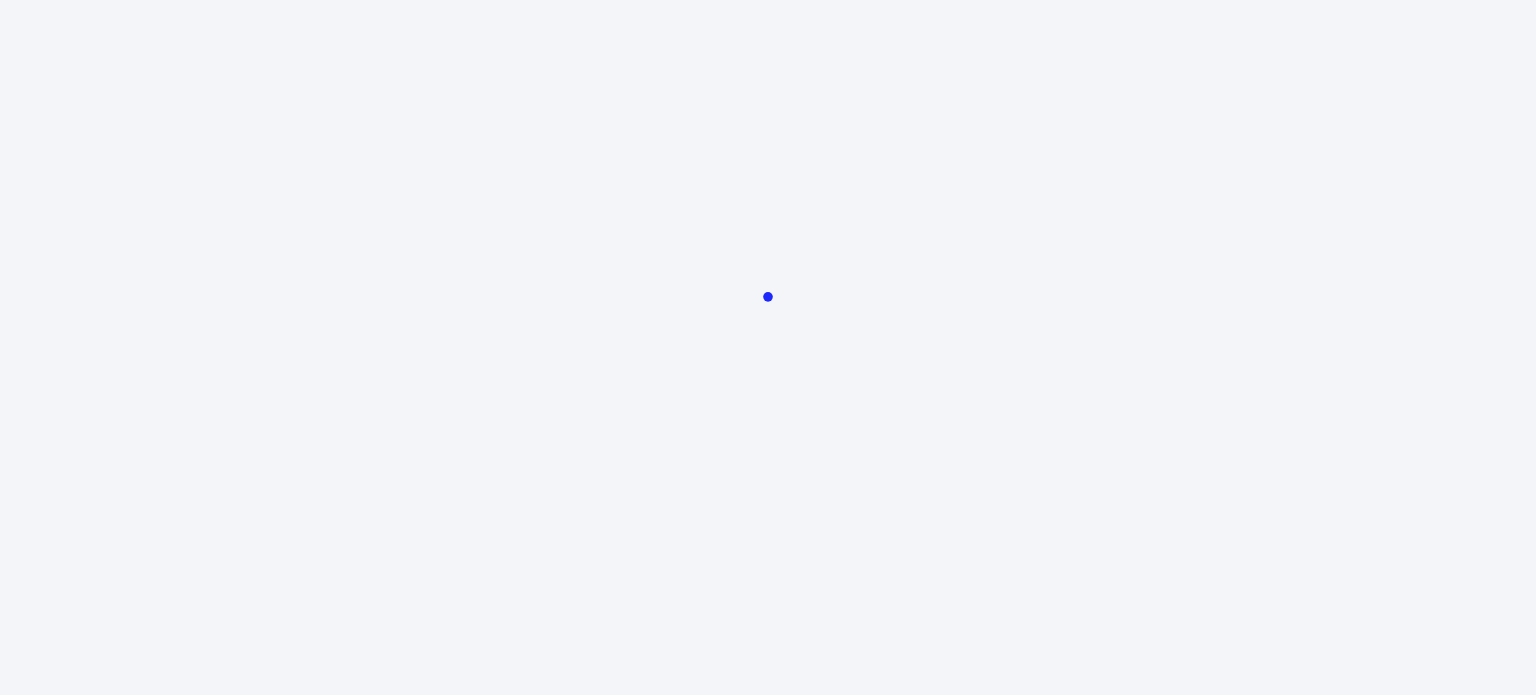 scroll, scrollTop: 0, scrollLeft: 0, axis: both 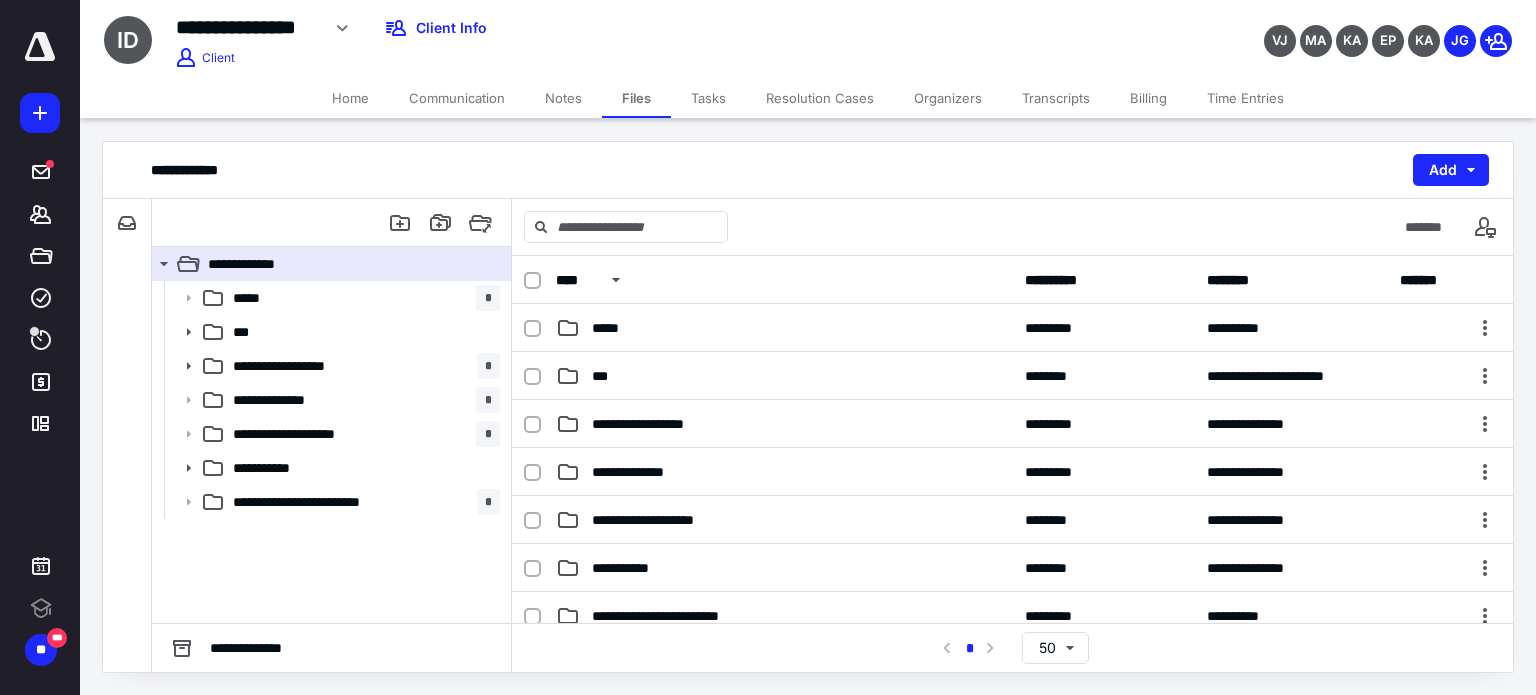 click on "Home" at bounding box center (350, 98) 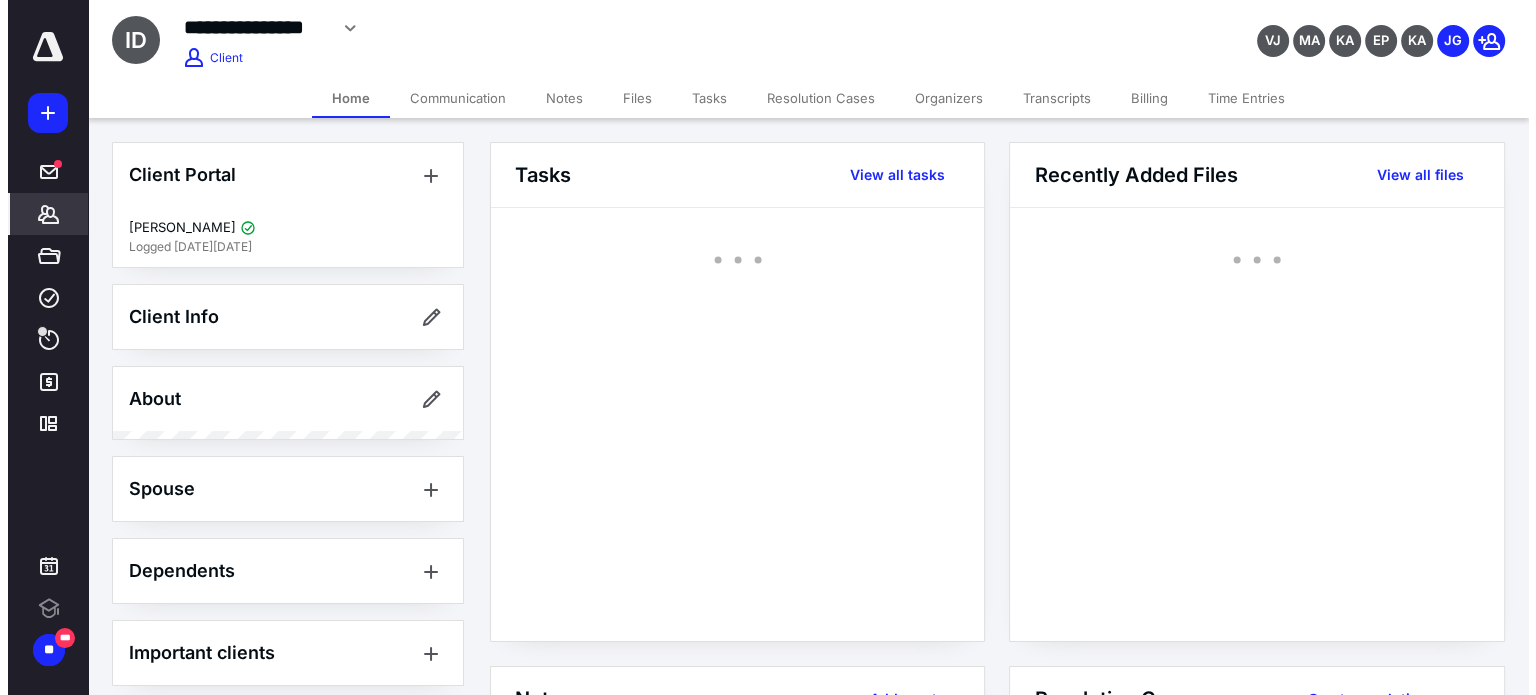 scroll, scrollTop: 0, scrollLeft: 0, axis: both 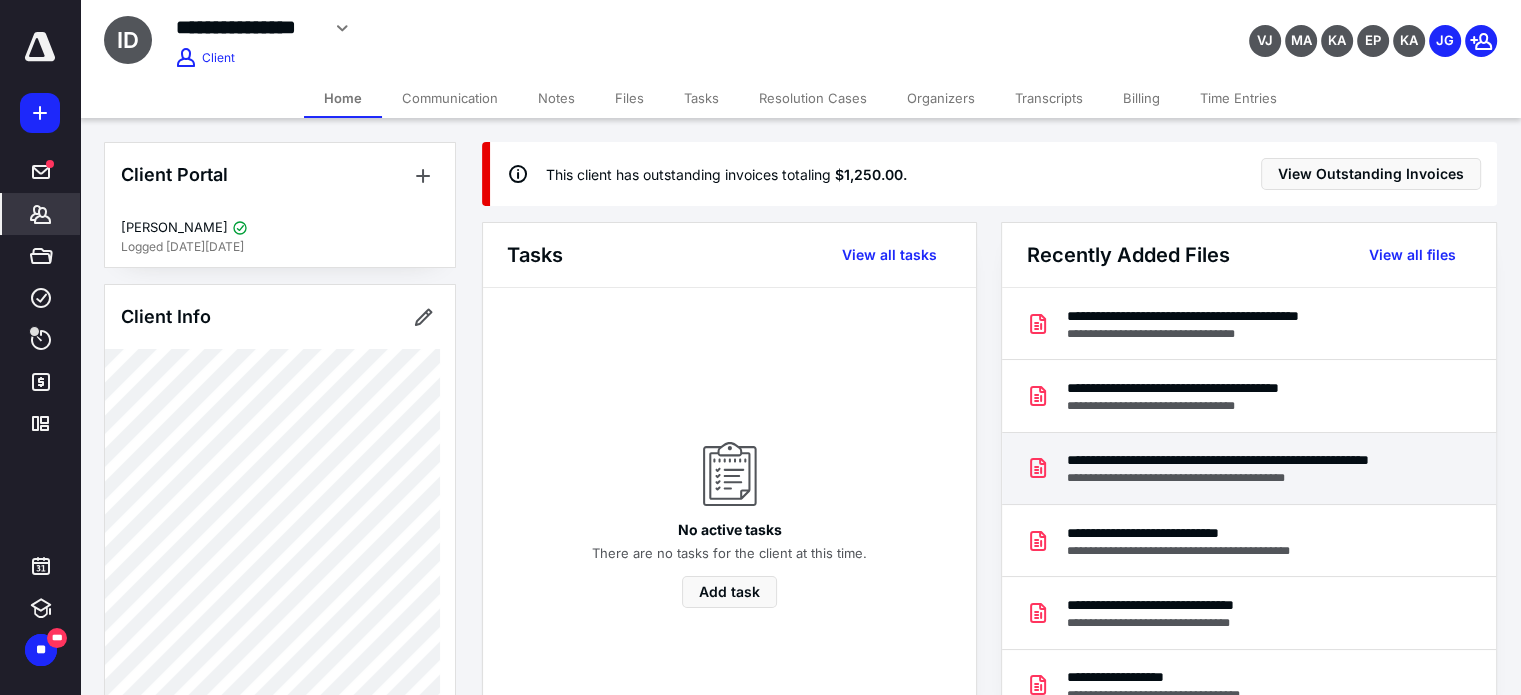 click on "**********" at bounding box center (1244, 478) 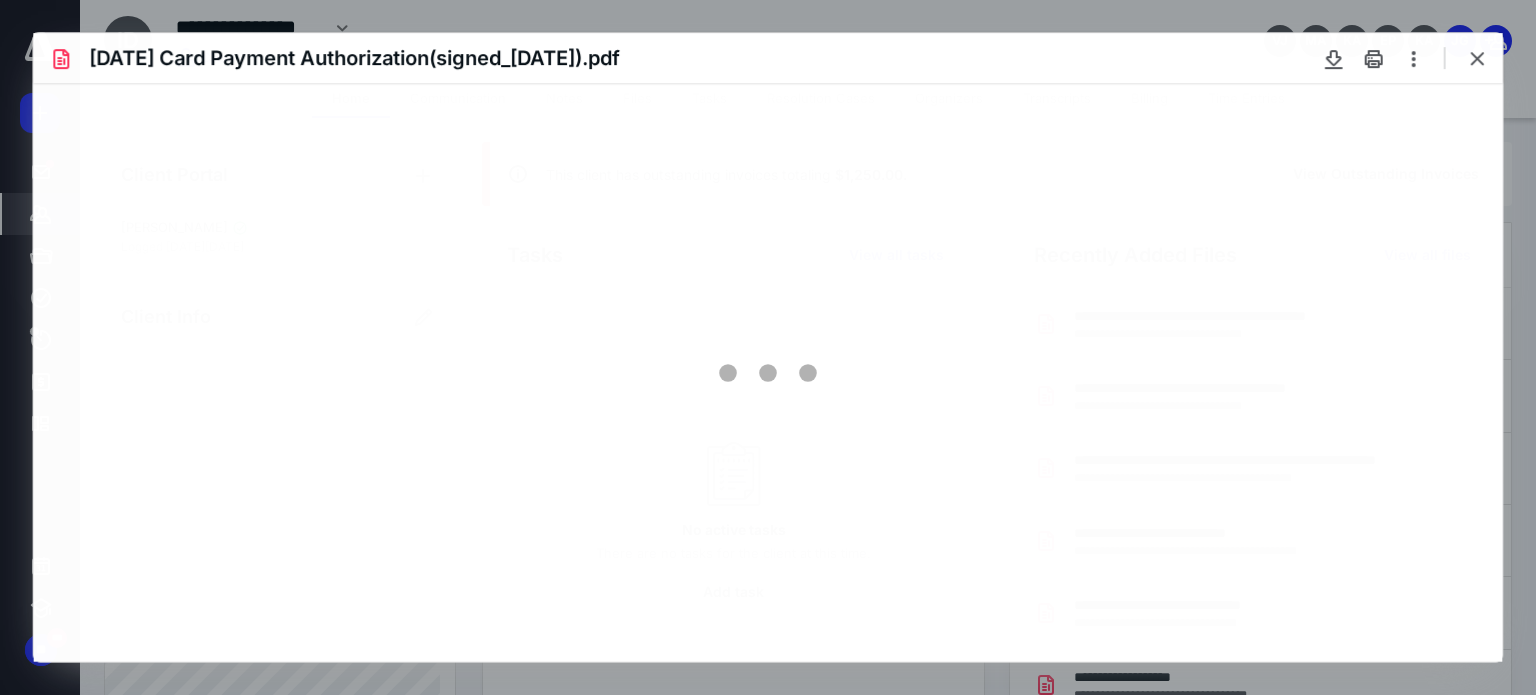 scroll, scrollTop: 0, scrollLeft: 0, axis: both 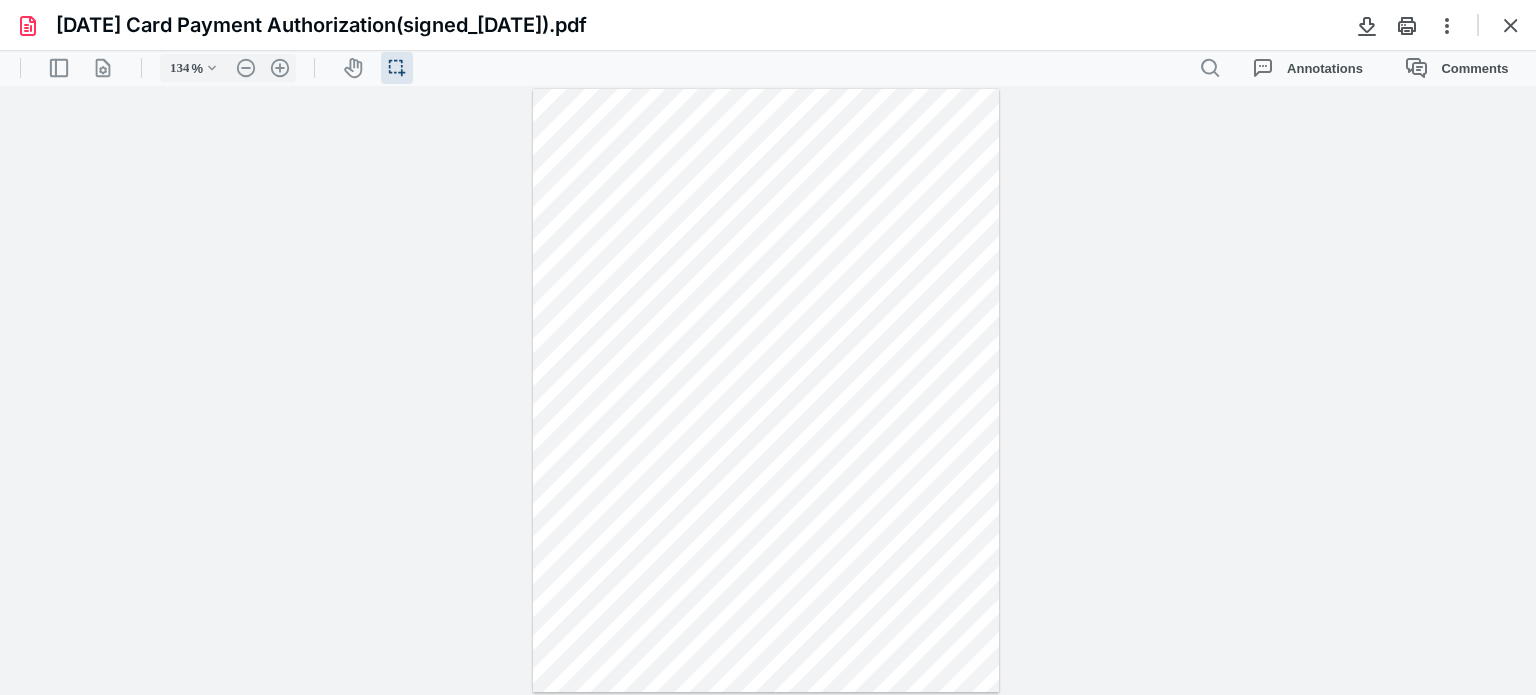 type on "159" 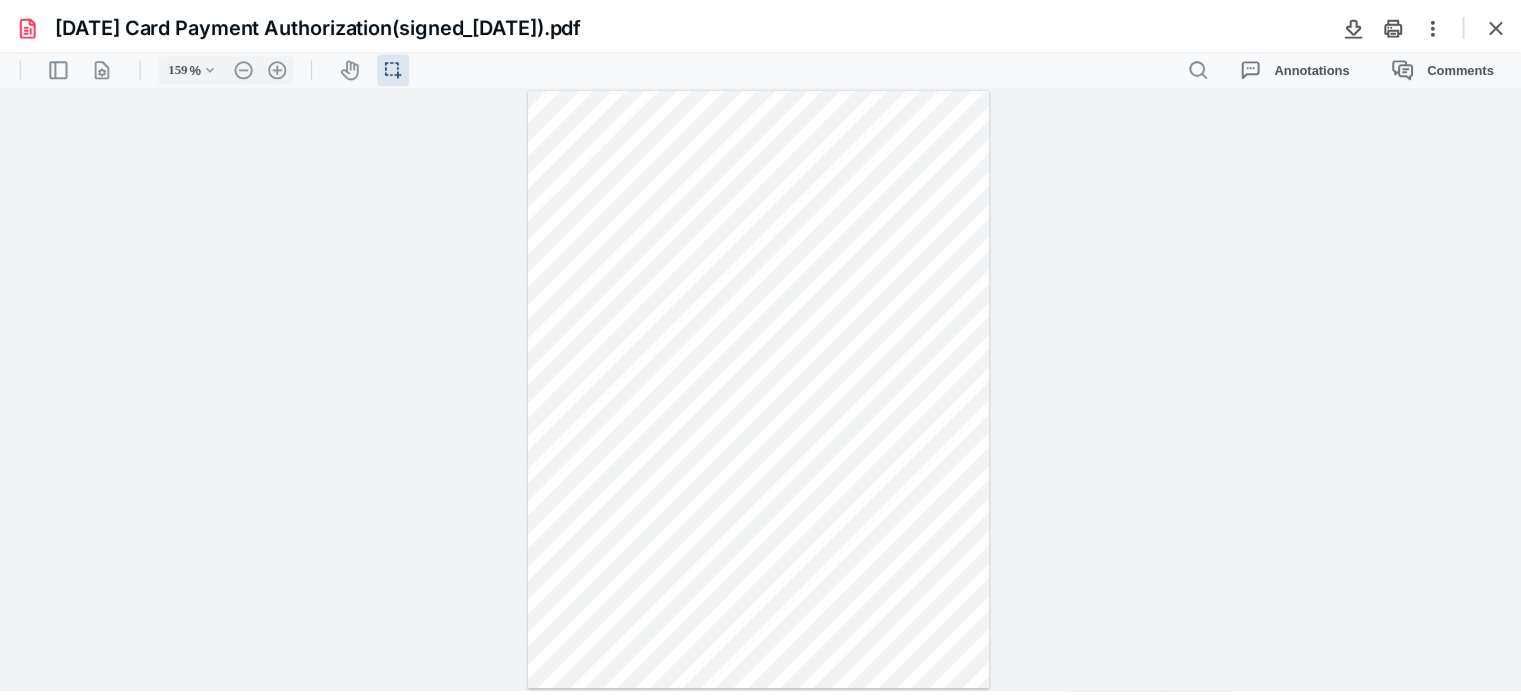 scroll, scrollTop: 337, scrollLeft: 0, axis: vertical 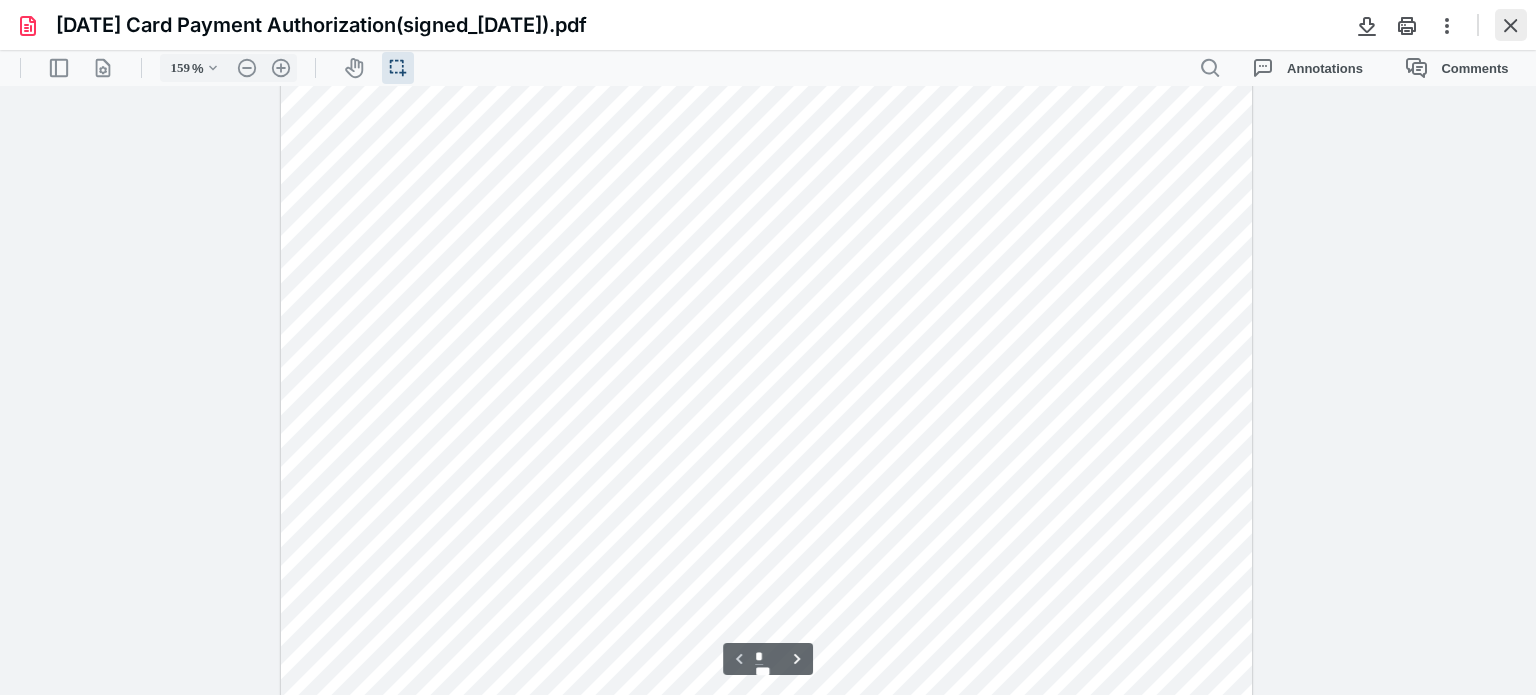 click at bounding box center (1511, 25) 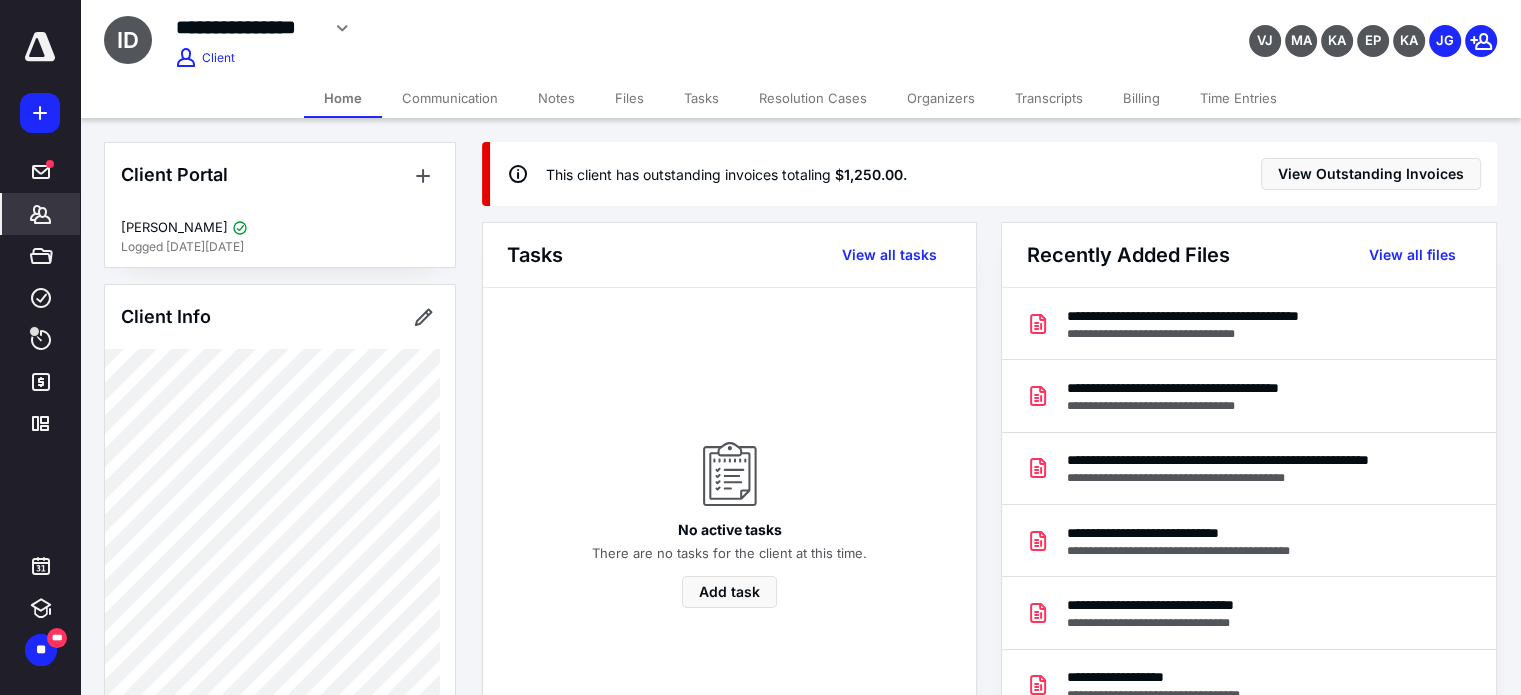click on "Billing" at bounding box center [1141, 98] 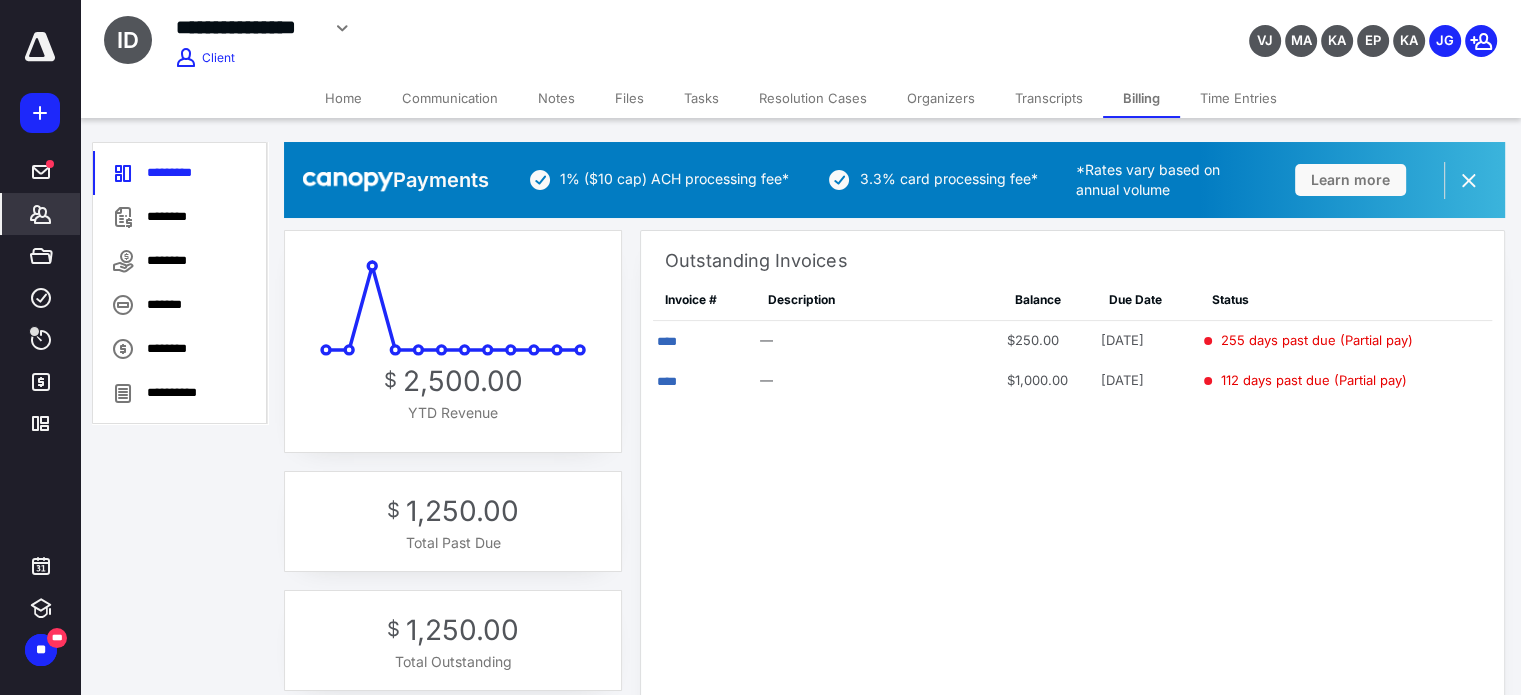 click on "Home" at bounding box center (343, 98) 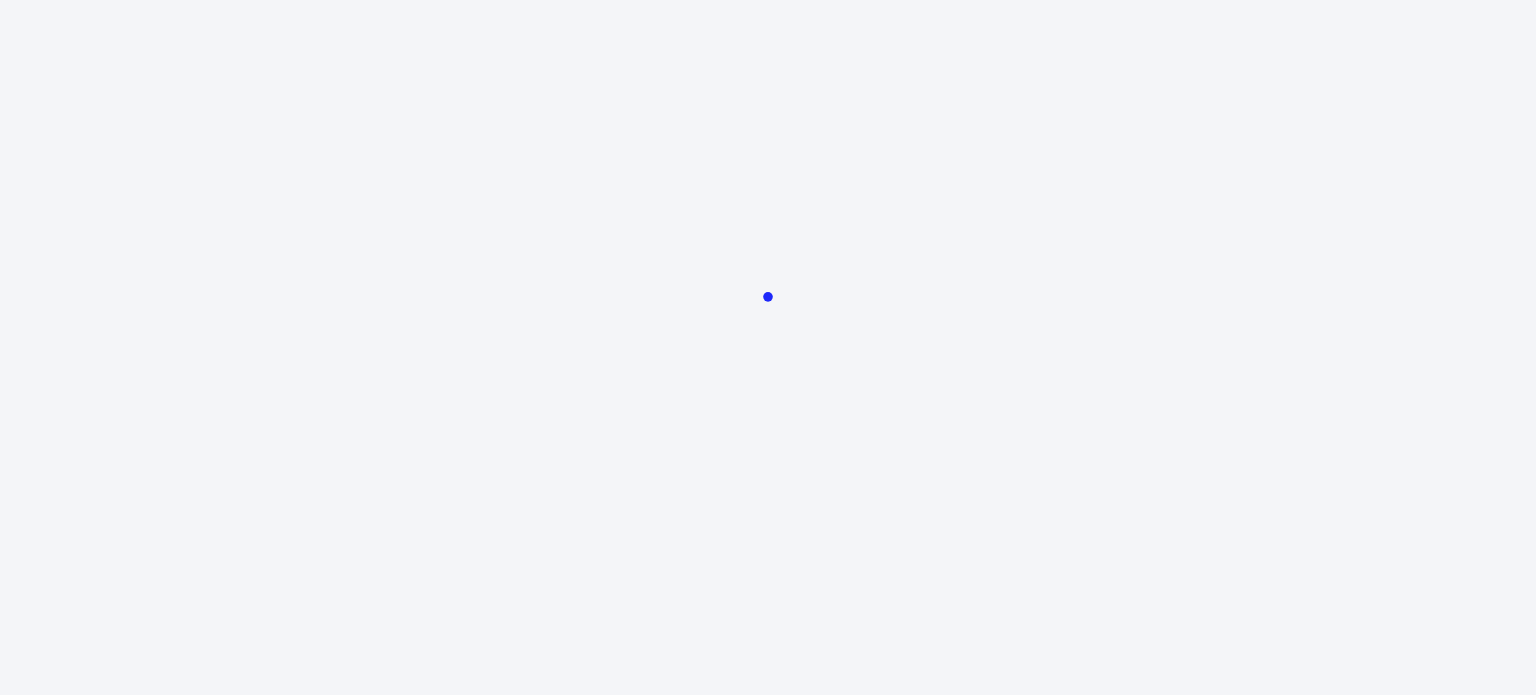 scroll, scrollTop: 0, scrollLeft: 0, axis: both 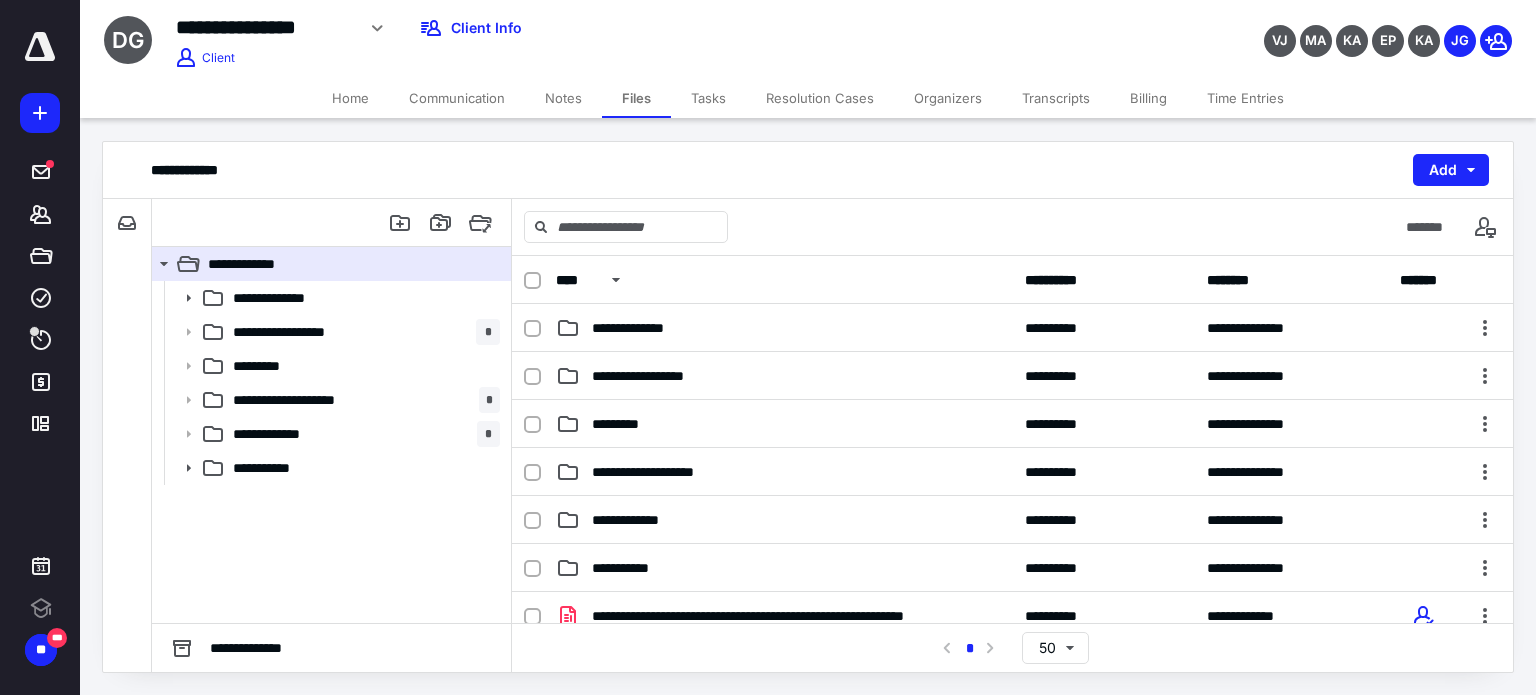 click on "Home" at bounding box center [350, 98] 